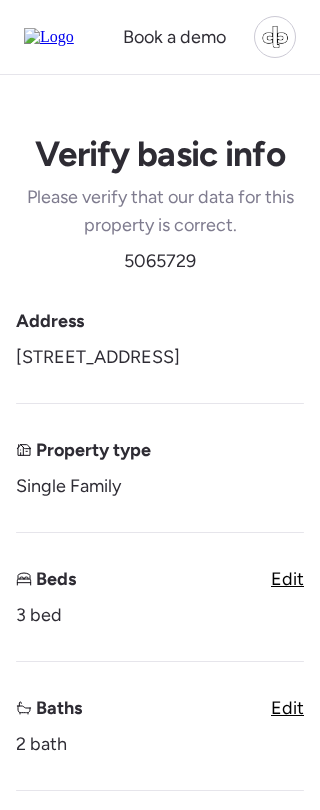 scroll, scrollTop: 0, scrollLeft: 0, axis: both 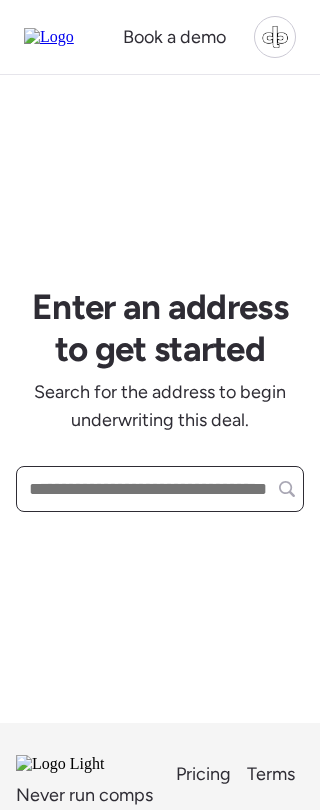 click at bounding box center [160, 489] 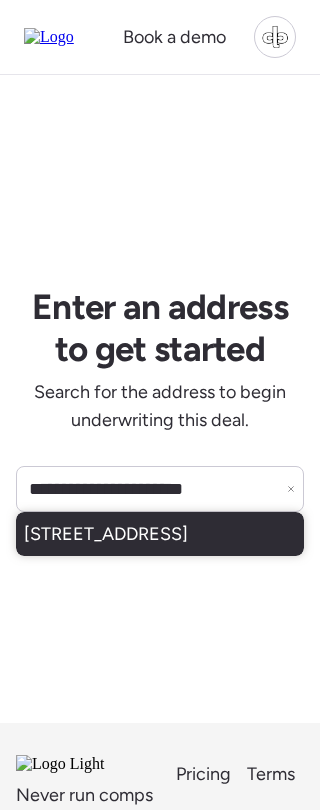 click on "[STREET_ADDRESS]" at bounding box center (106, 534) 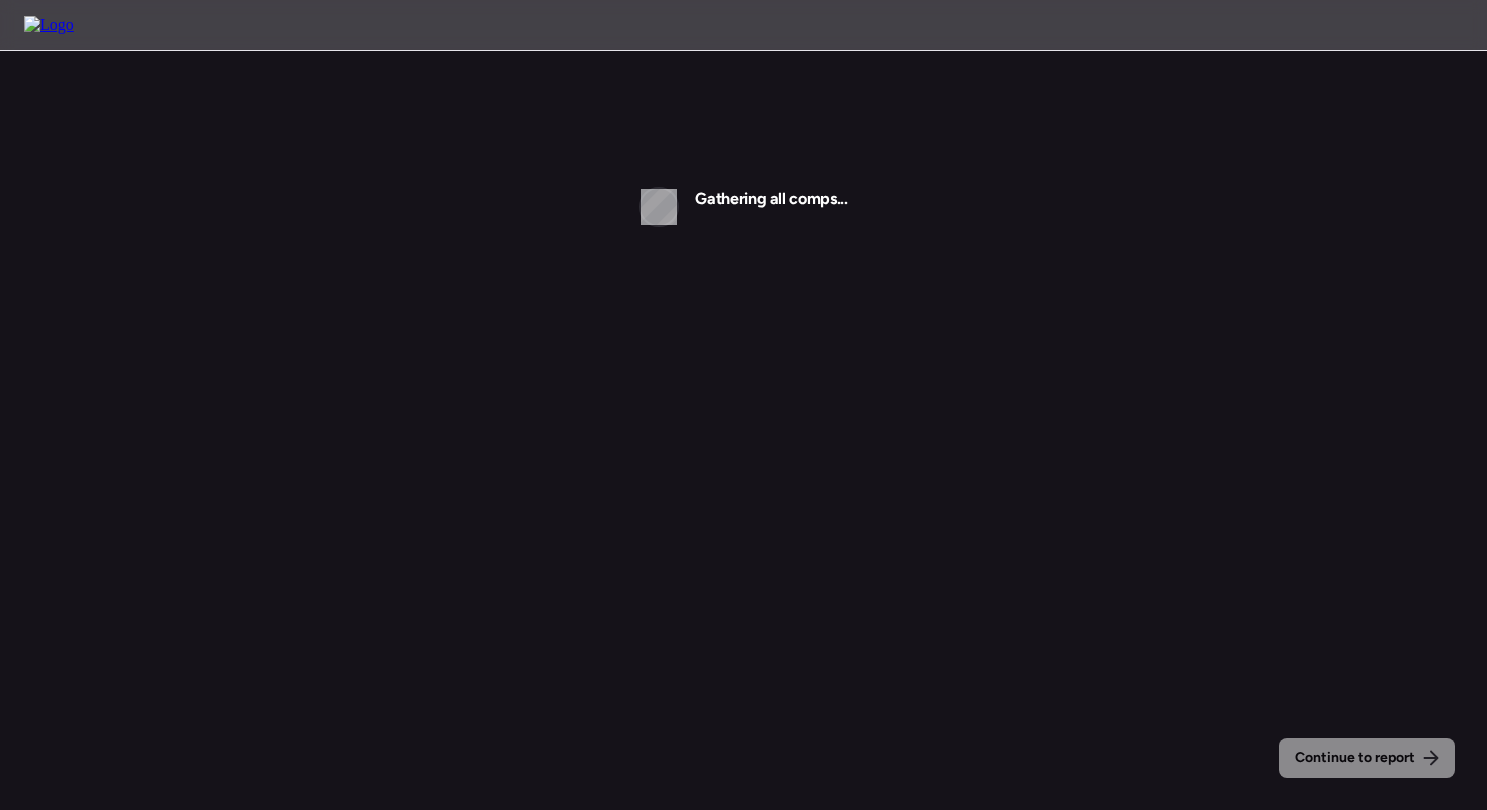 scroll, scrollTop: 0, scrollLeft: 0, axis: both 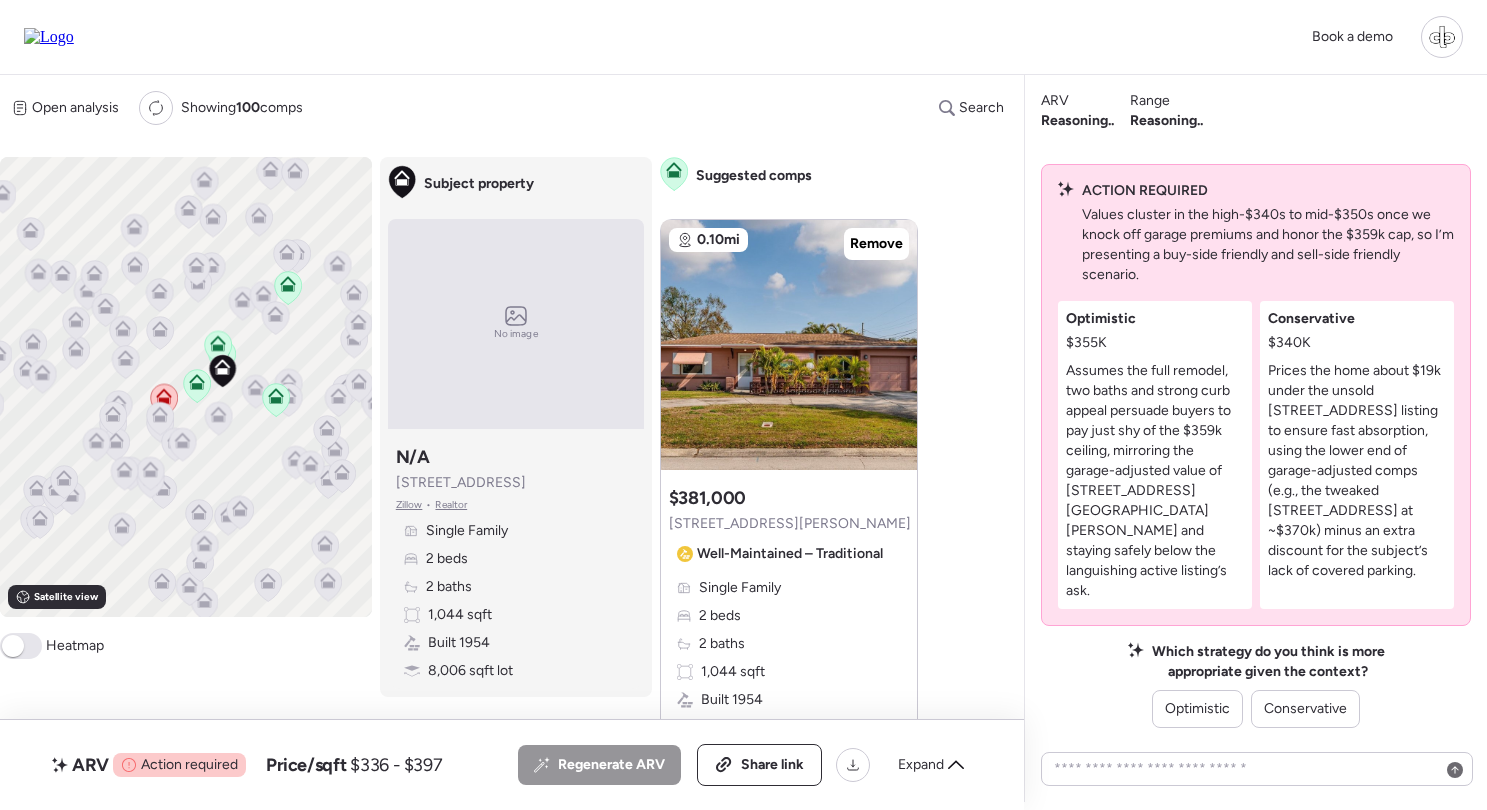 click 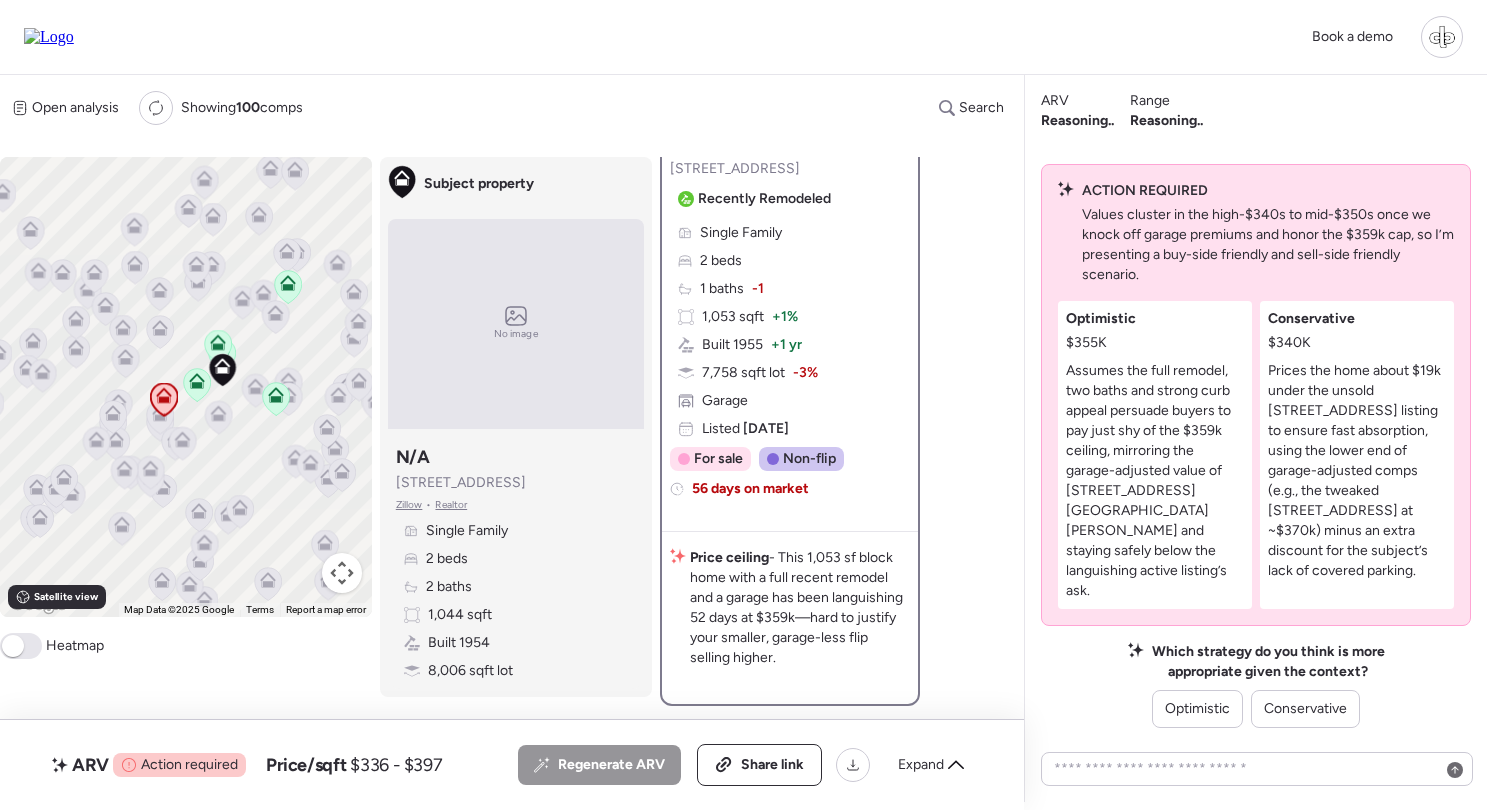 scroll, scrollTop: 20, scrollLeft: 0, axis: vertical 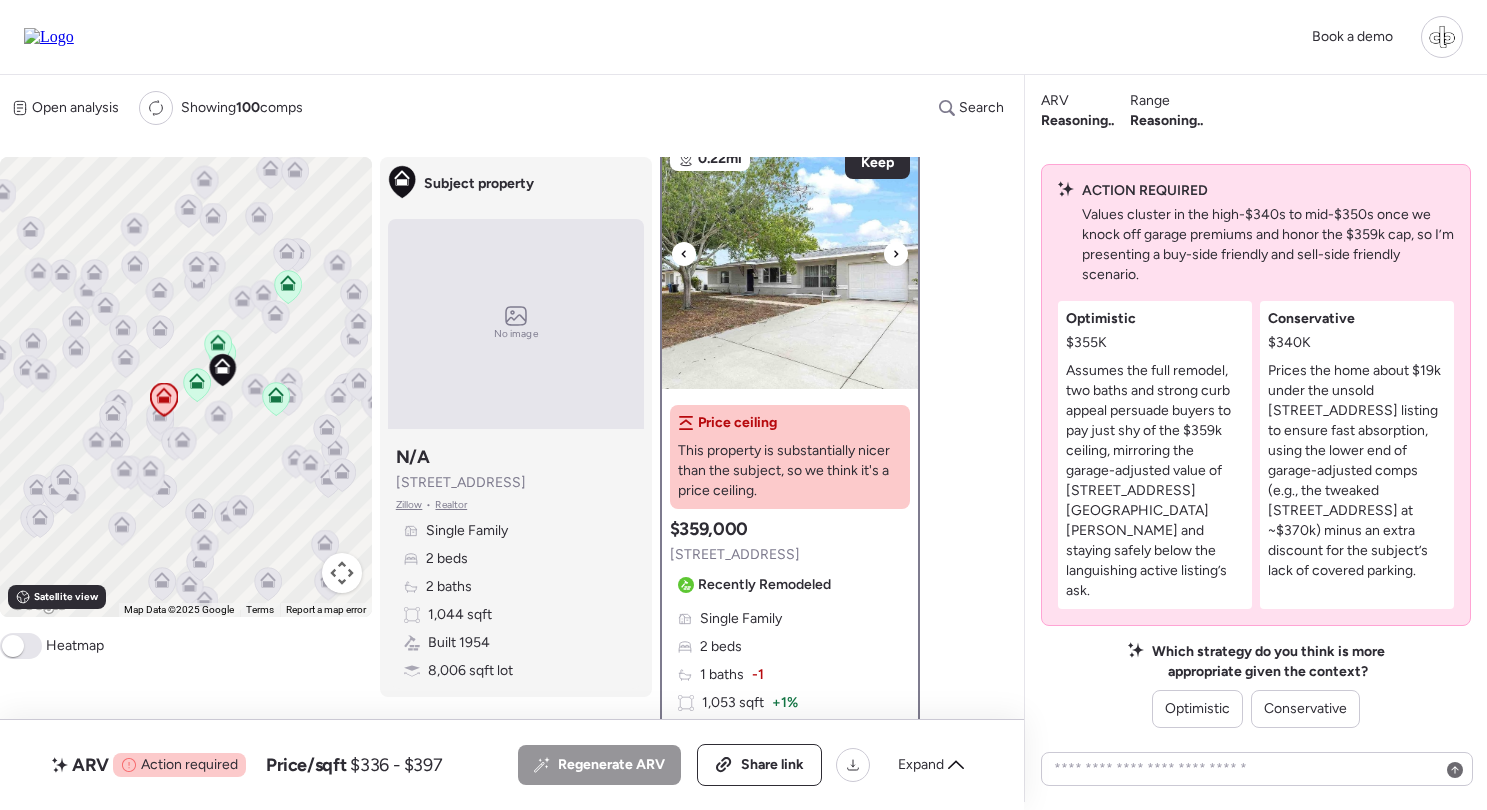 click at bounding box center [790, 264] 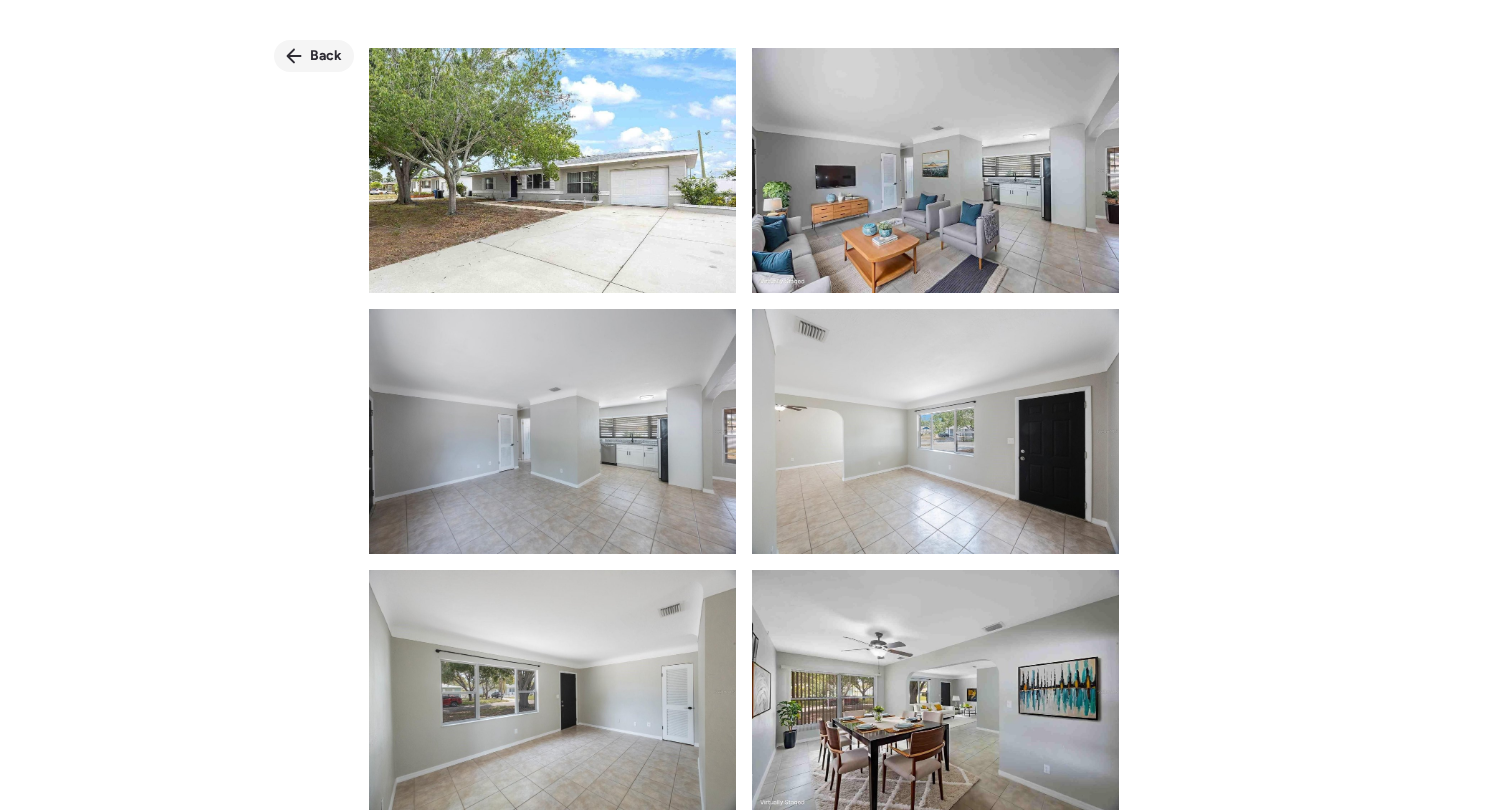 click on "Back" at bounding box center (326, 56) 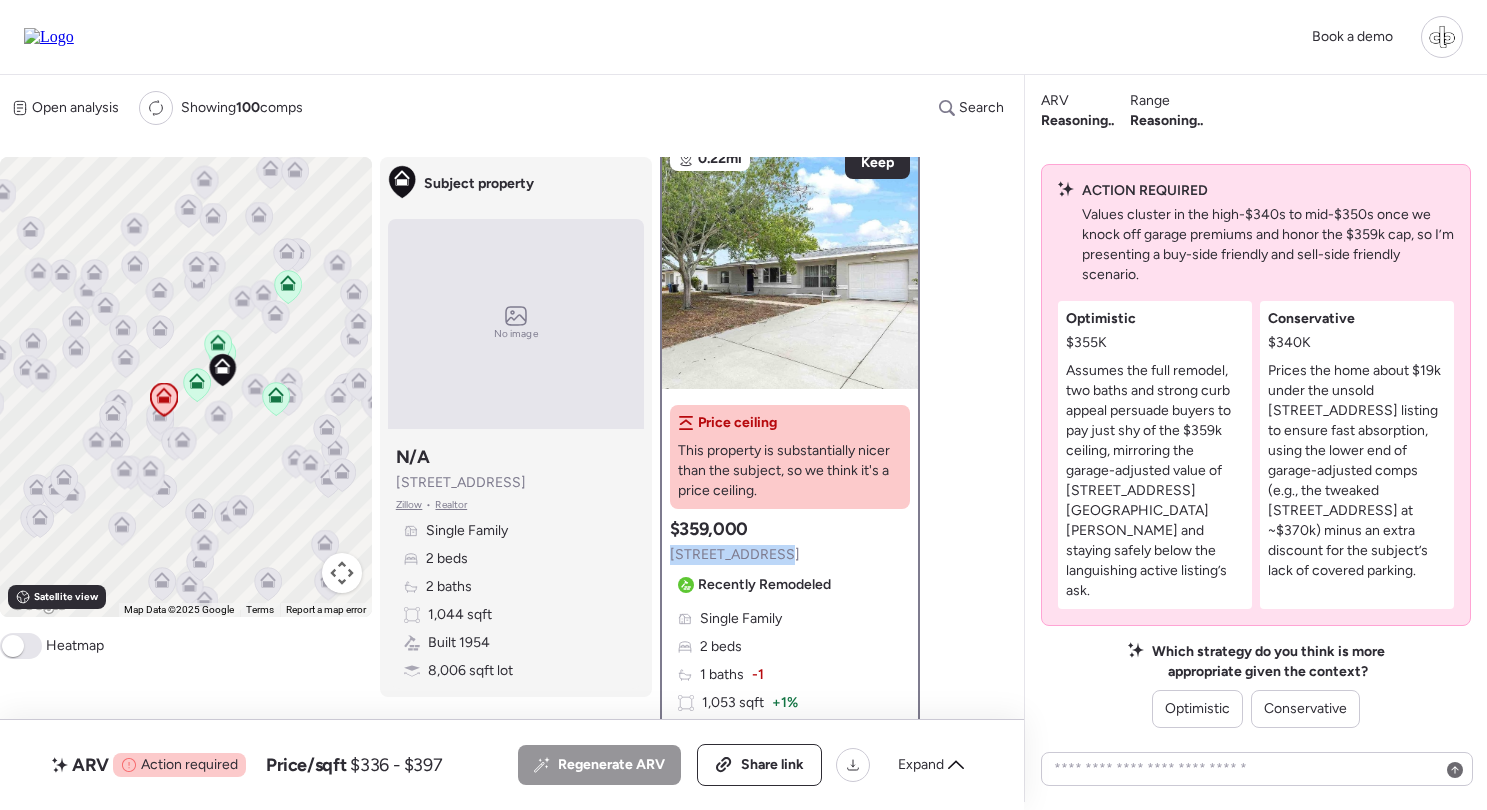 drag, startPoint x: 778, startPoint y: 556, endPoint x: 673, endPoint y: 557, distance: 105.00476 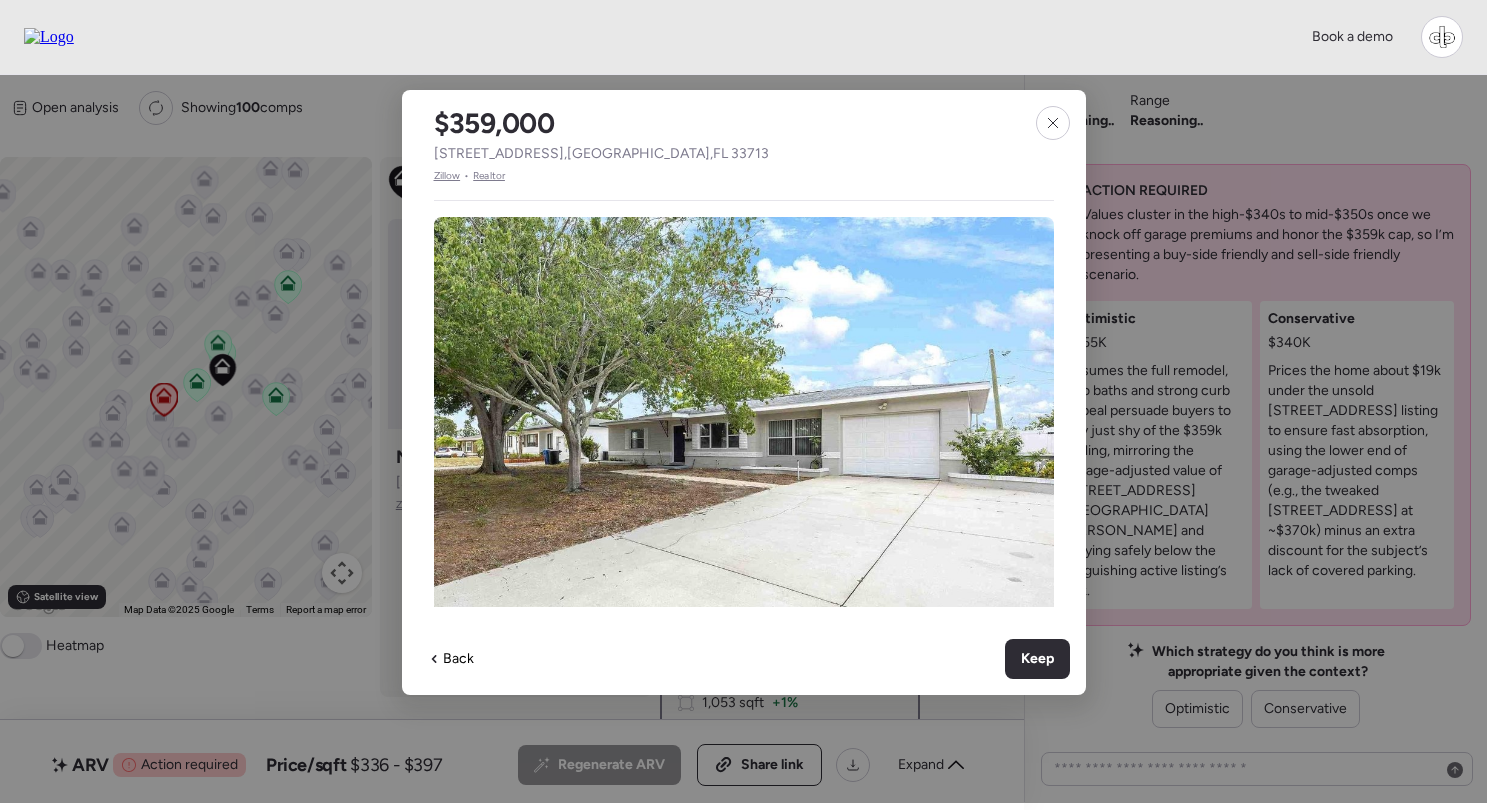 copy on "4558 23rd Ave N" 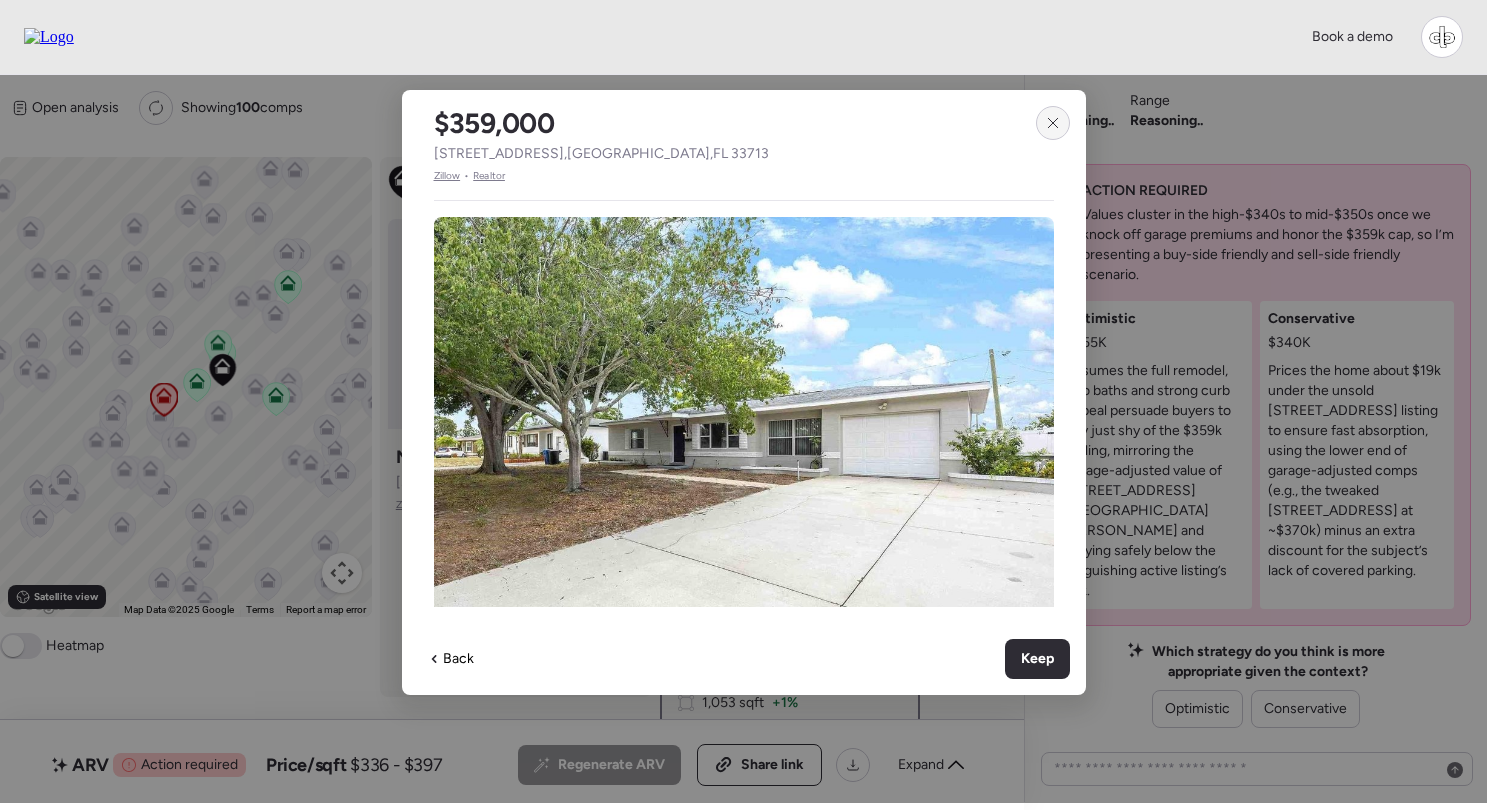 click 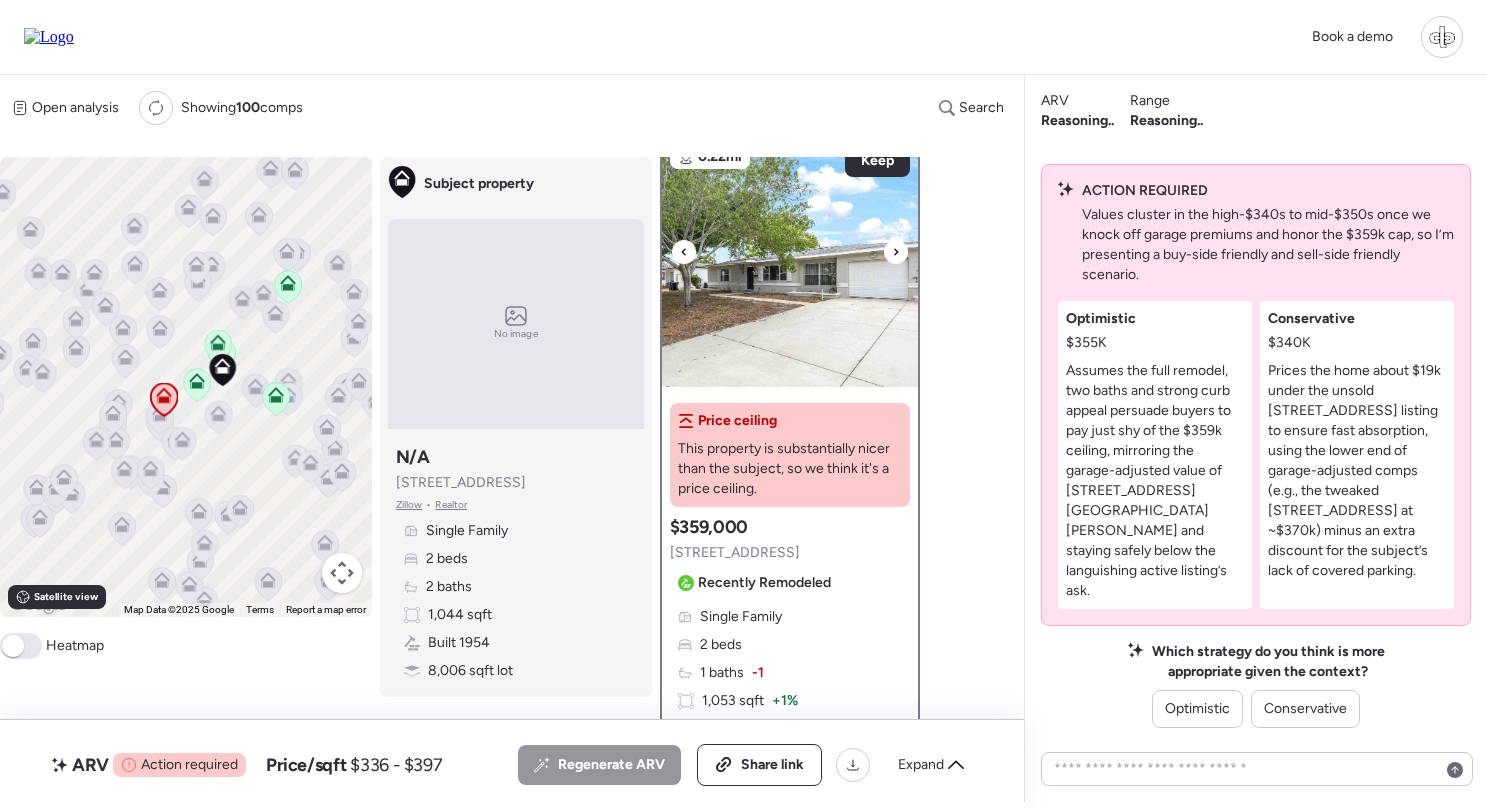 scroll, scrollTop: 0, scrollLeft: 0, axis: both 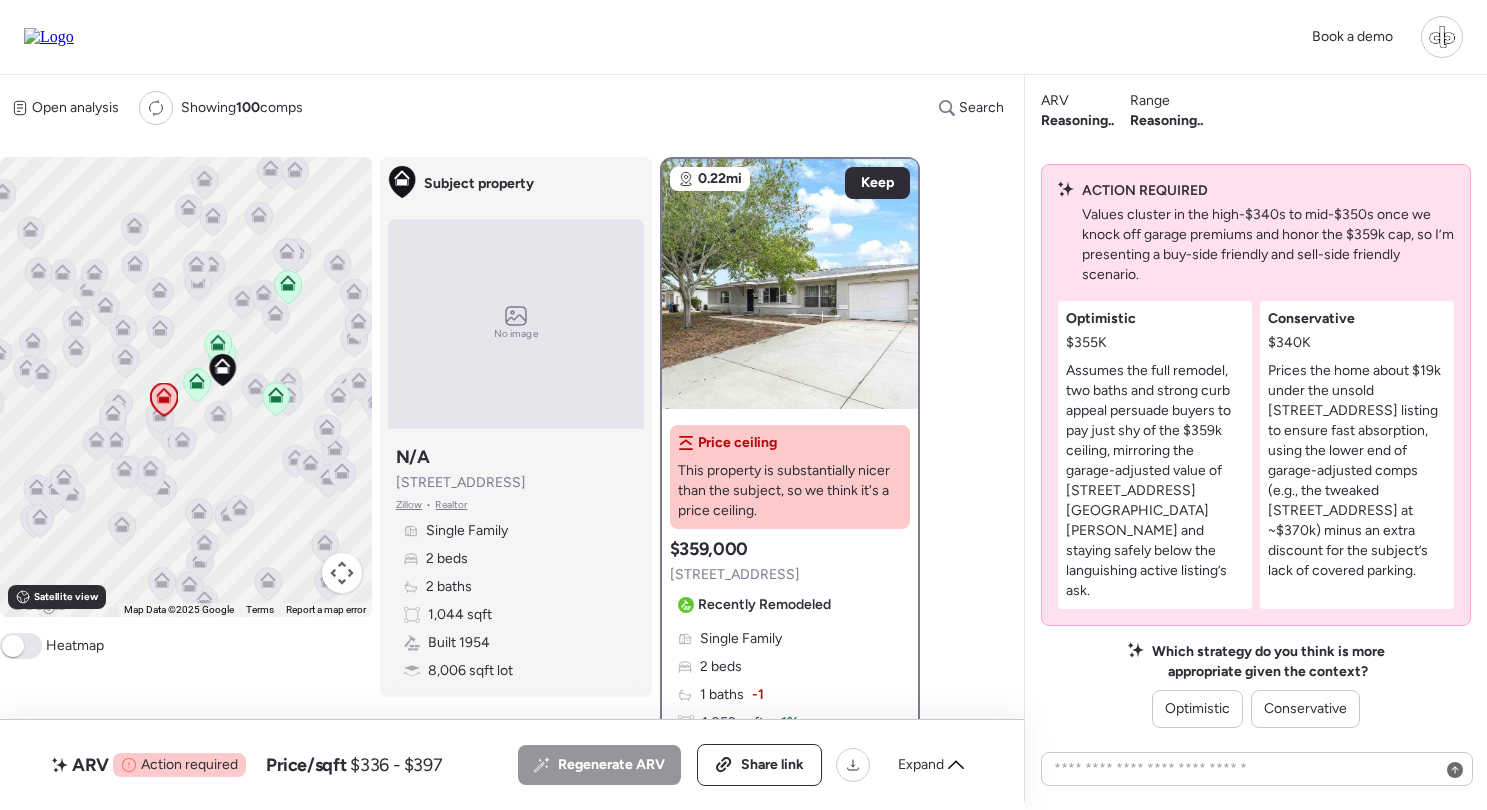 click 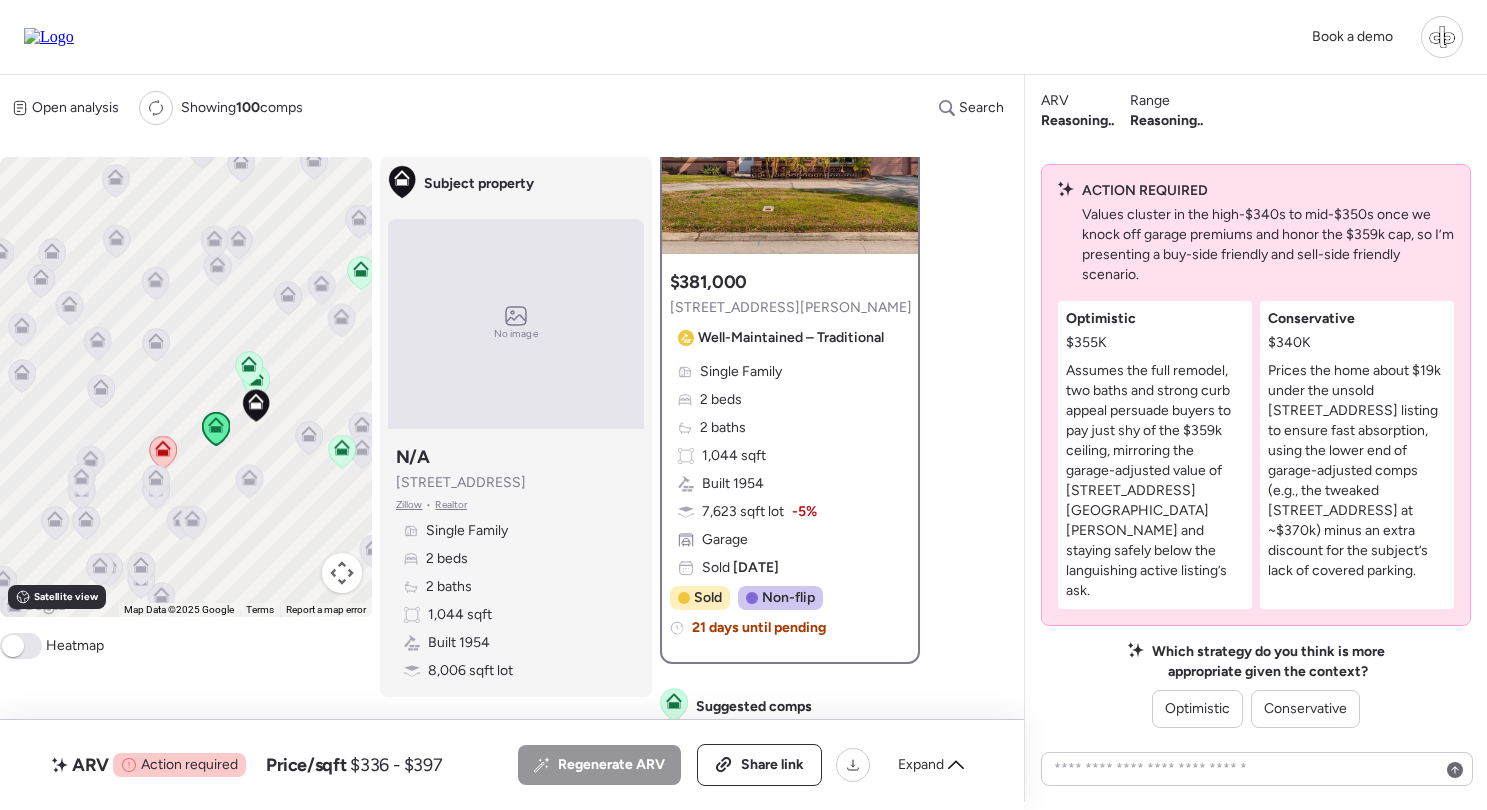 scroll, scrollTop: 70, scrollLeft: 0, axis: vertical 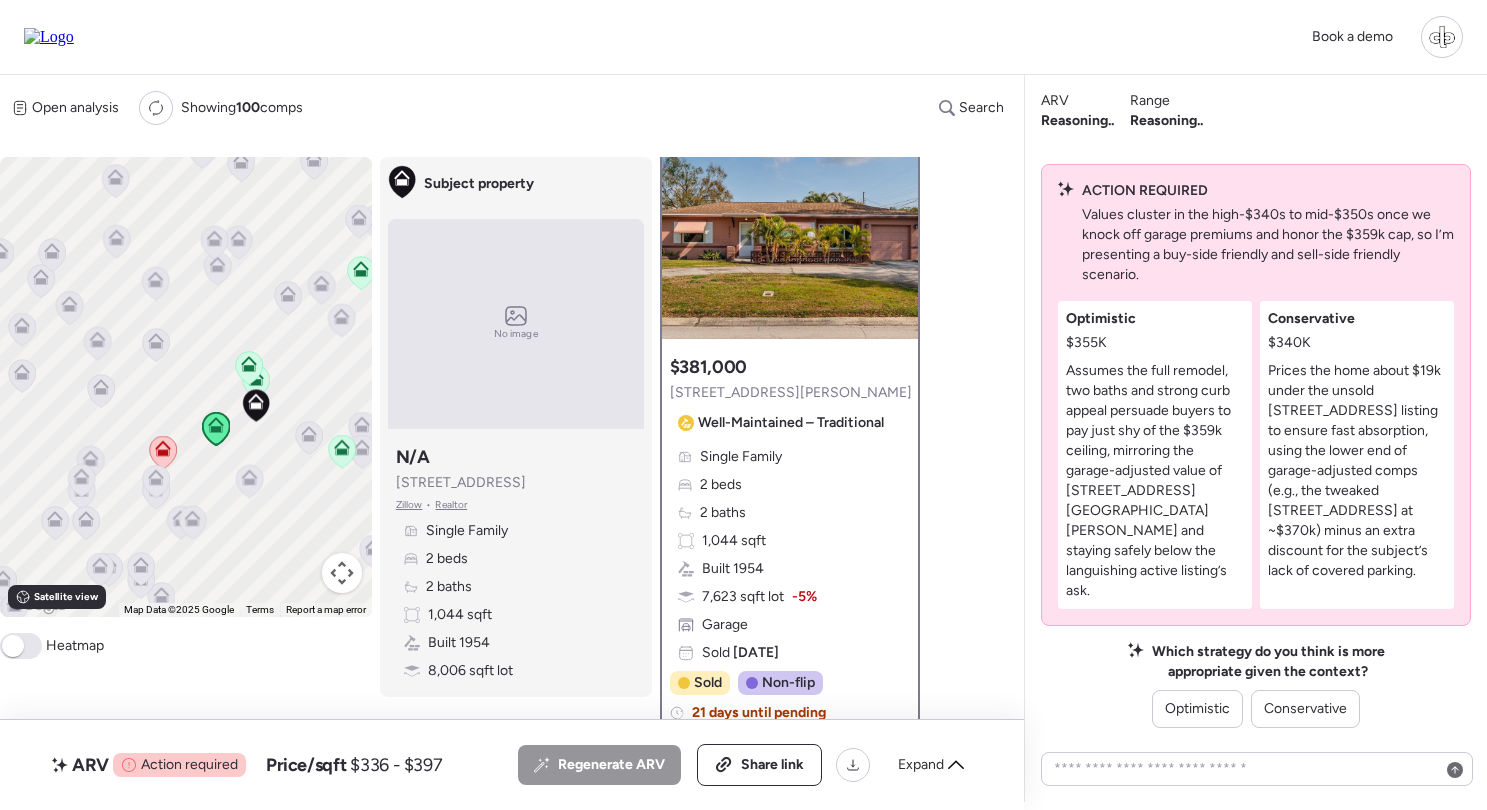click 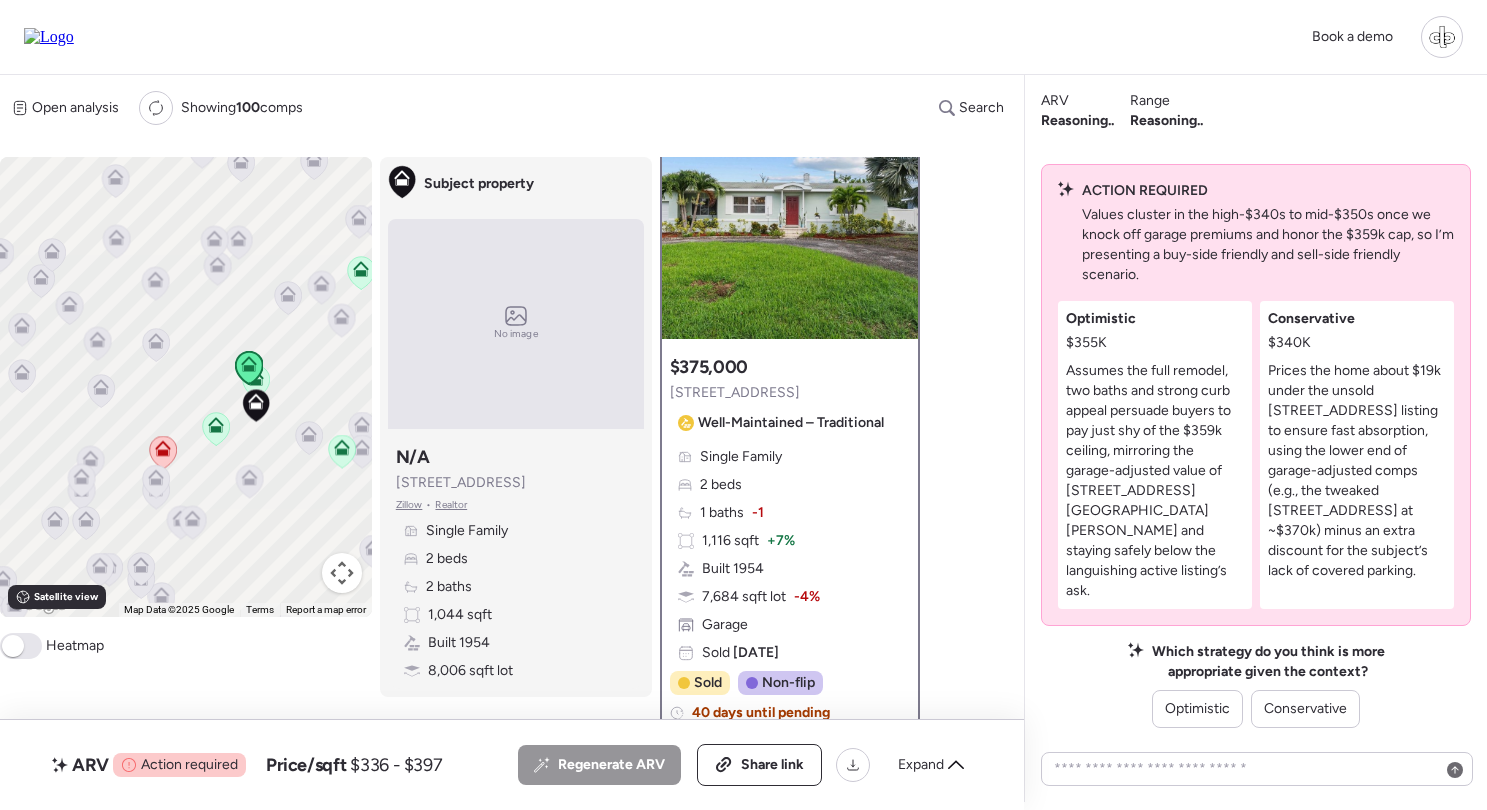 scroll, scrollTop: 0, scrollLeft: 0, axis: both 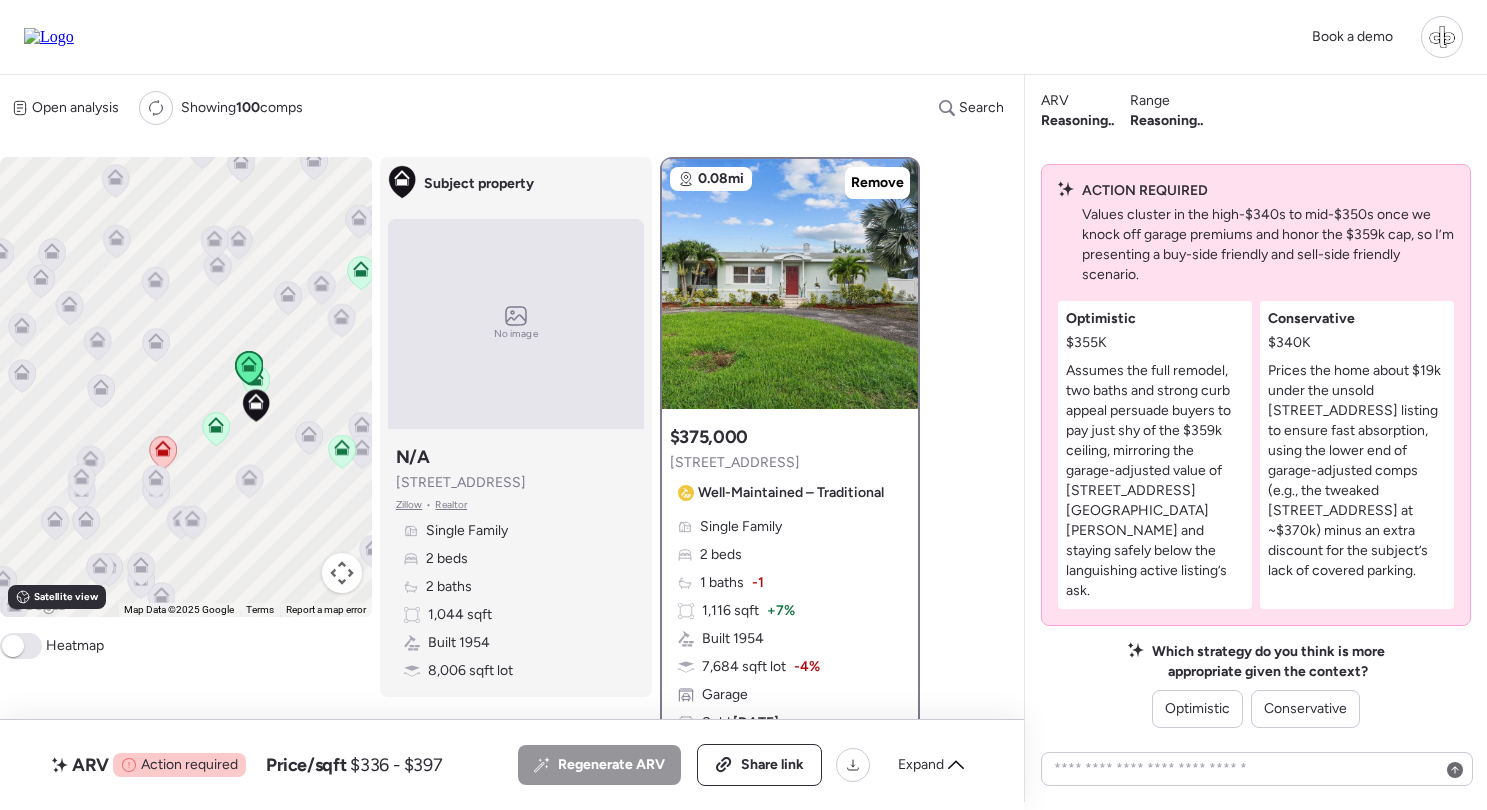 click 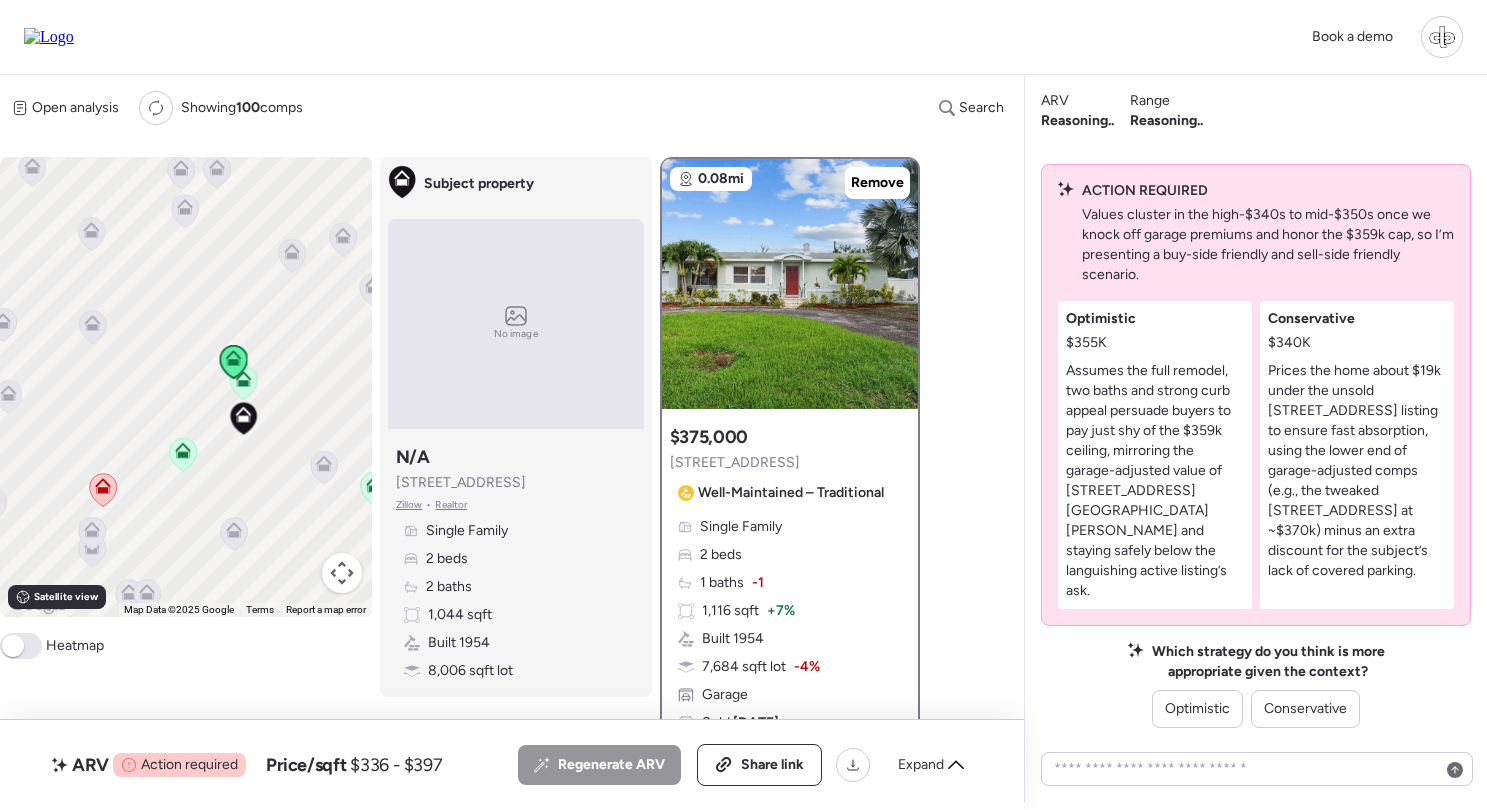 click 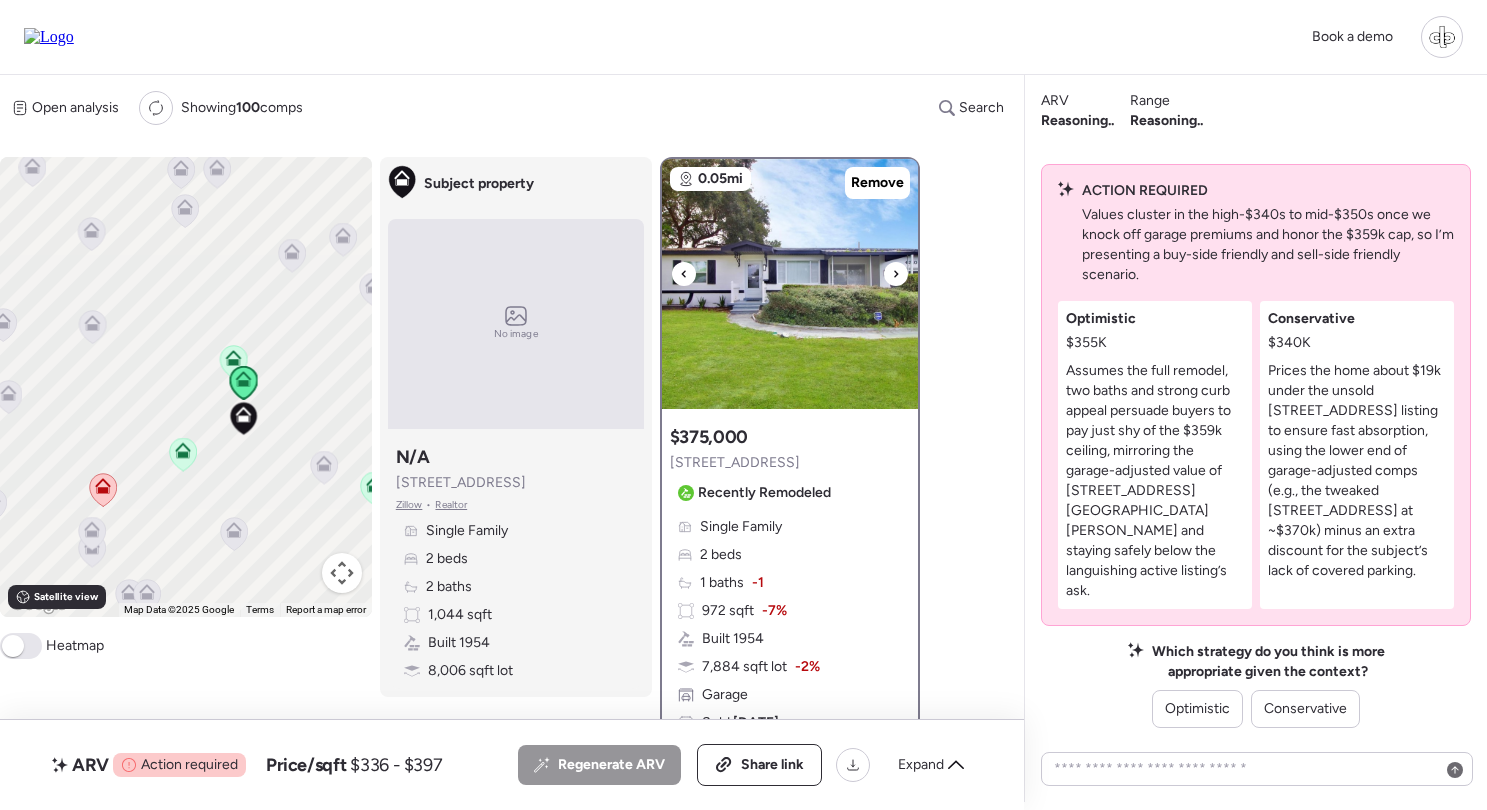 scroll, scrollTop: 0, scrollLeft: 0, axis: both 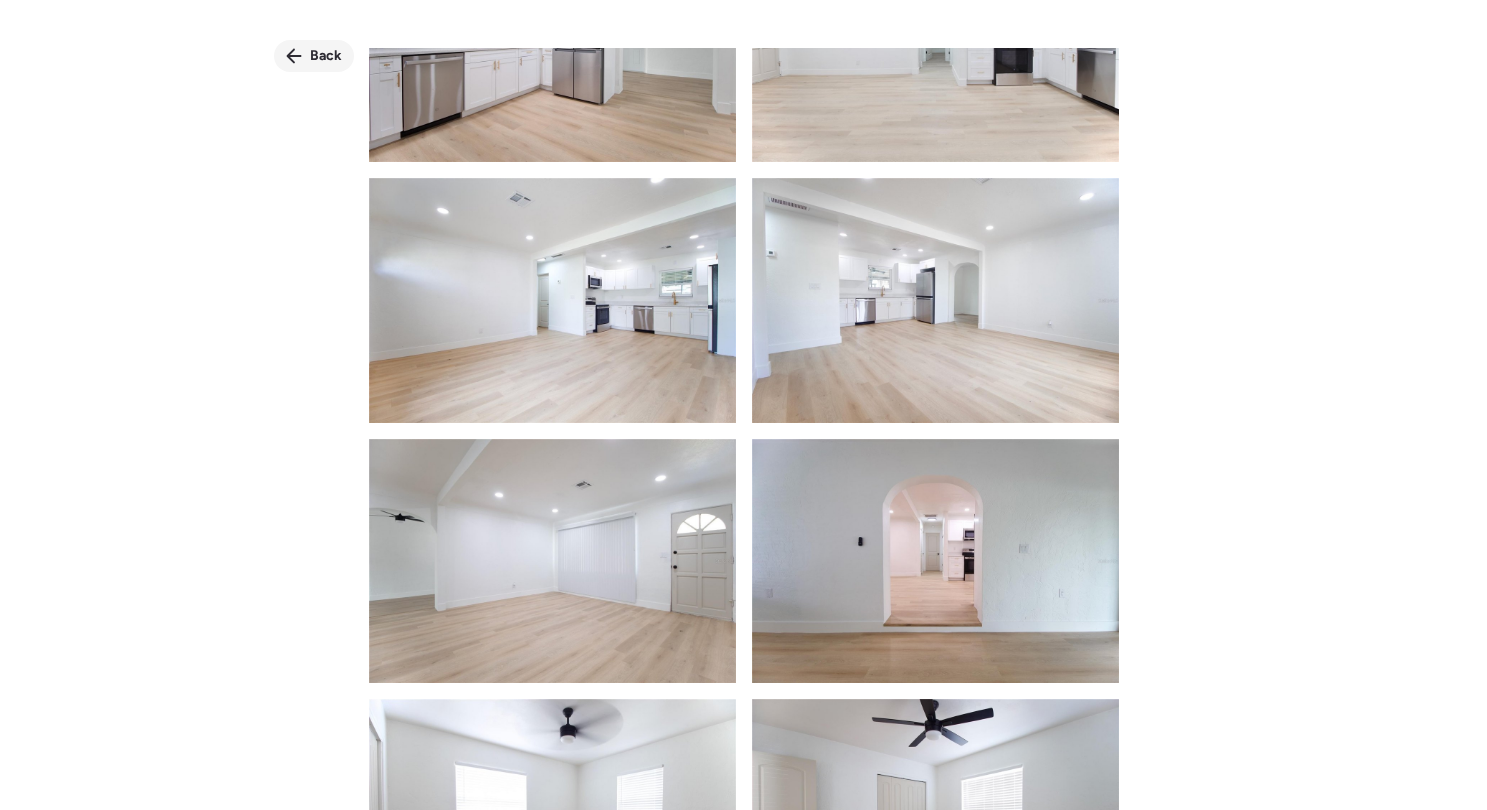 click on "Back" at bounding box center [314, 56] 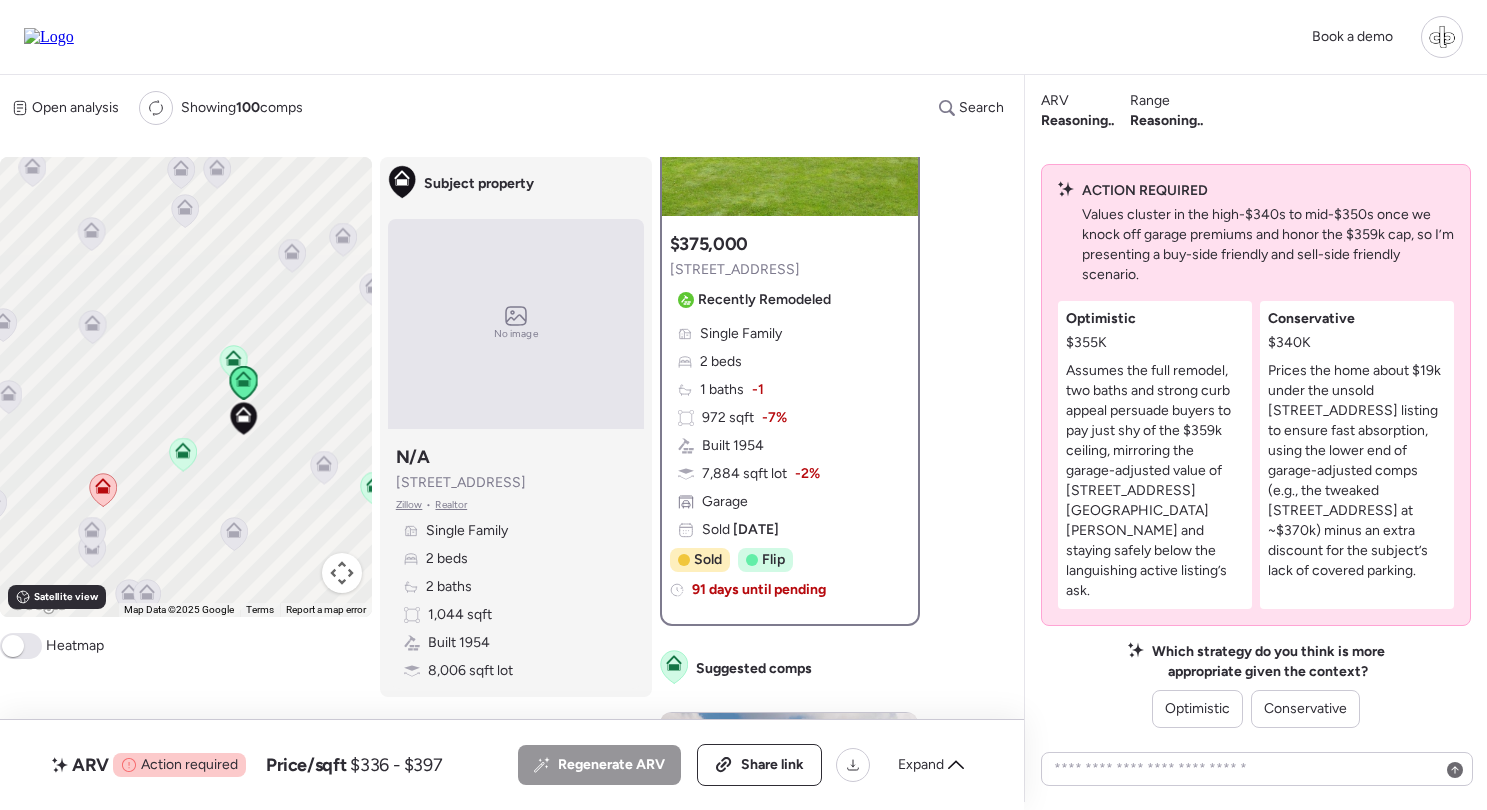 scroll, scrollTop: 212, scrollLeft: 0, axis: vertical 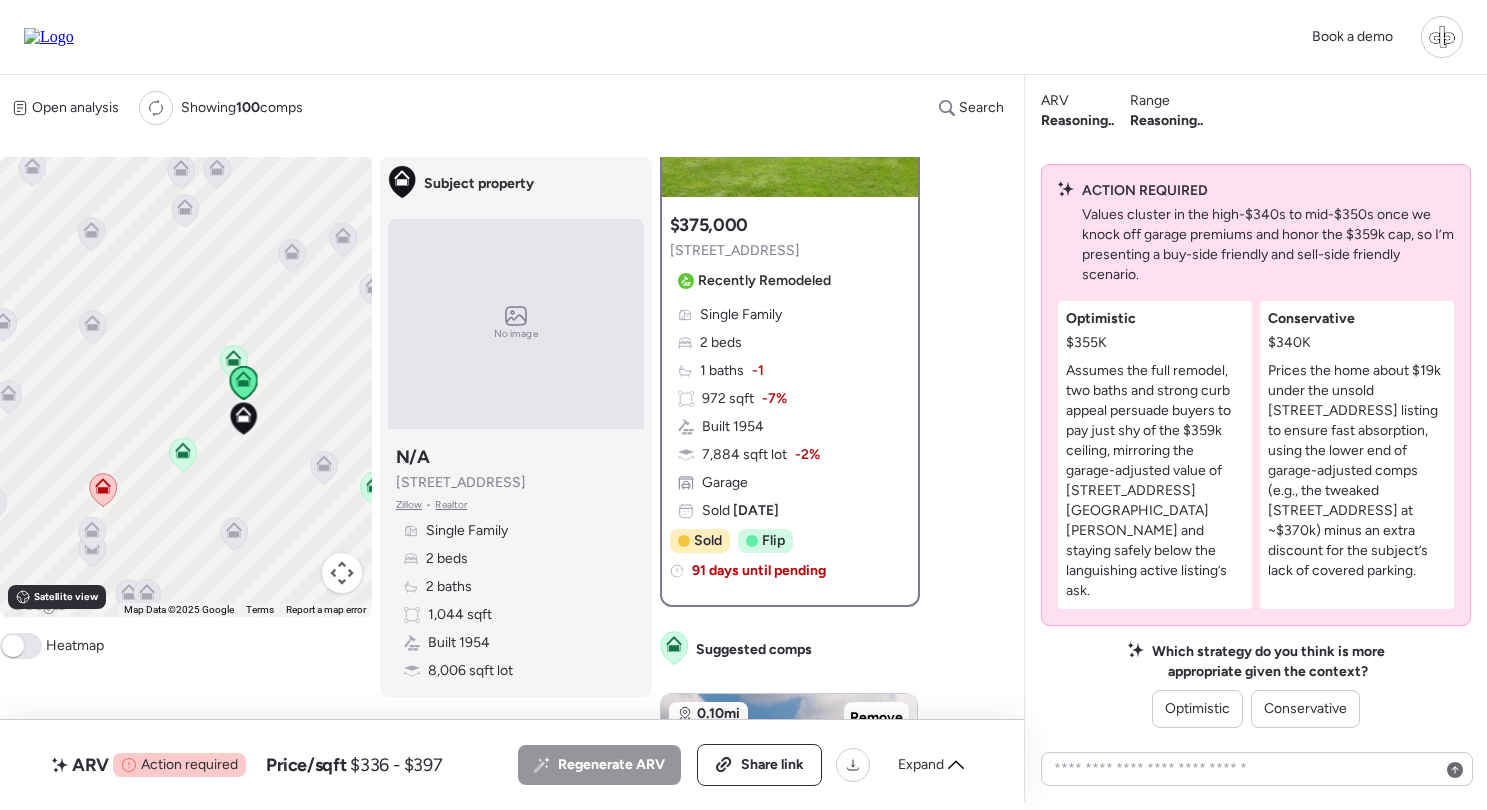 click 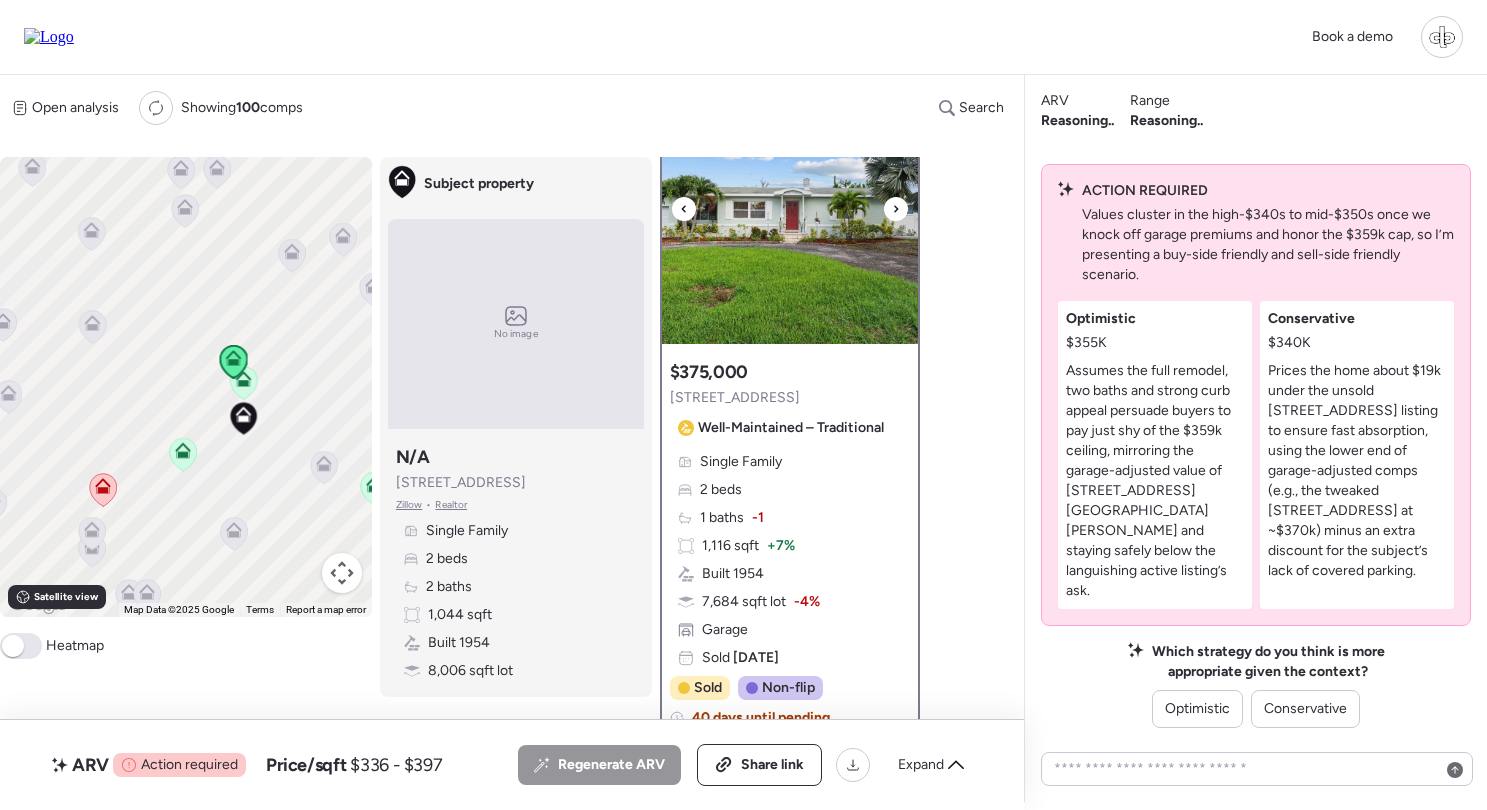 scroll, scrollTop: 71, scrollLeft: 0, axis: vertical 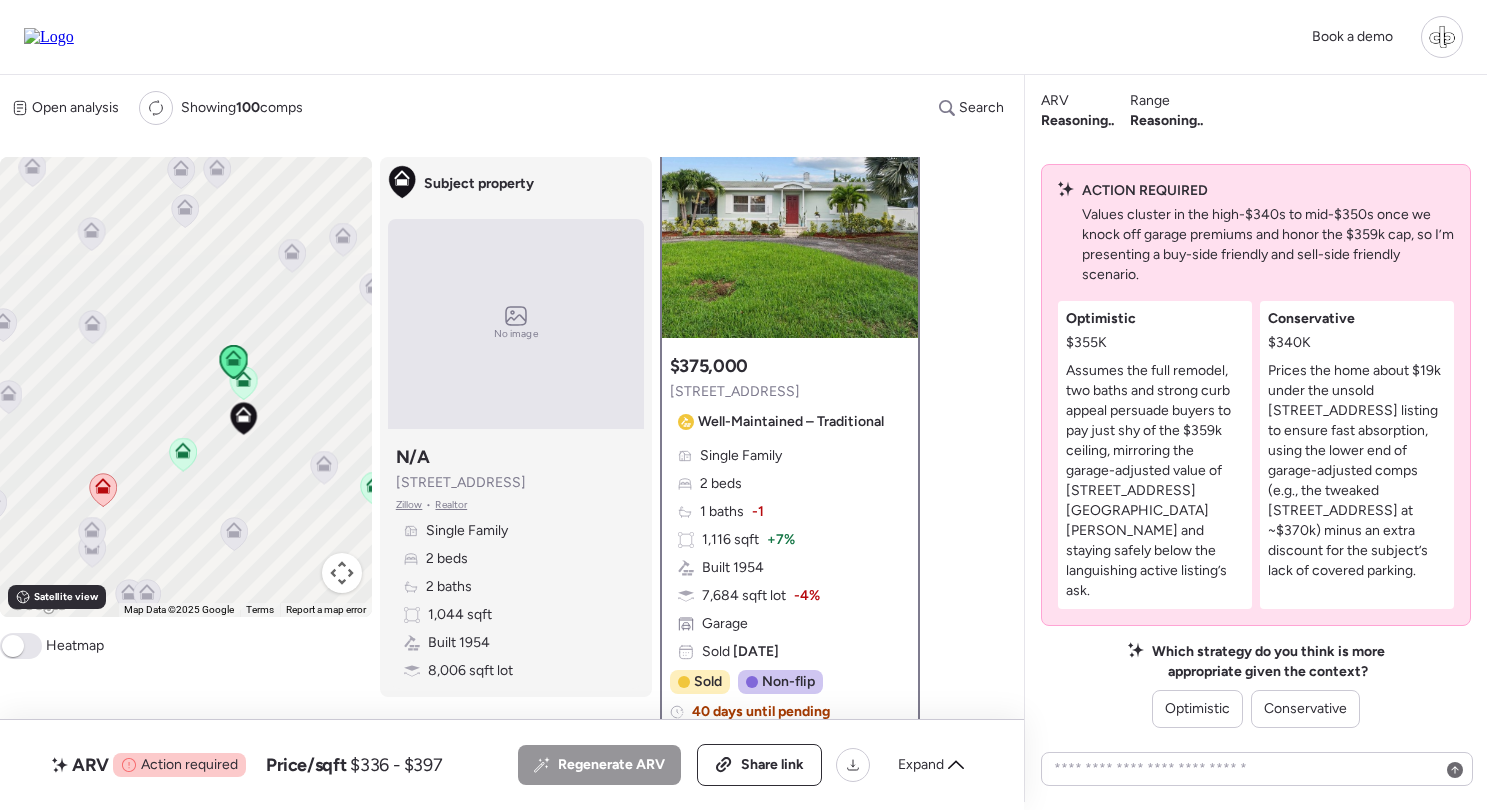 click 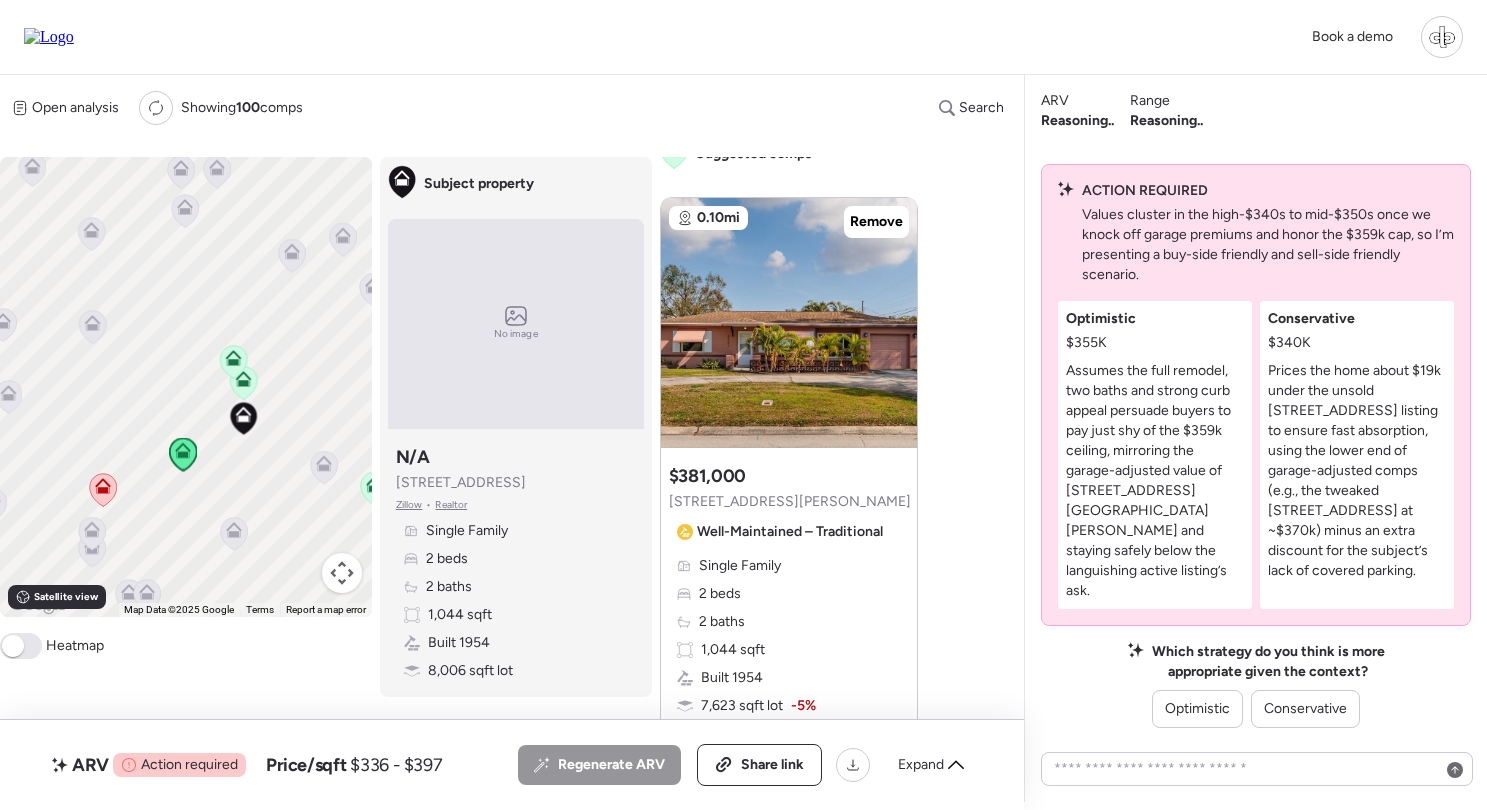 scroll, scrollTop: 1377, scrollLeft: 0, axis: vertical 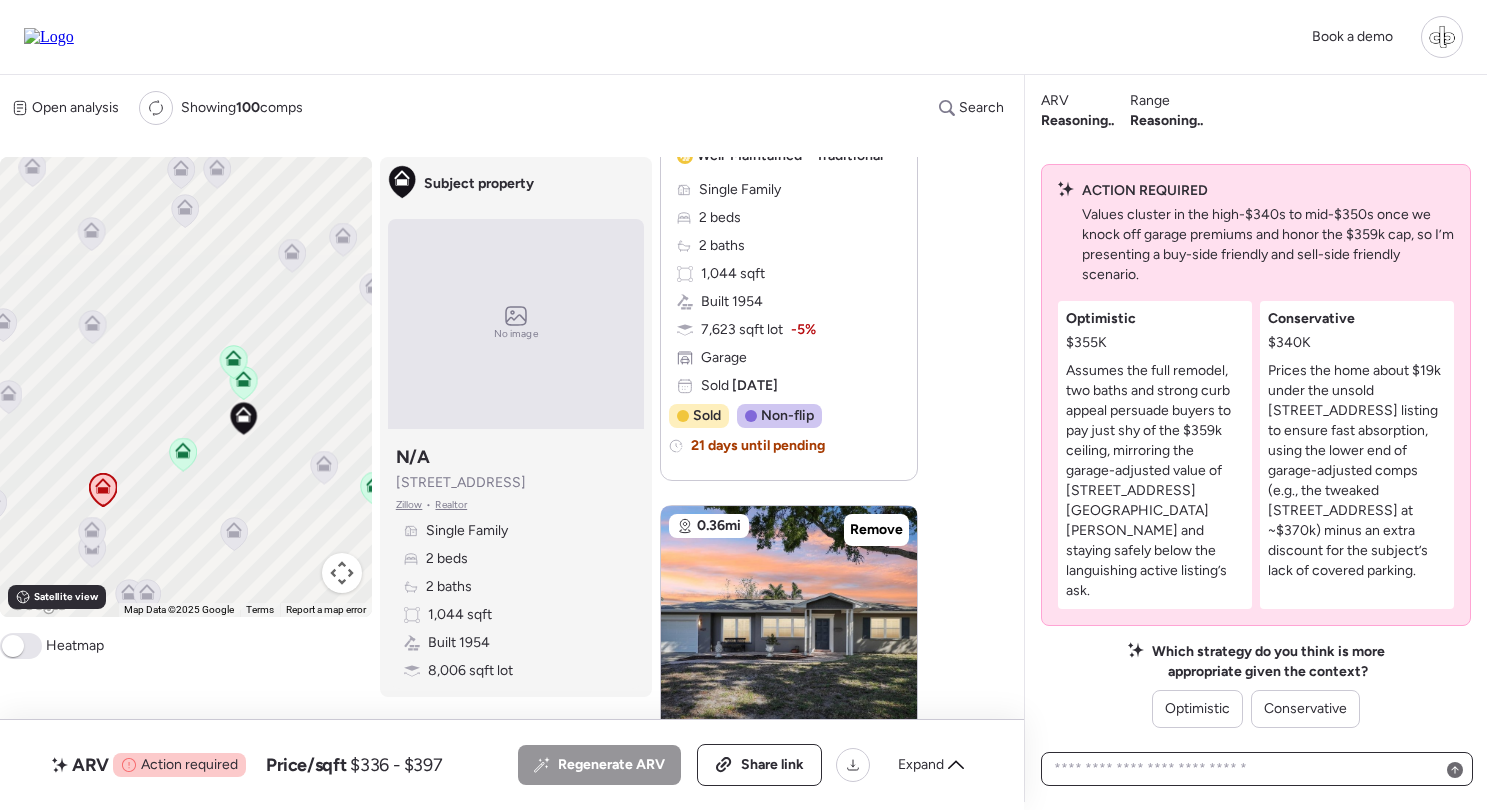 click at bounding box center (1257, 769) 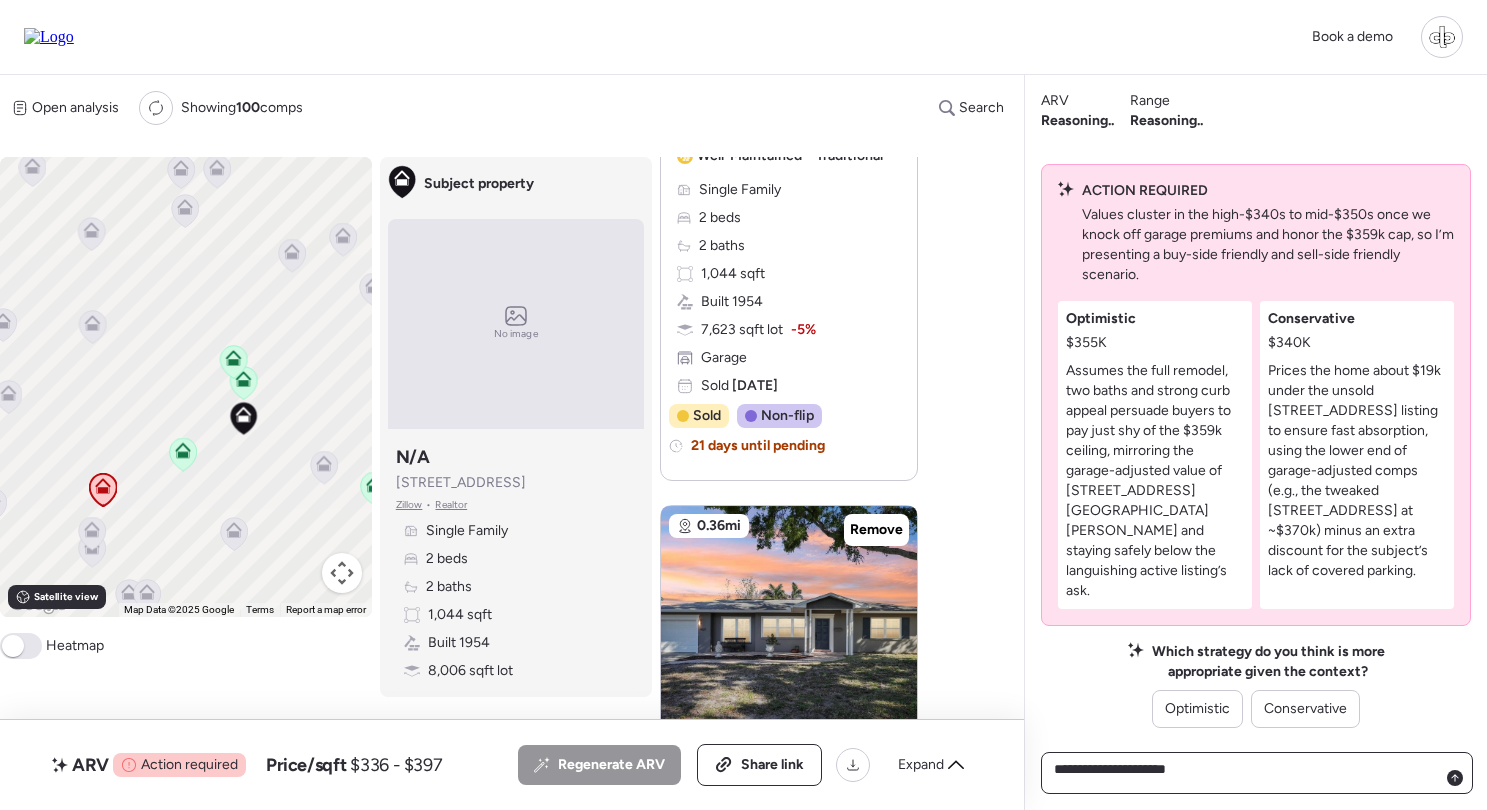 type on "**********" 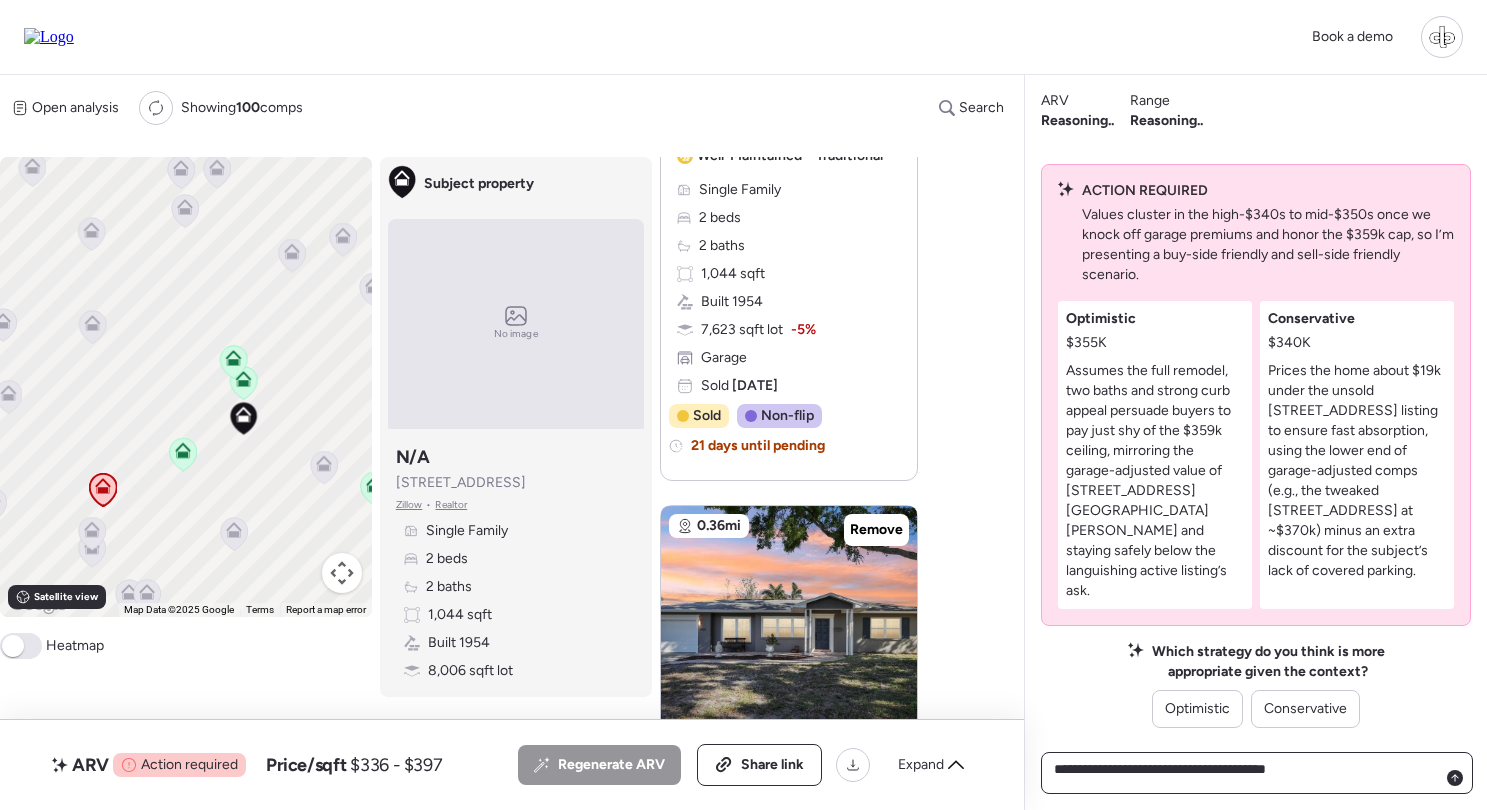 type on "**********" 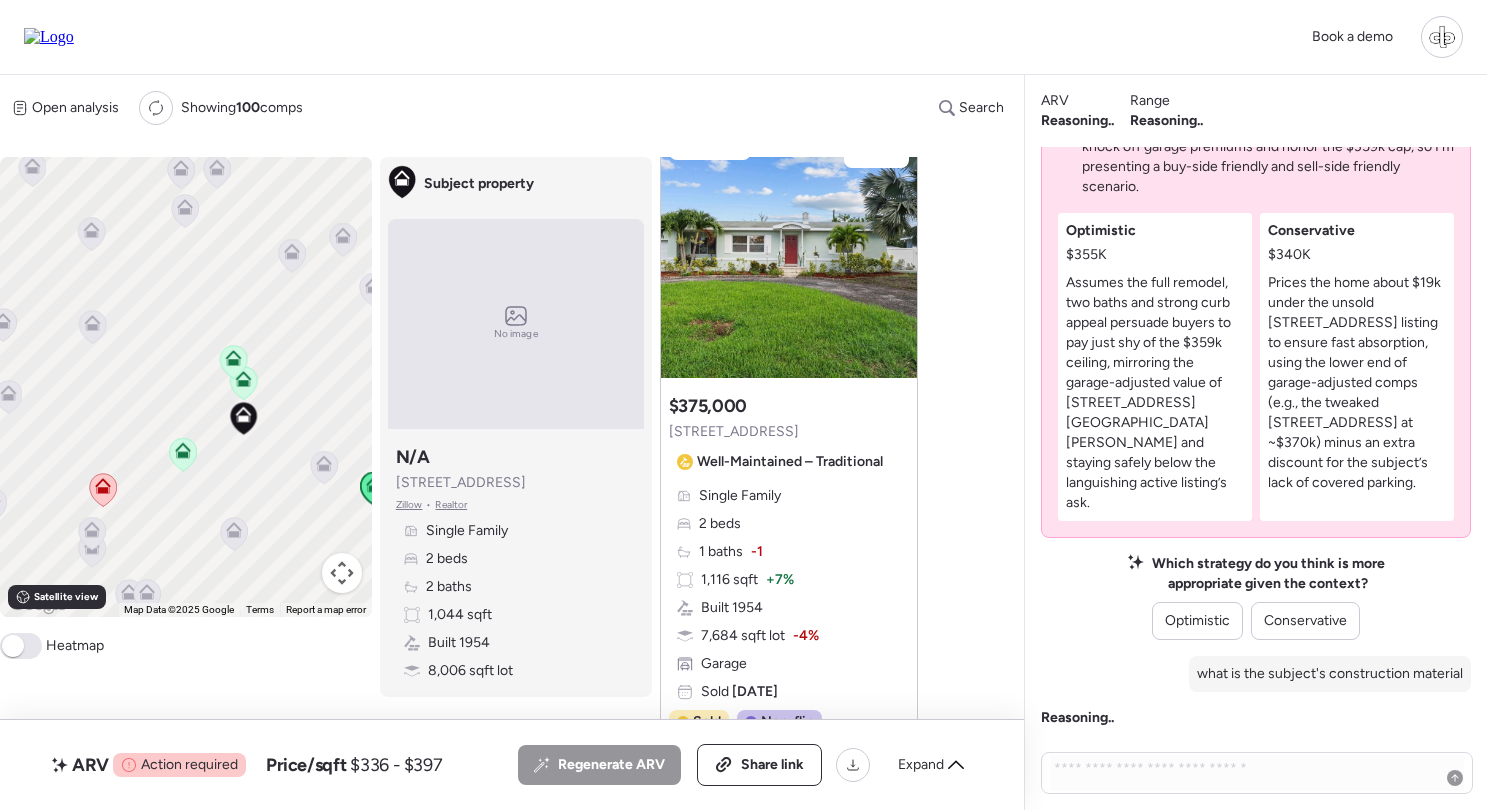 scroll, scrollTop: 3991, scrollLeft: 0, axis: vertical 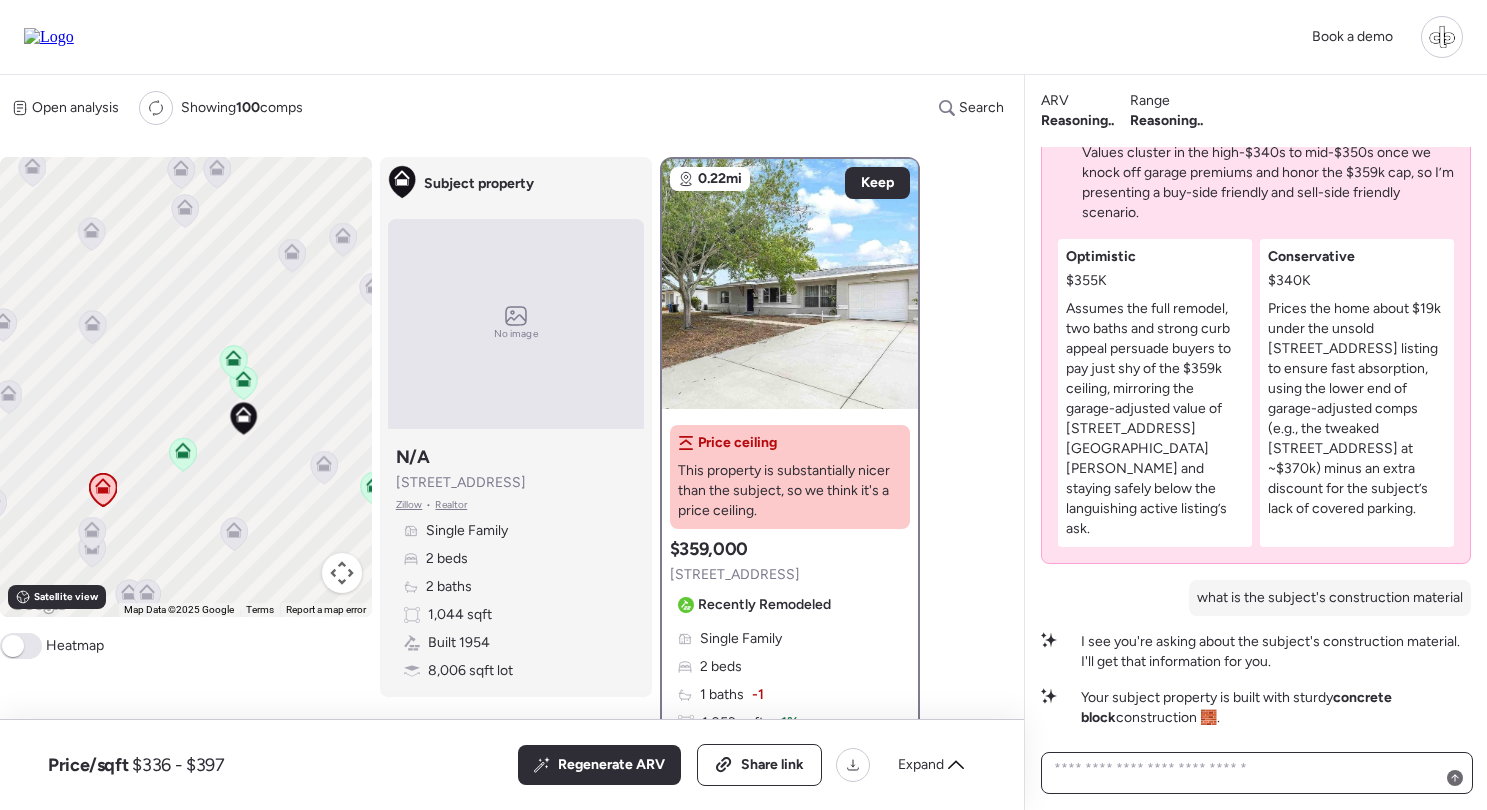 click at bounding box center (1257, 773) 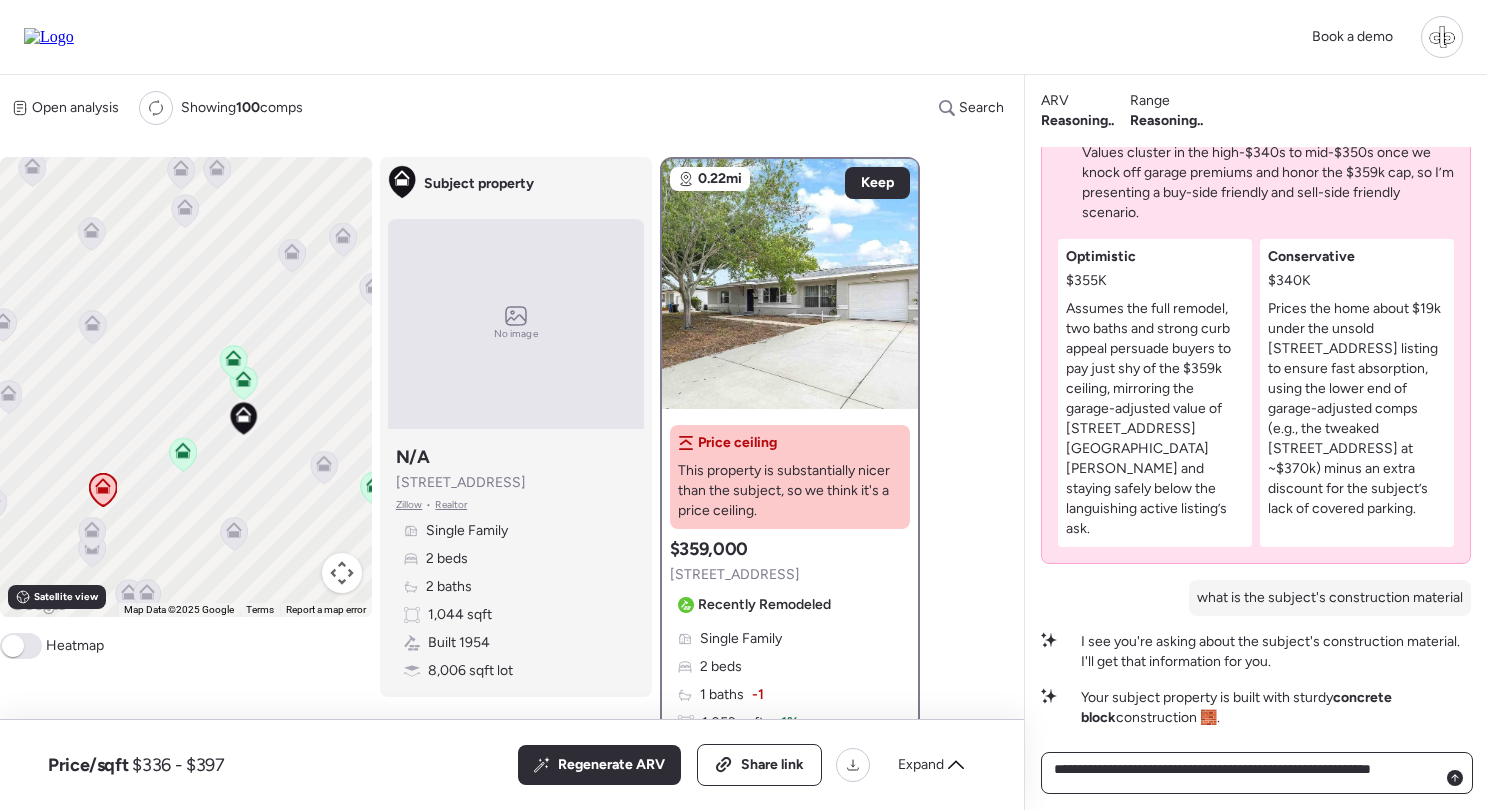 type on "**********" 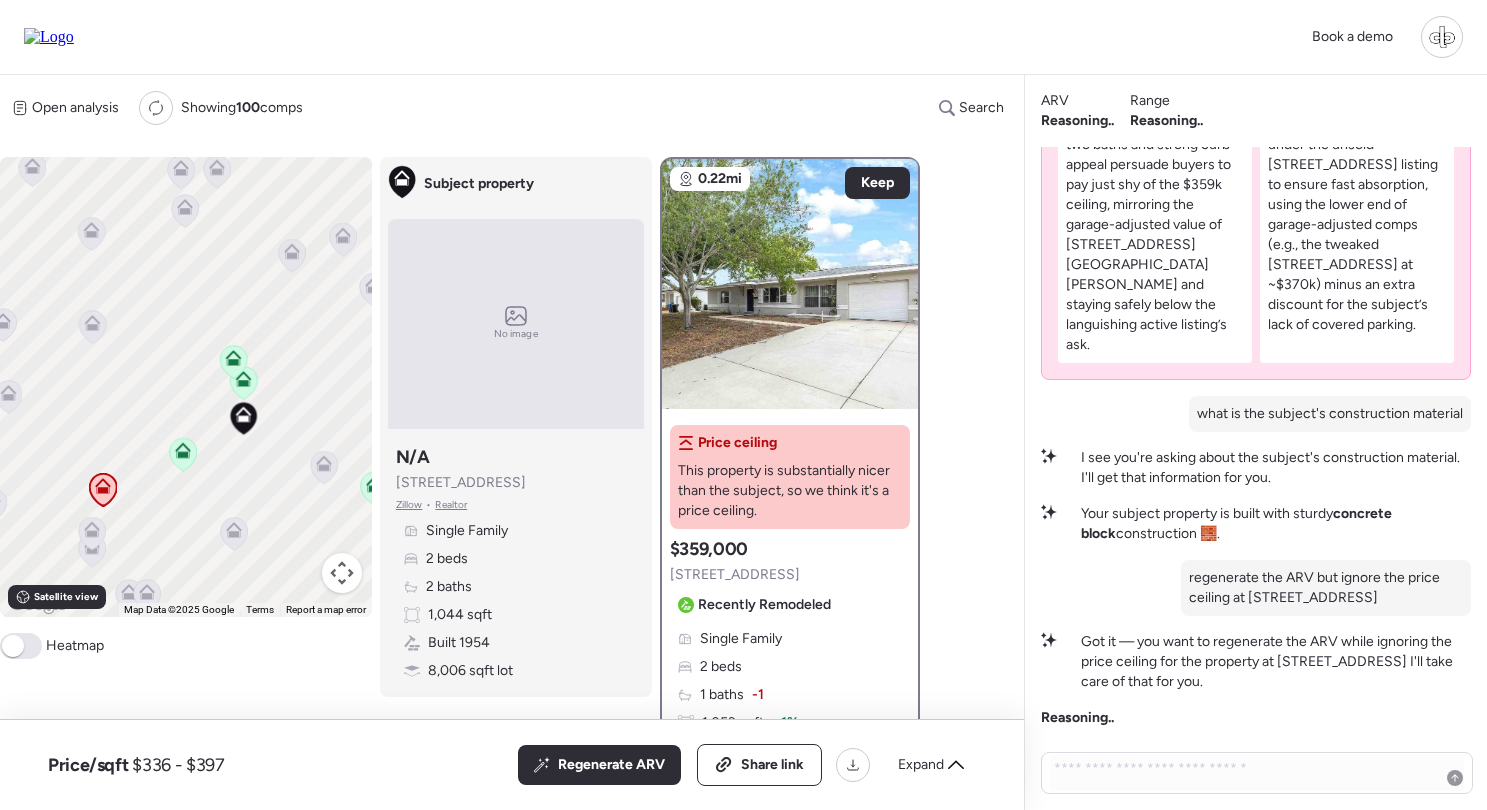 scroll, scrollTop: 0, scrollLeft: 0, axis: both 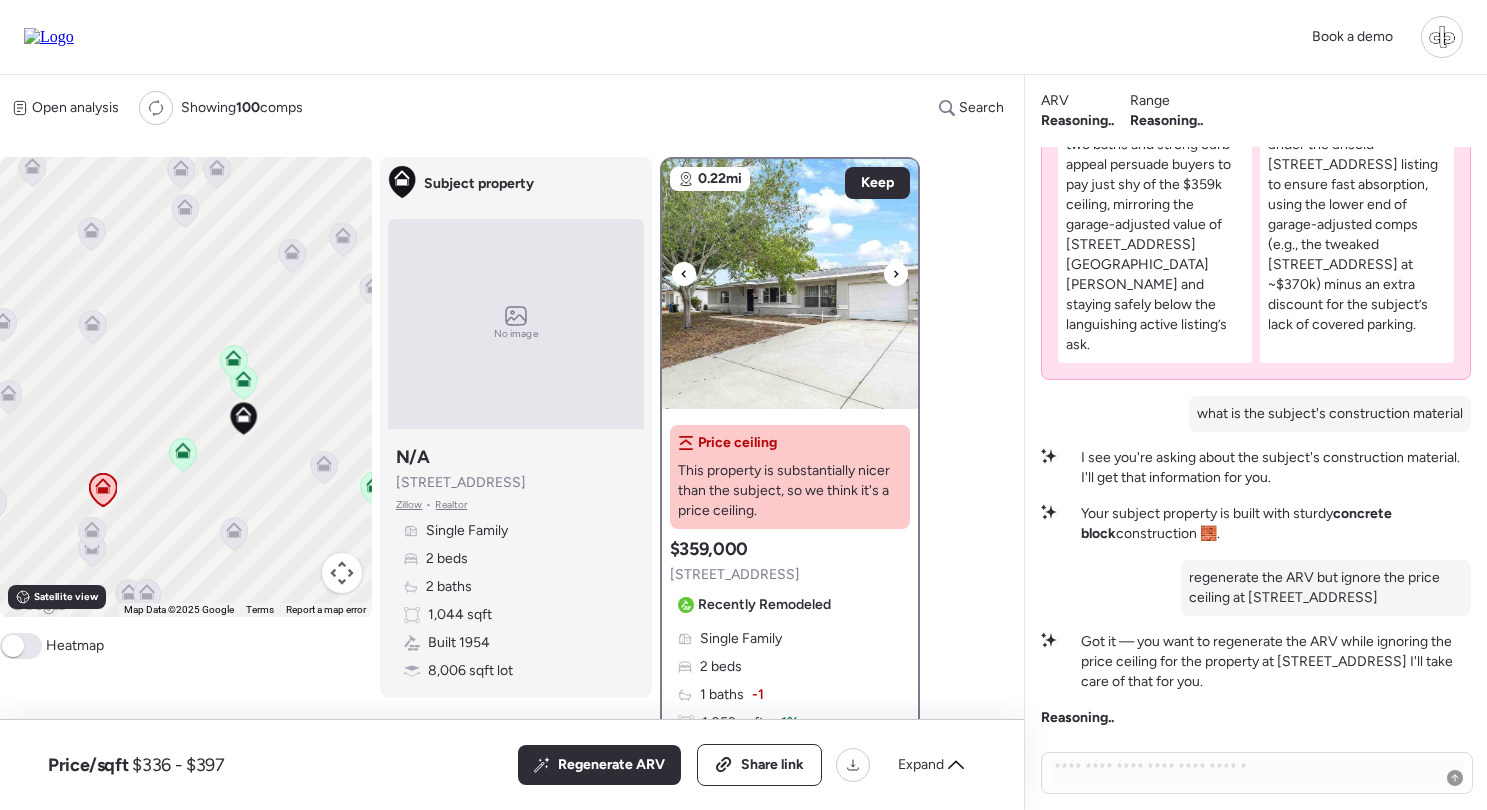 click at bounding box center [790, 284] 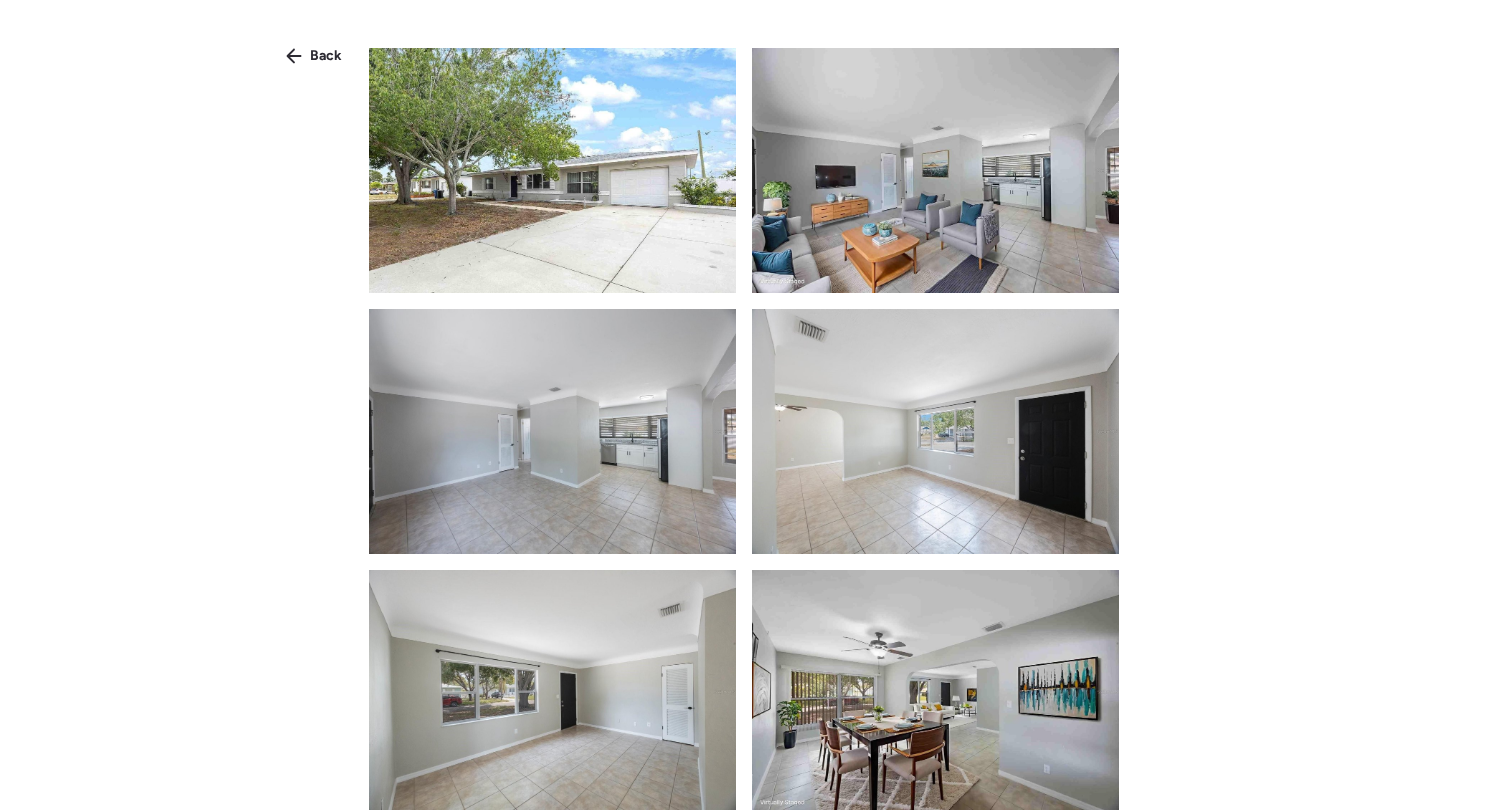 scroll, scrollTop: 0, scrollLeft: 0, axis: both 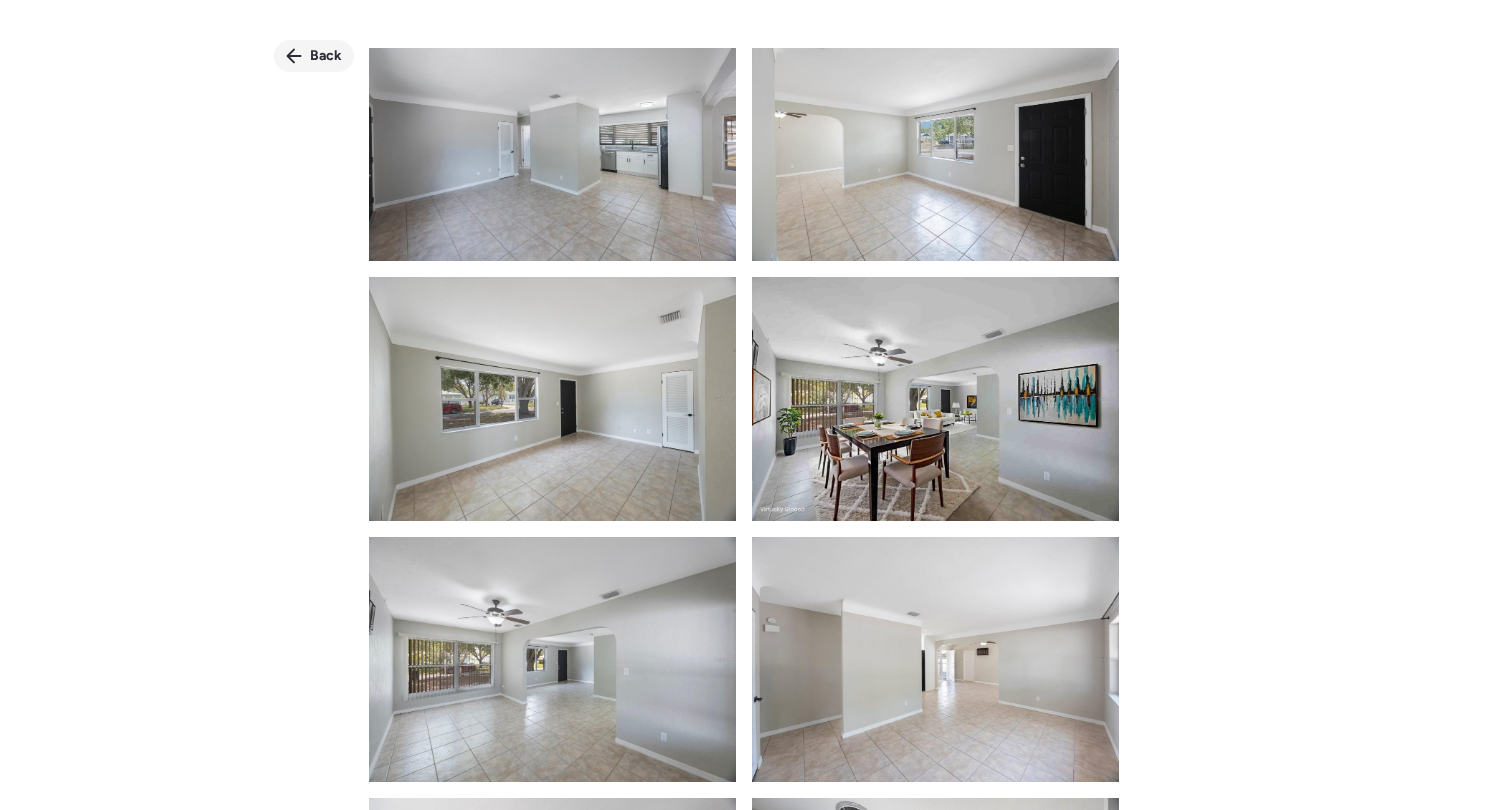 click on "Back" at bounding box center [326, 56] 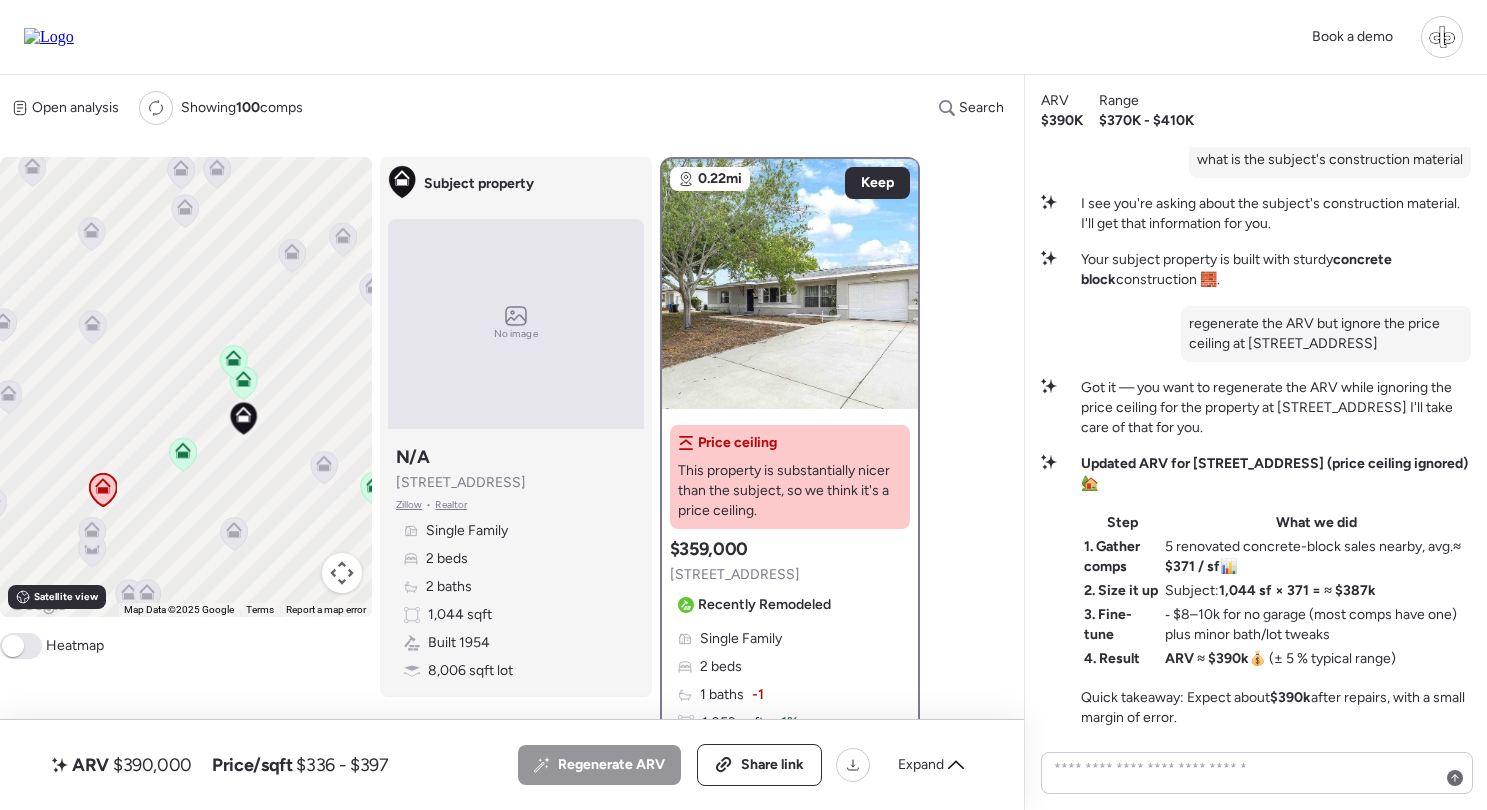 scroll, scrollTop: 0, scrollLeft: 0, axis: both 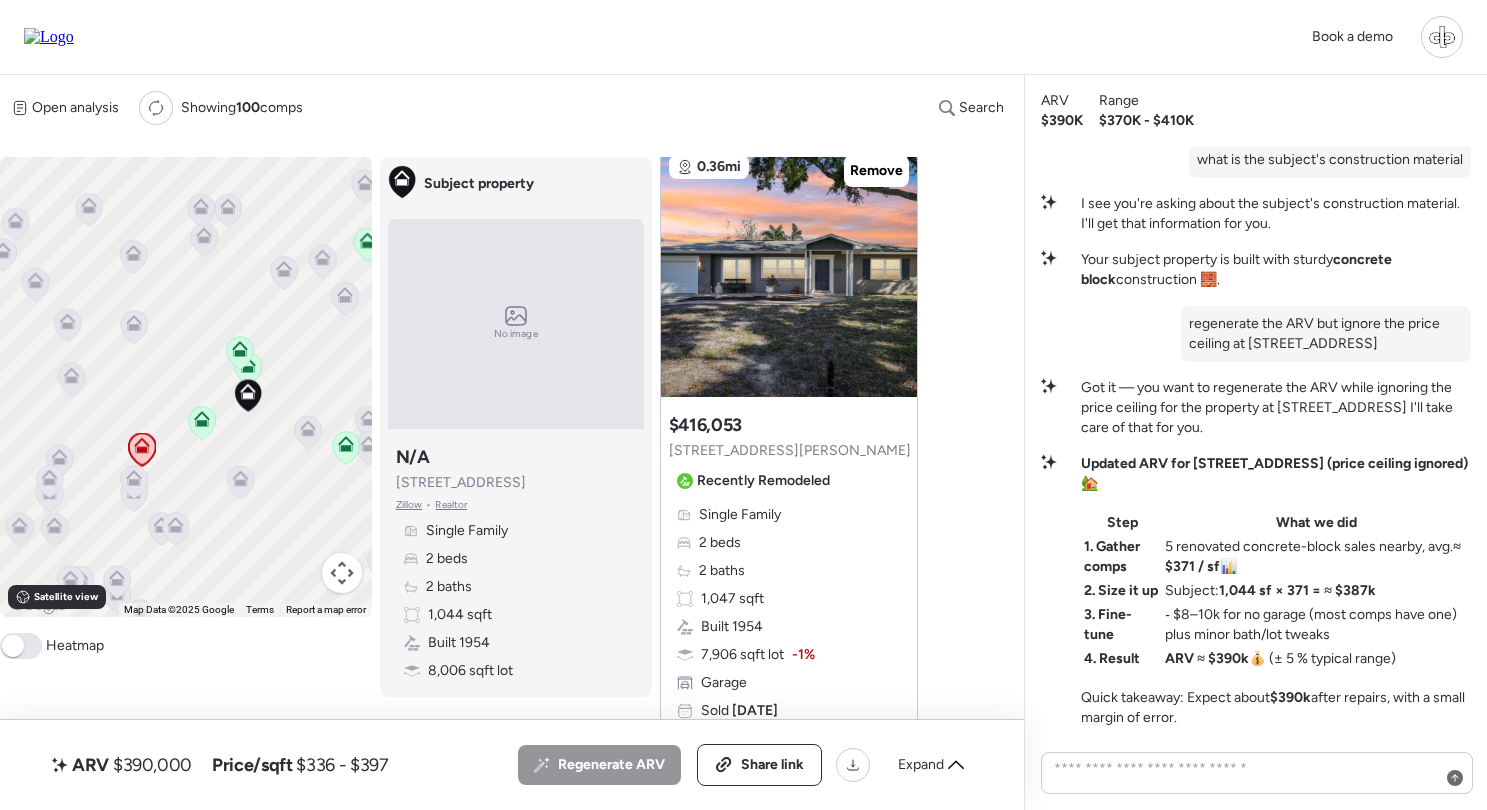 click 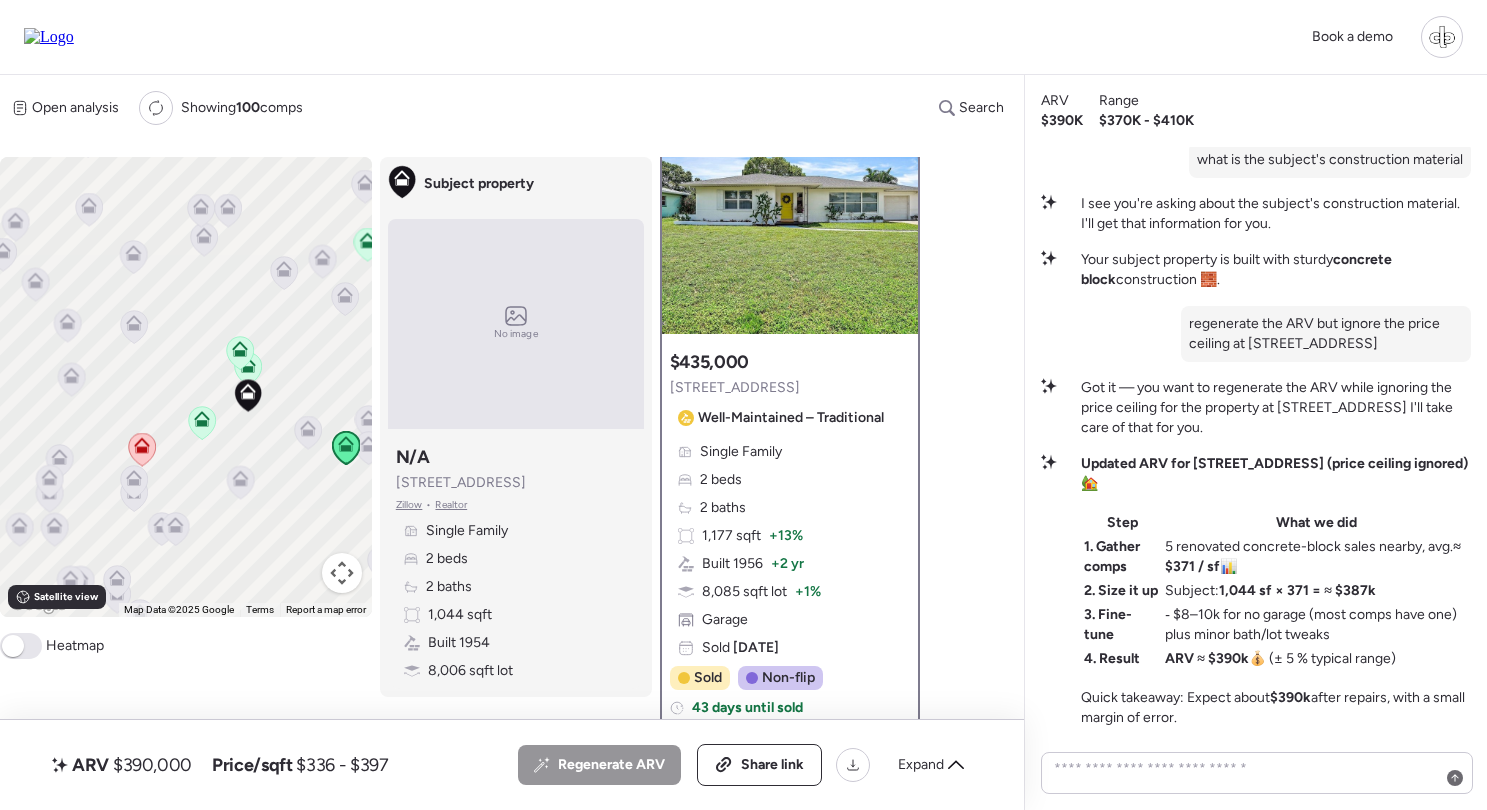 scroll, scrollTop: 80, scrollLeft: 0, axis: vertical 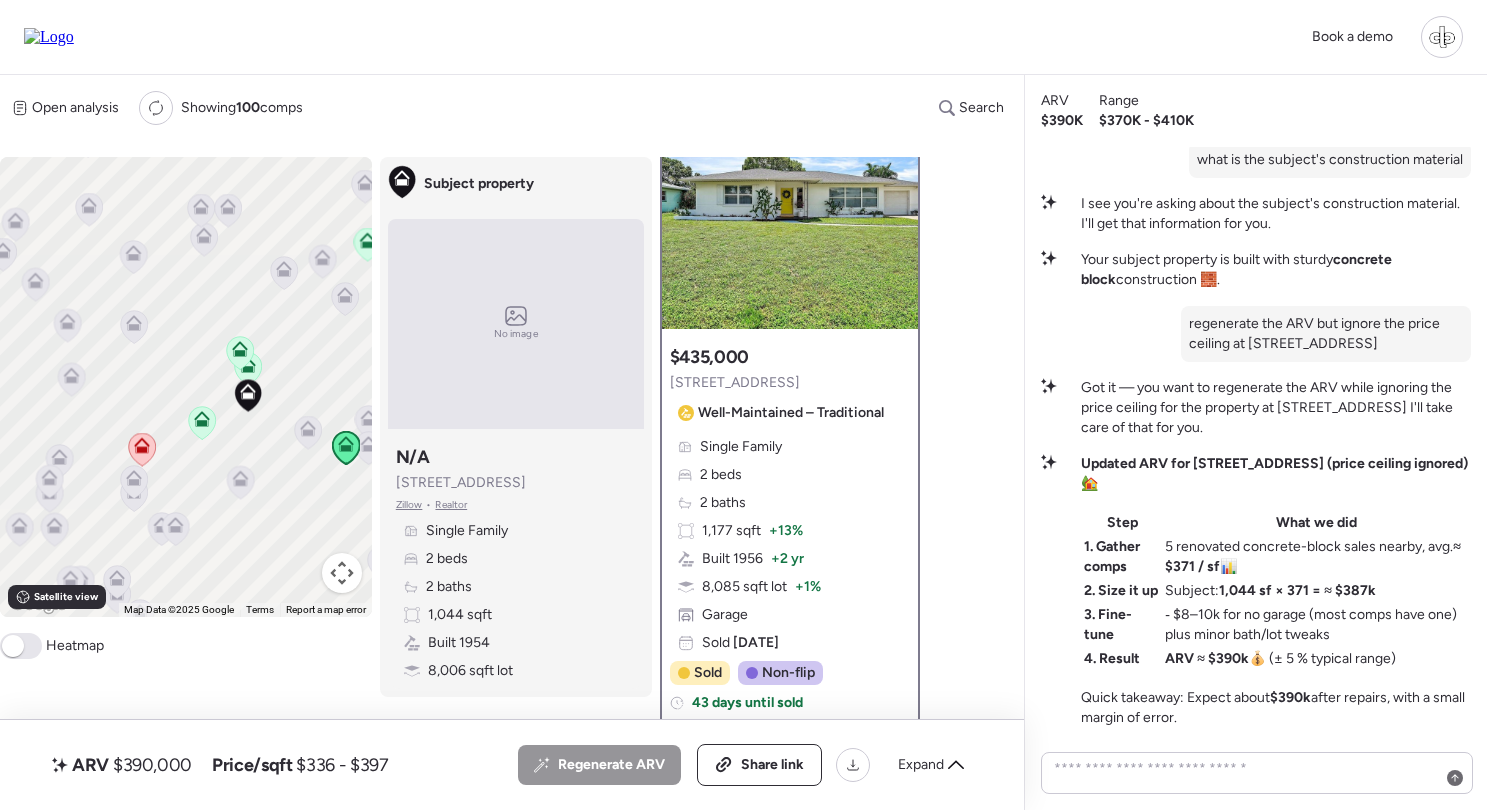 click 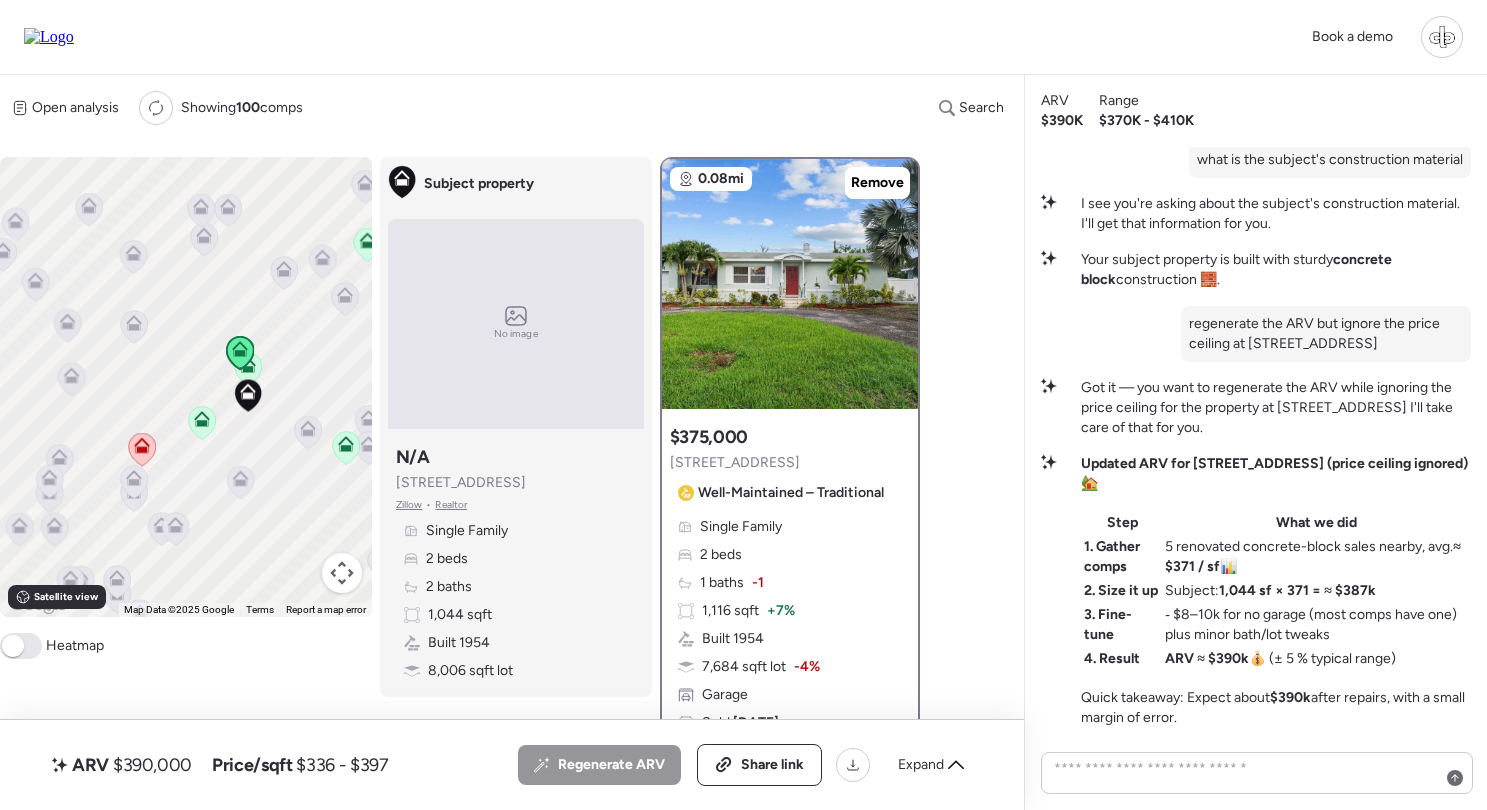 scroll, scrollTop: 144, scrollLeft: 0, axis: vertical 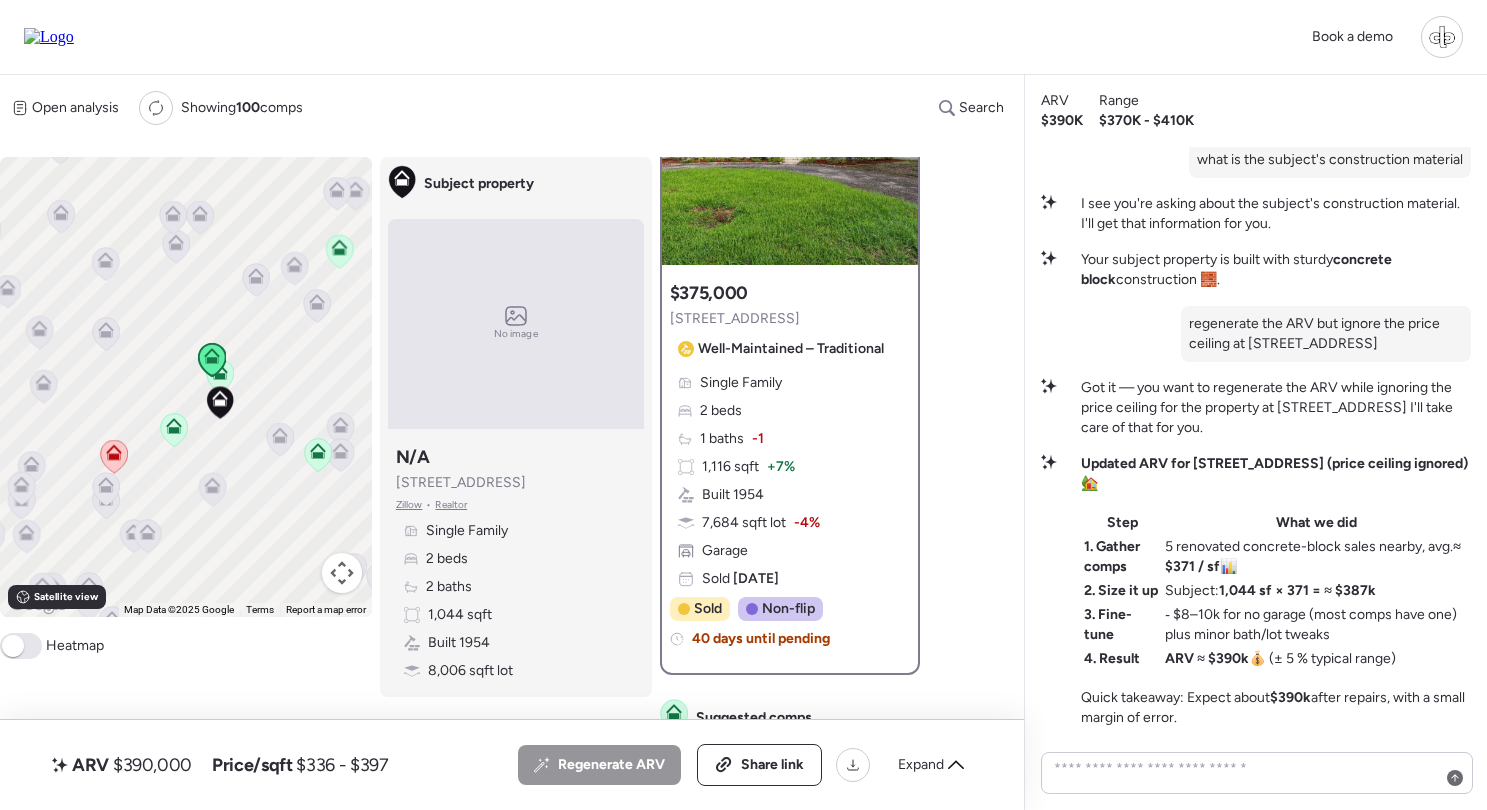 drag, startPoint x: 314, startPoint y: 270, endPoint x: 284, endPoint y: 277, distance: 30.805843 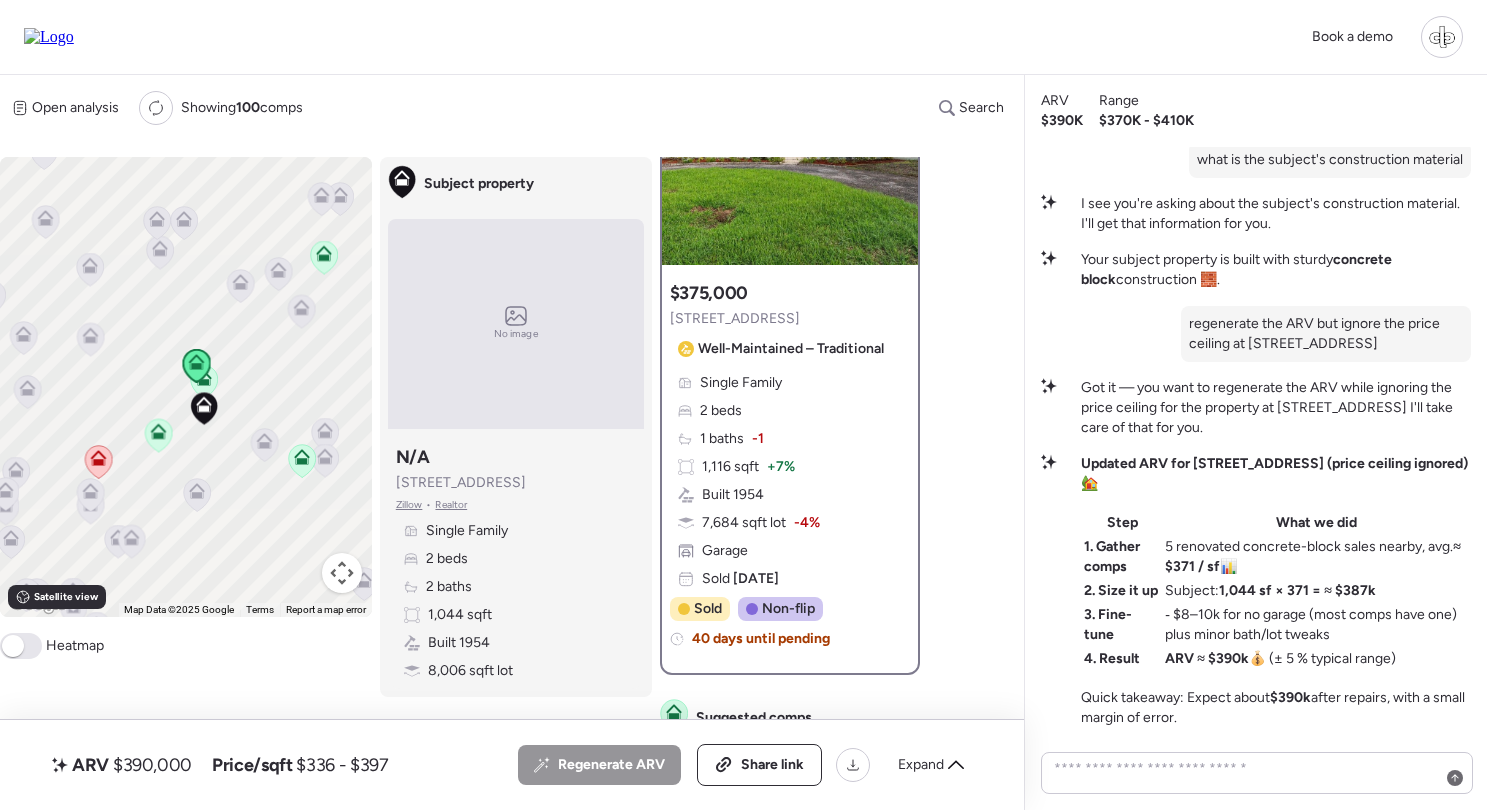 click 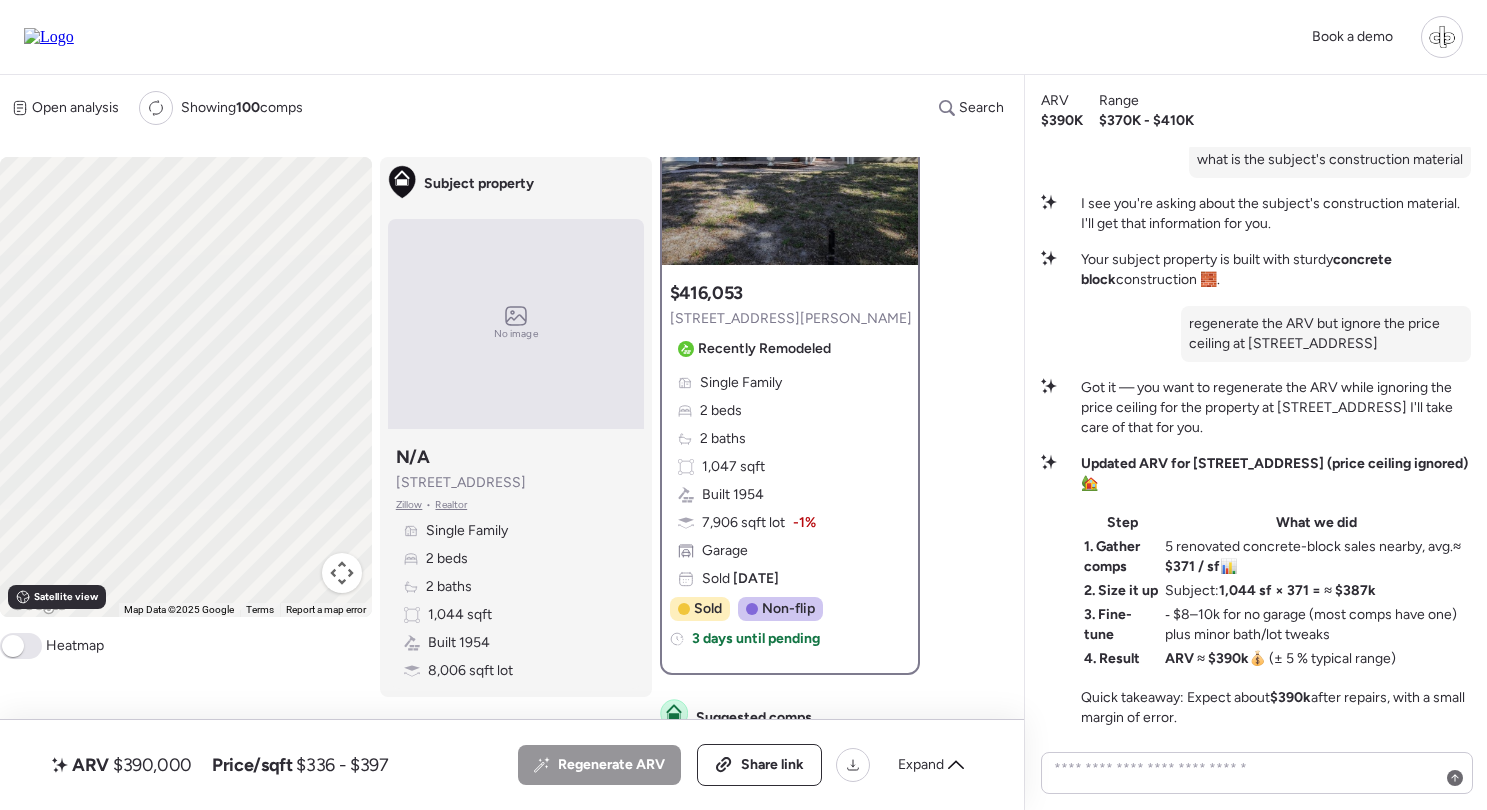 scroll, scrollTop: 0, scrollLeft: 0, axis: both 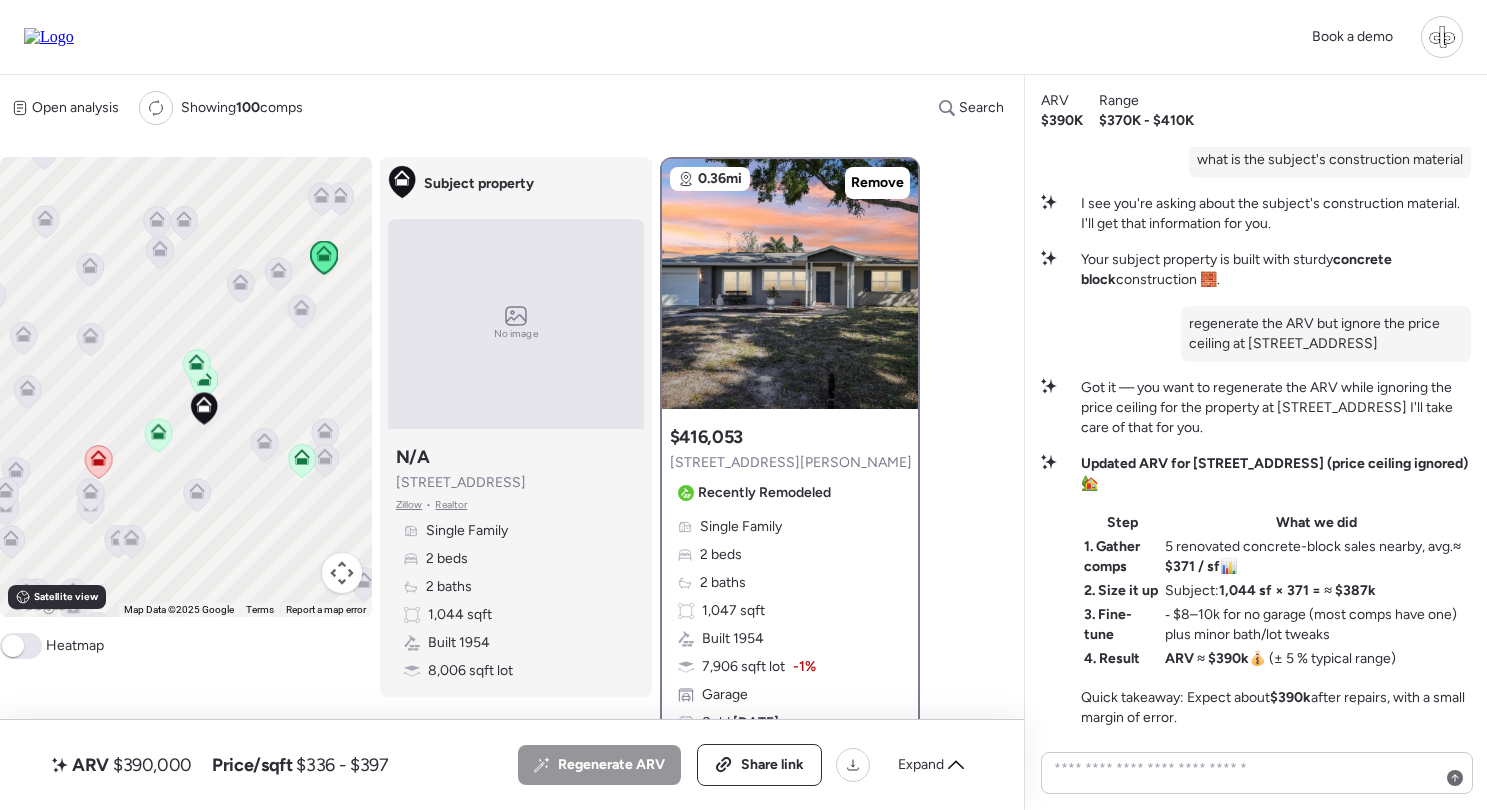 click at bounding box center [13, 646] 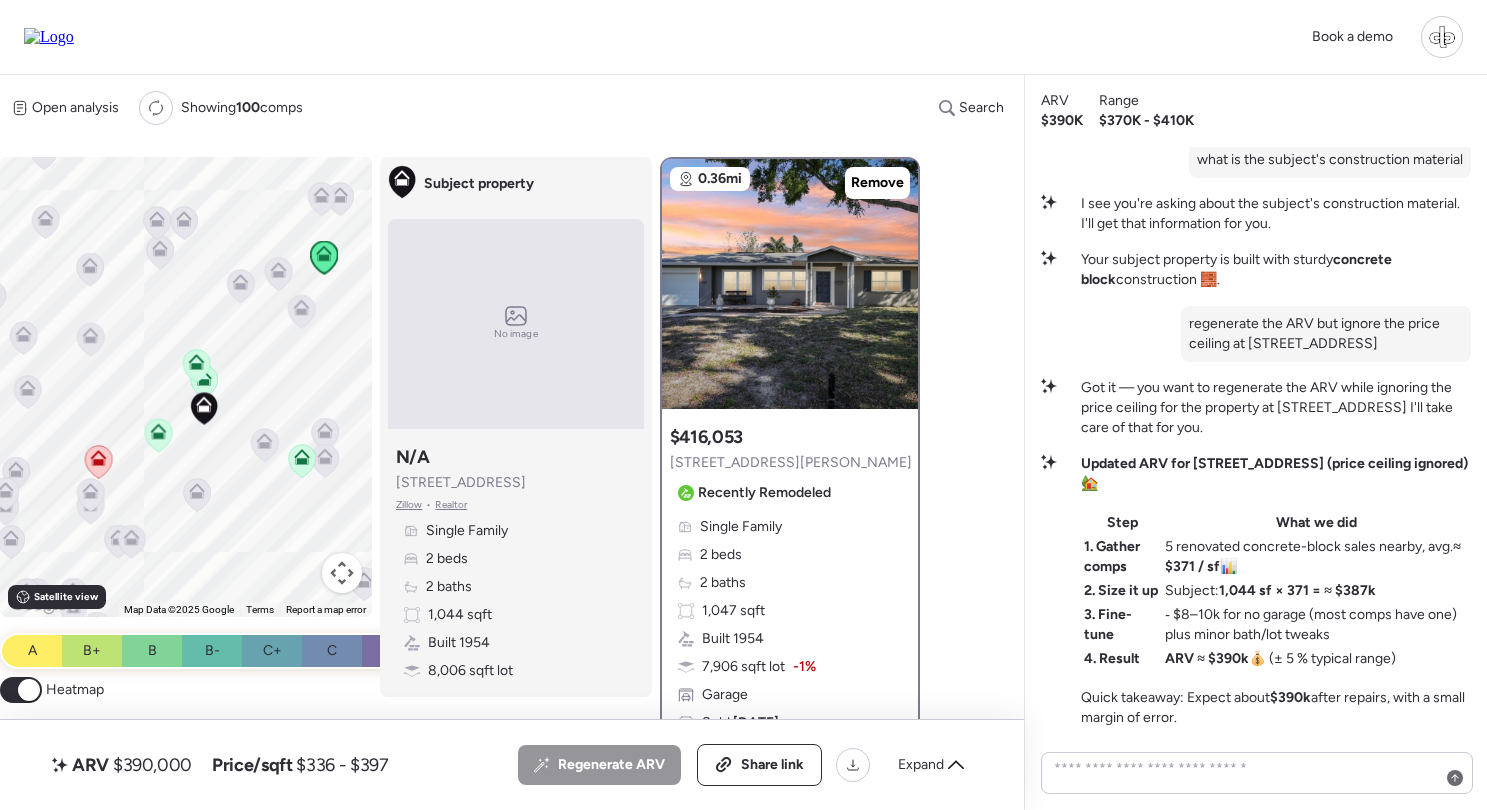 click at bounding box center [29, 690] 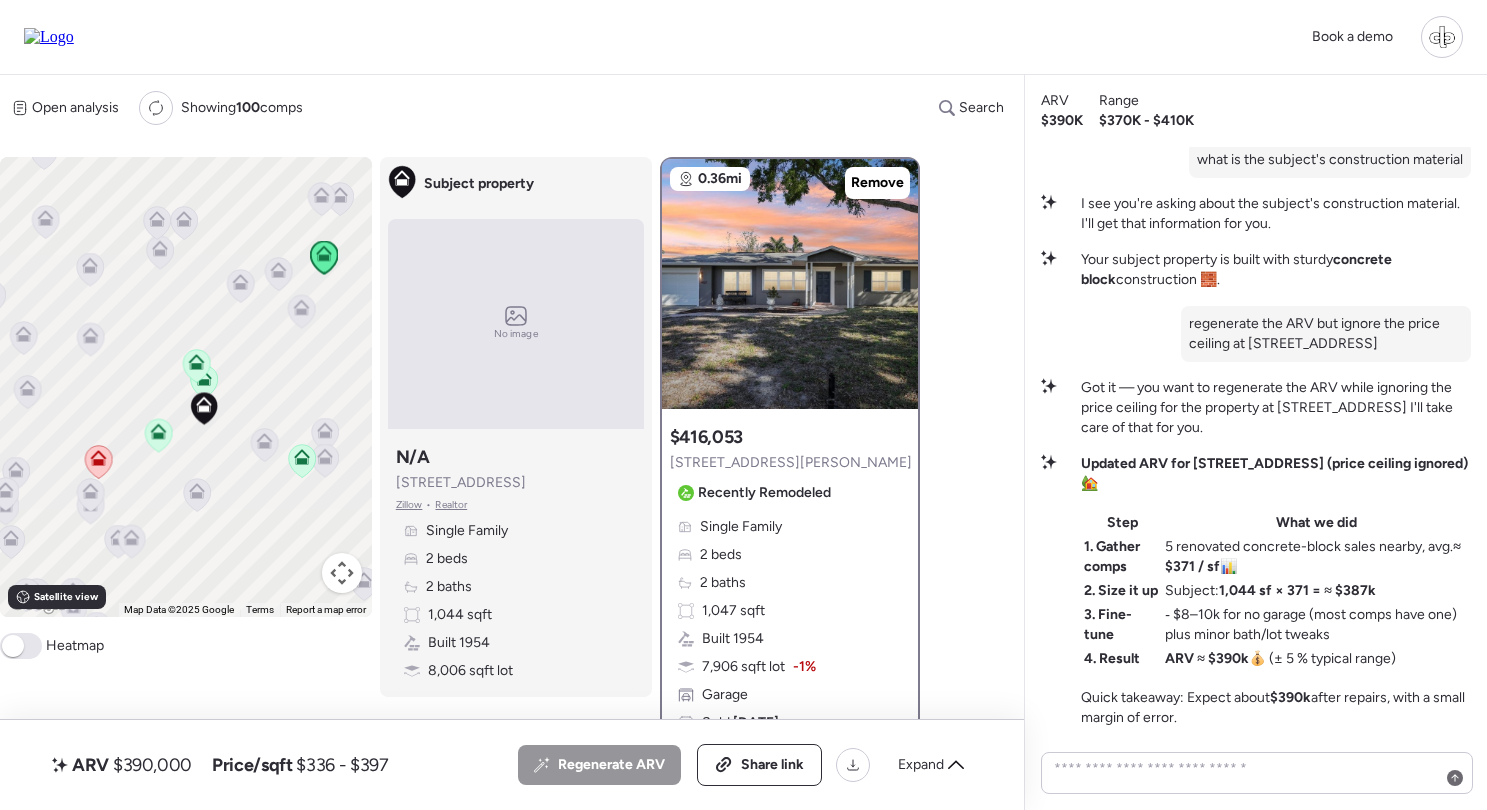 click 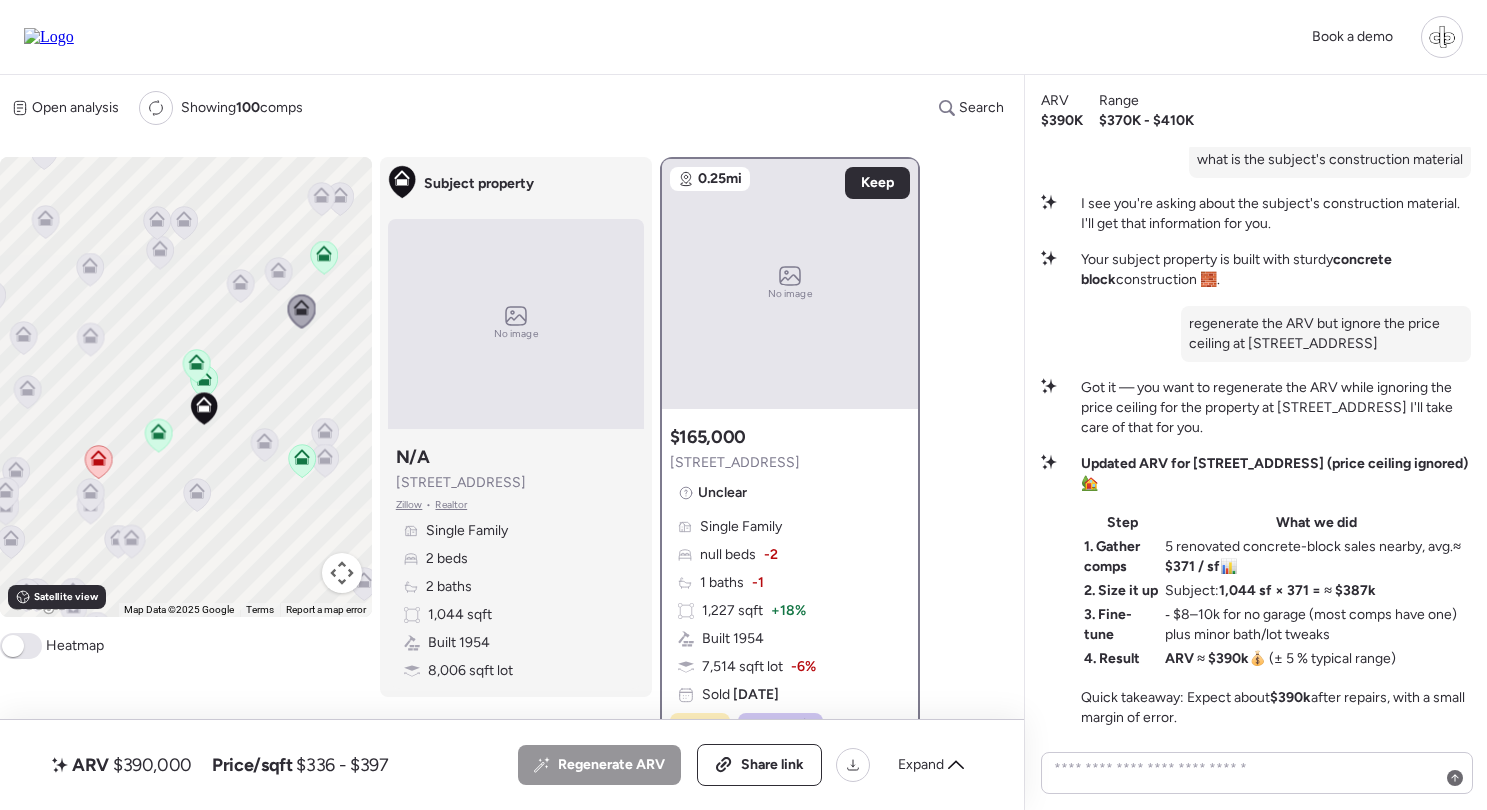 click 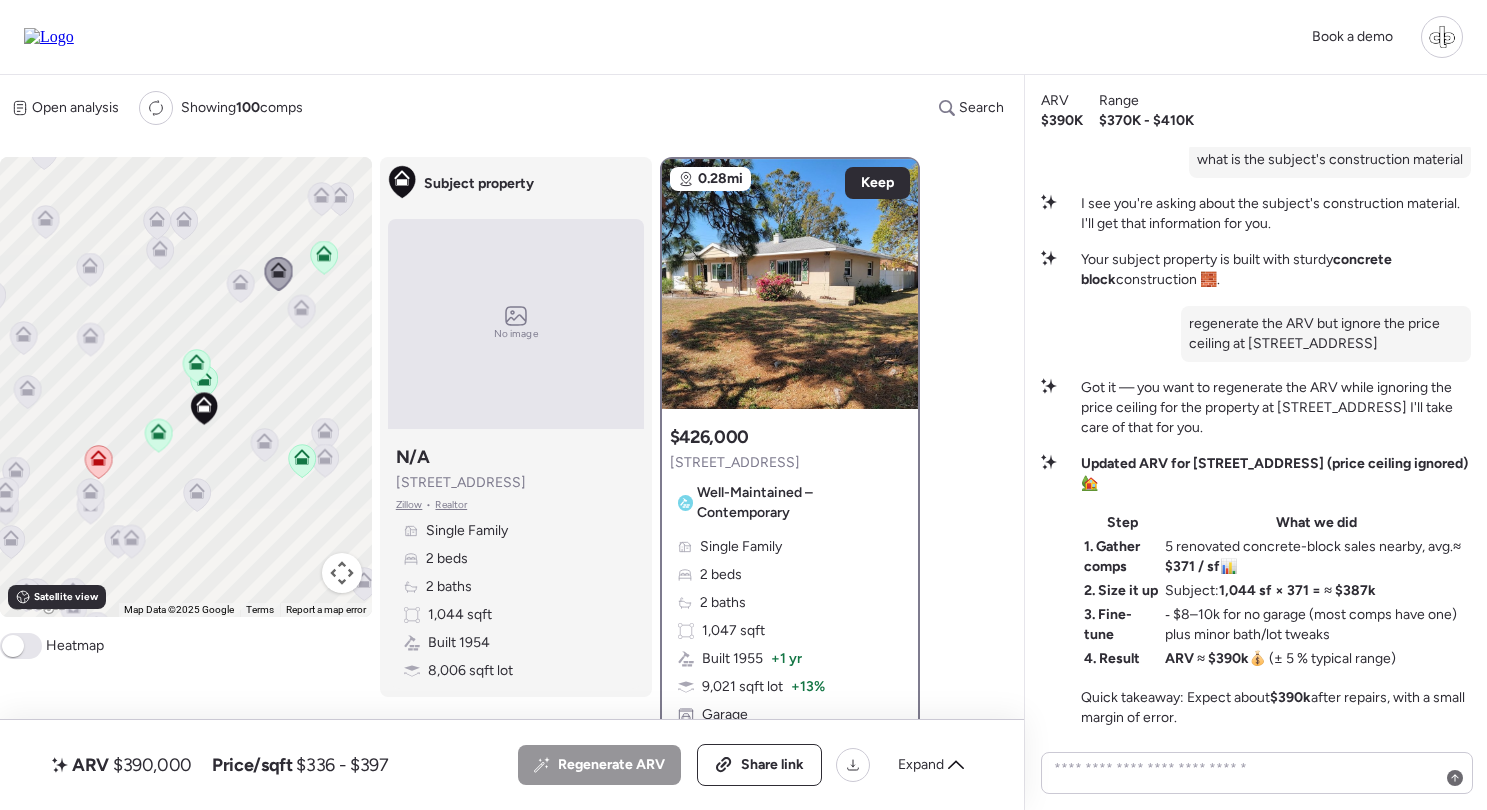 click 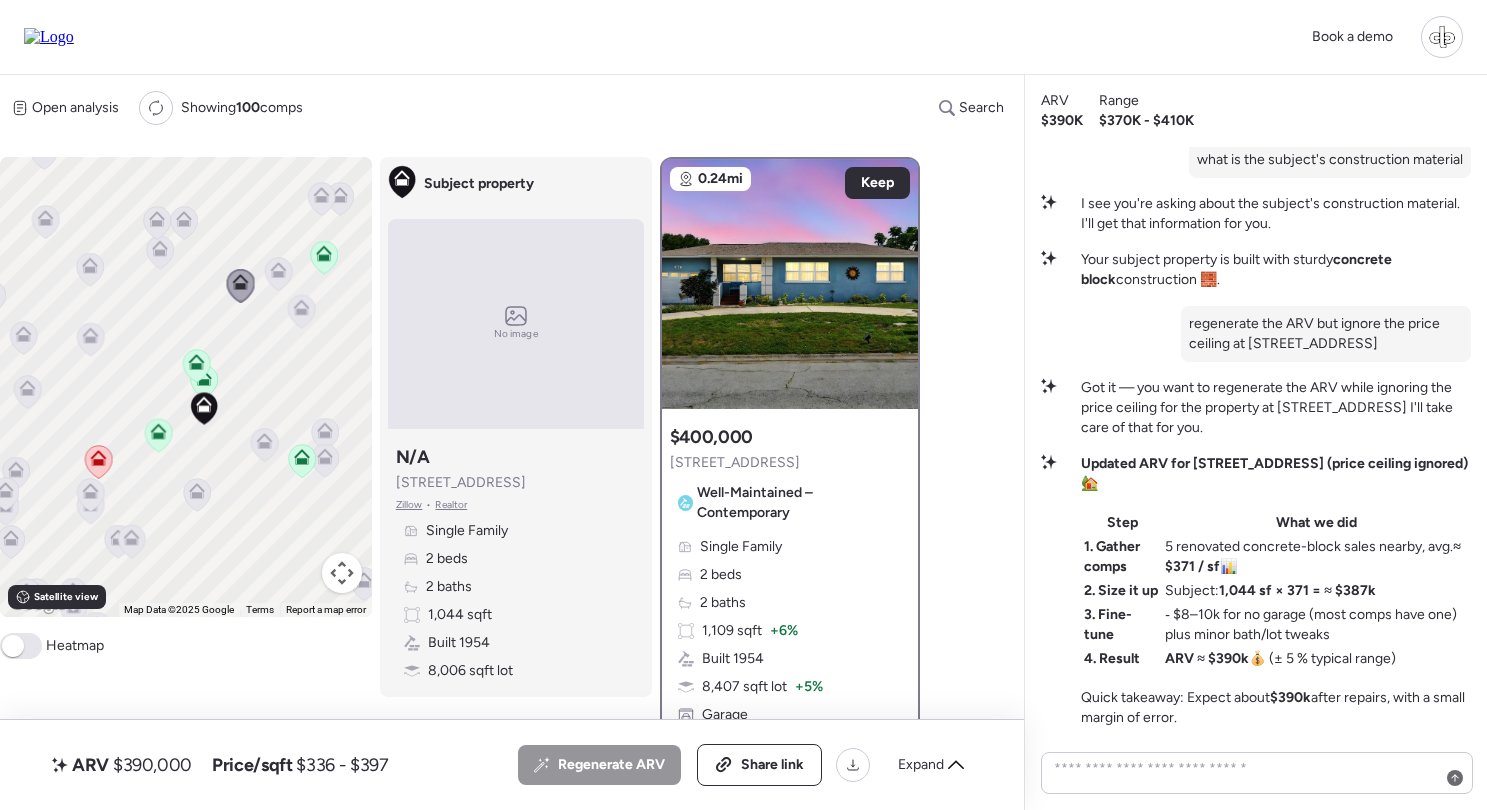 click 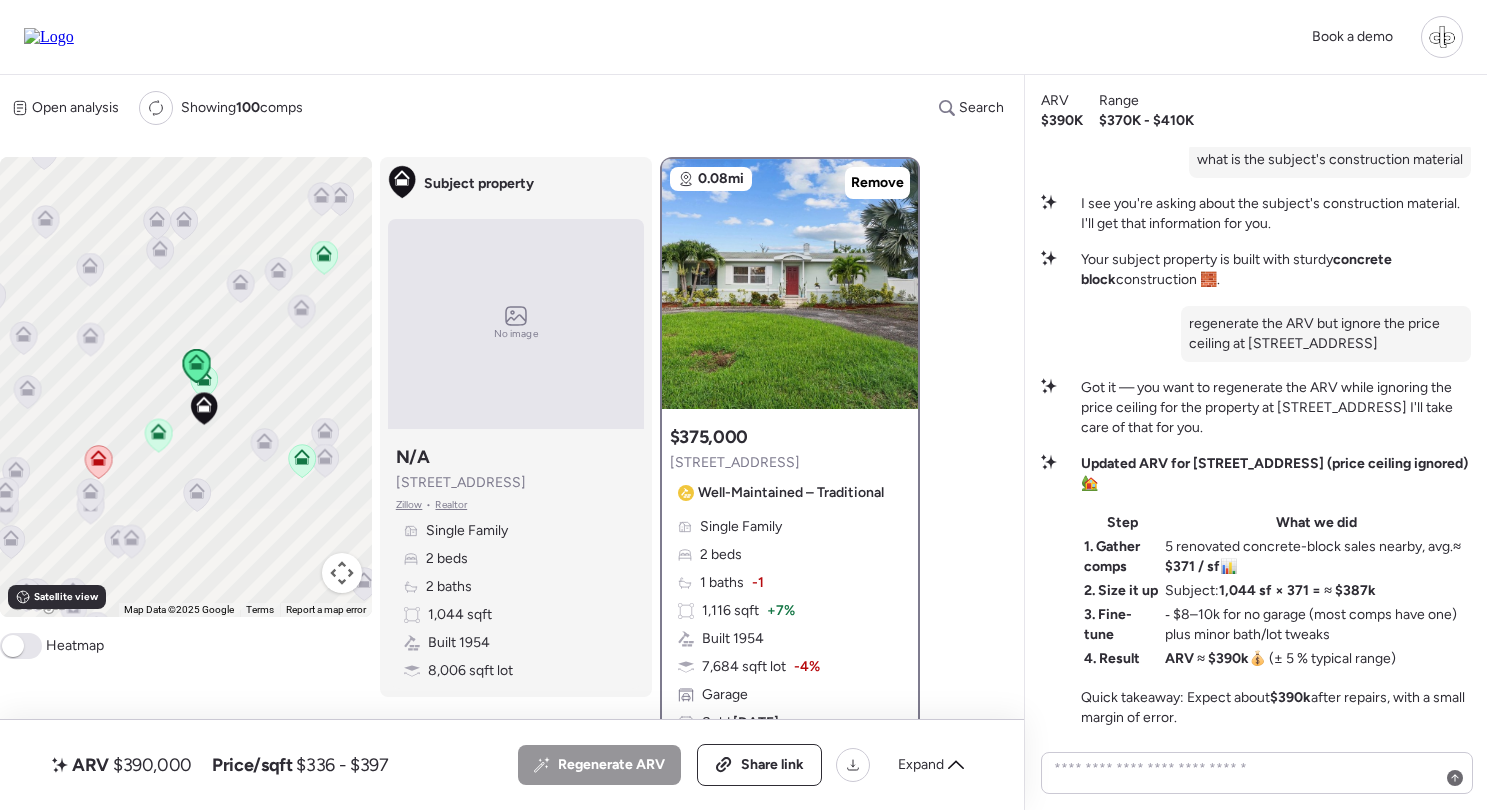 click 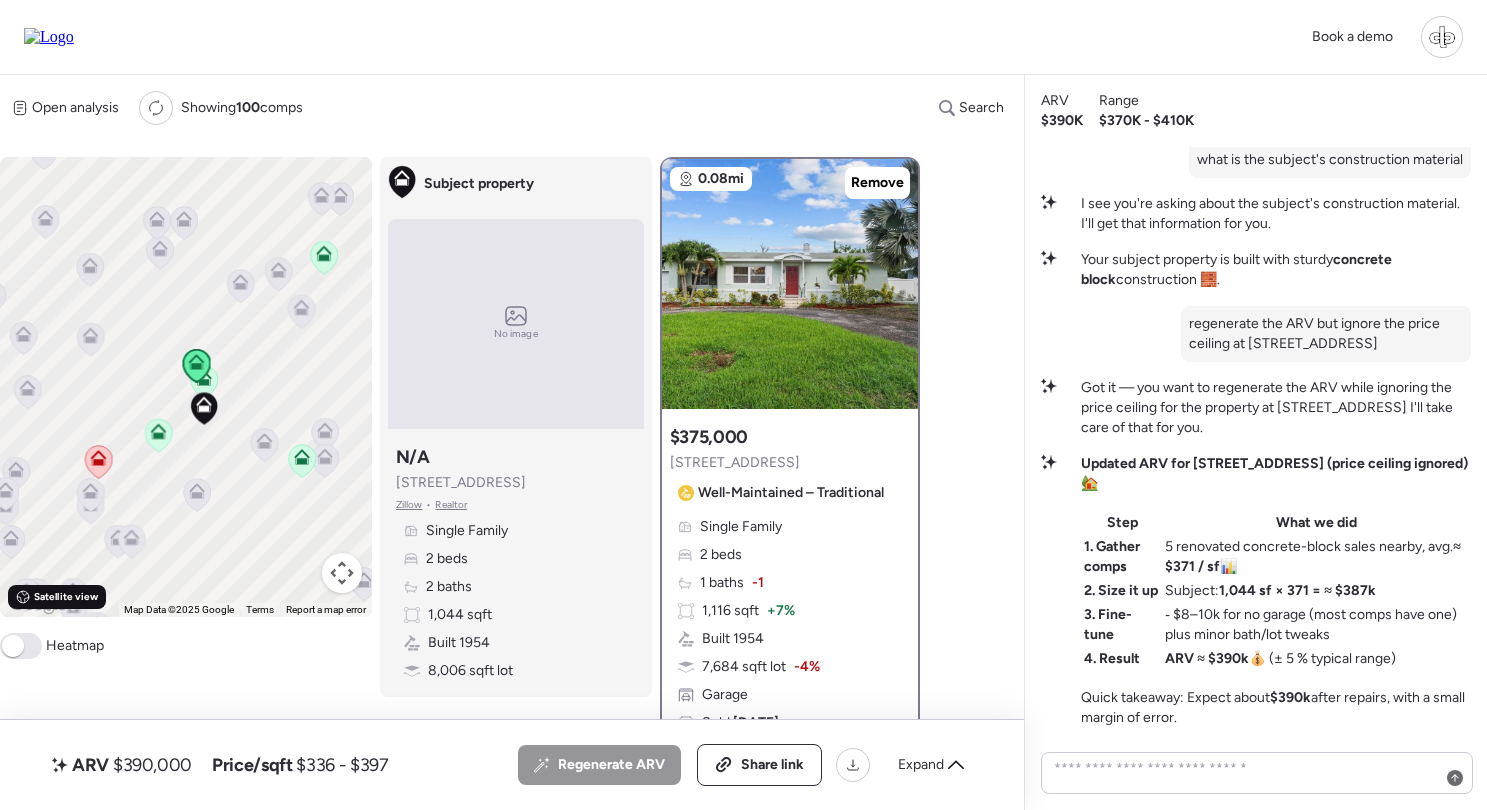click on "Satellite view" at bounding box center [66, 597] 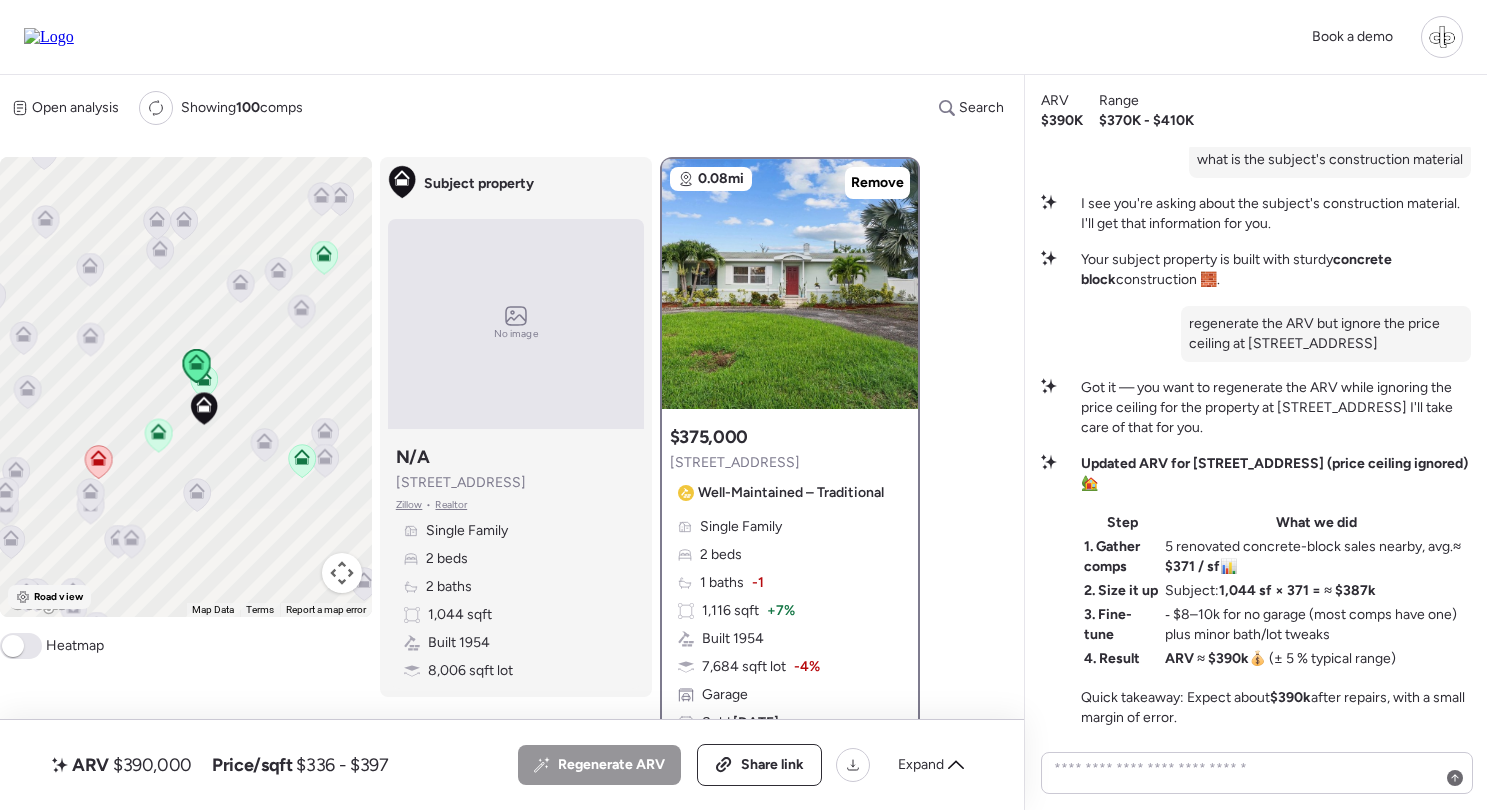 click on "Road view" at bounding box center (49, 597) 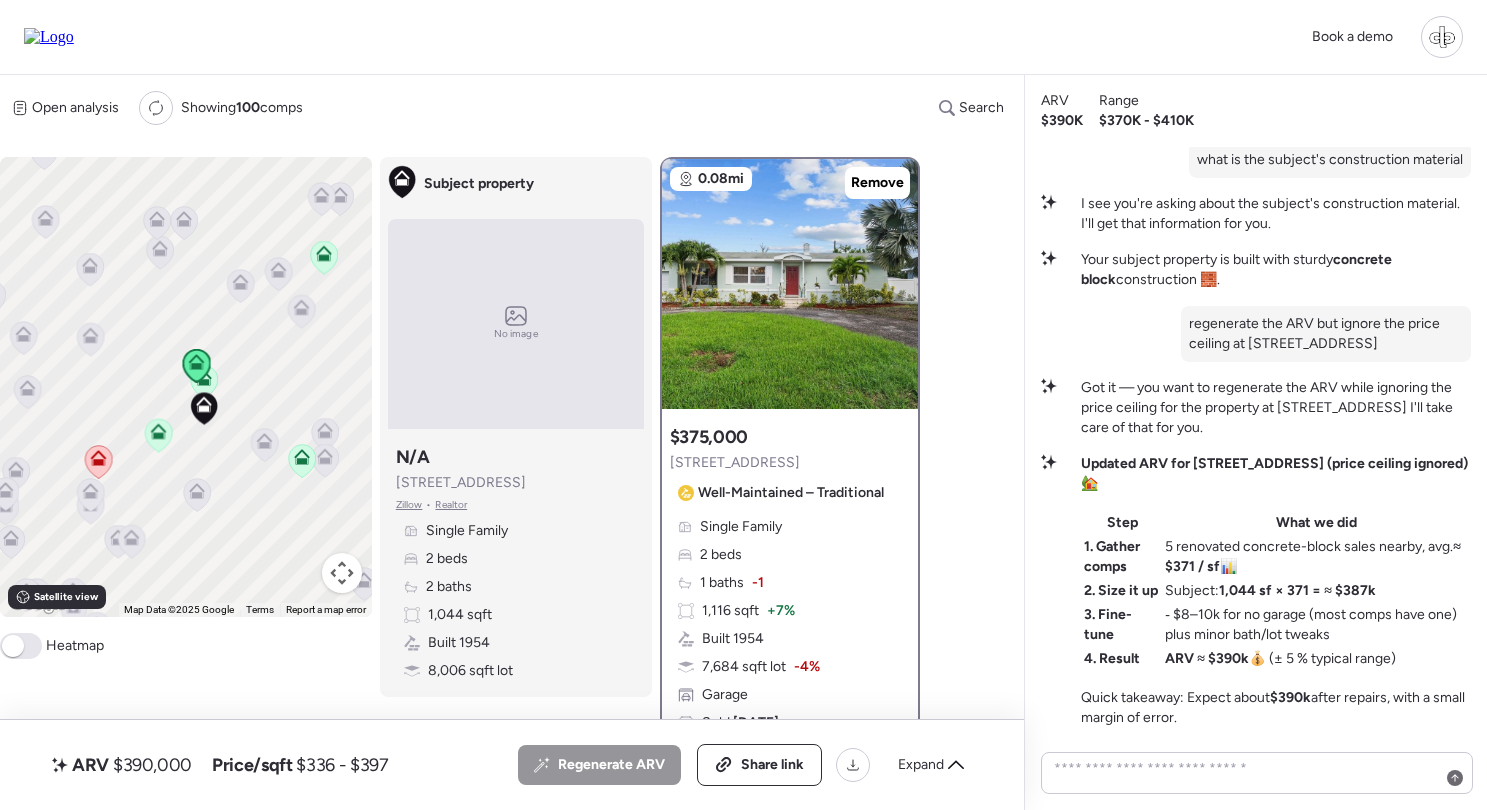 click 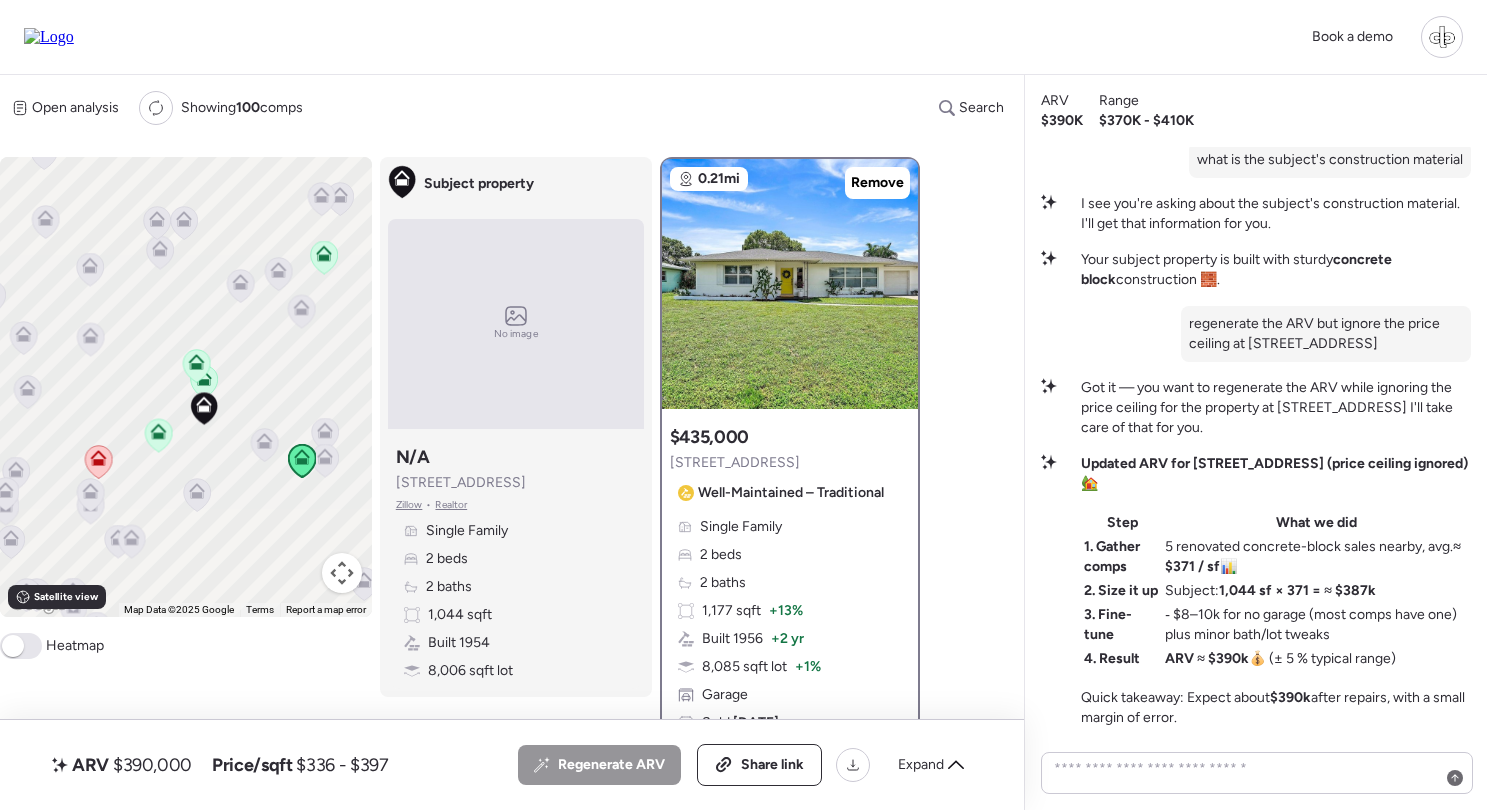 click 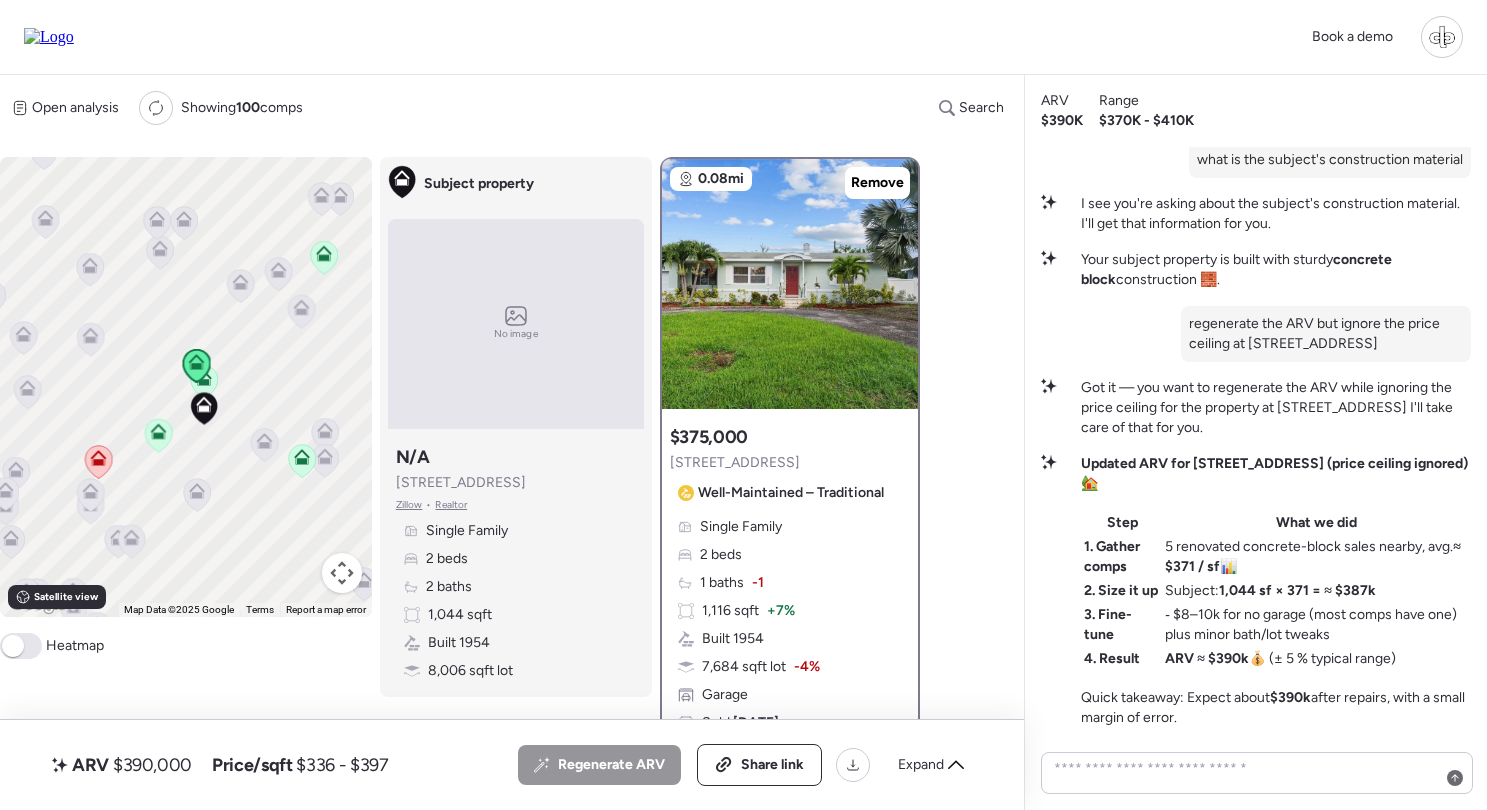 click 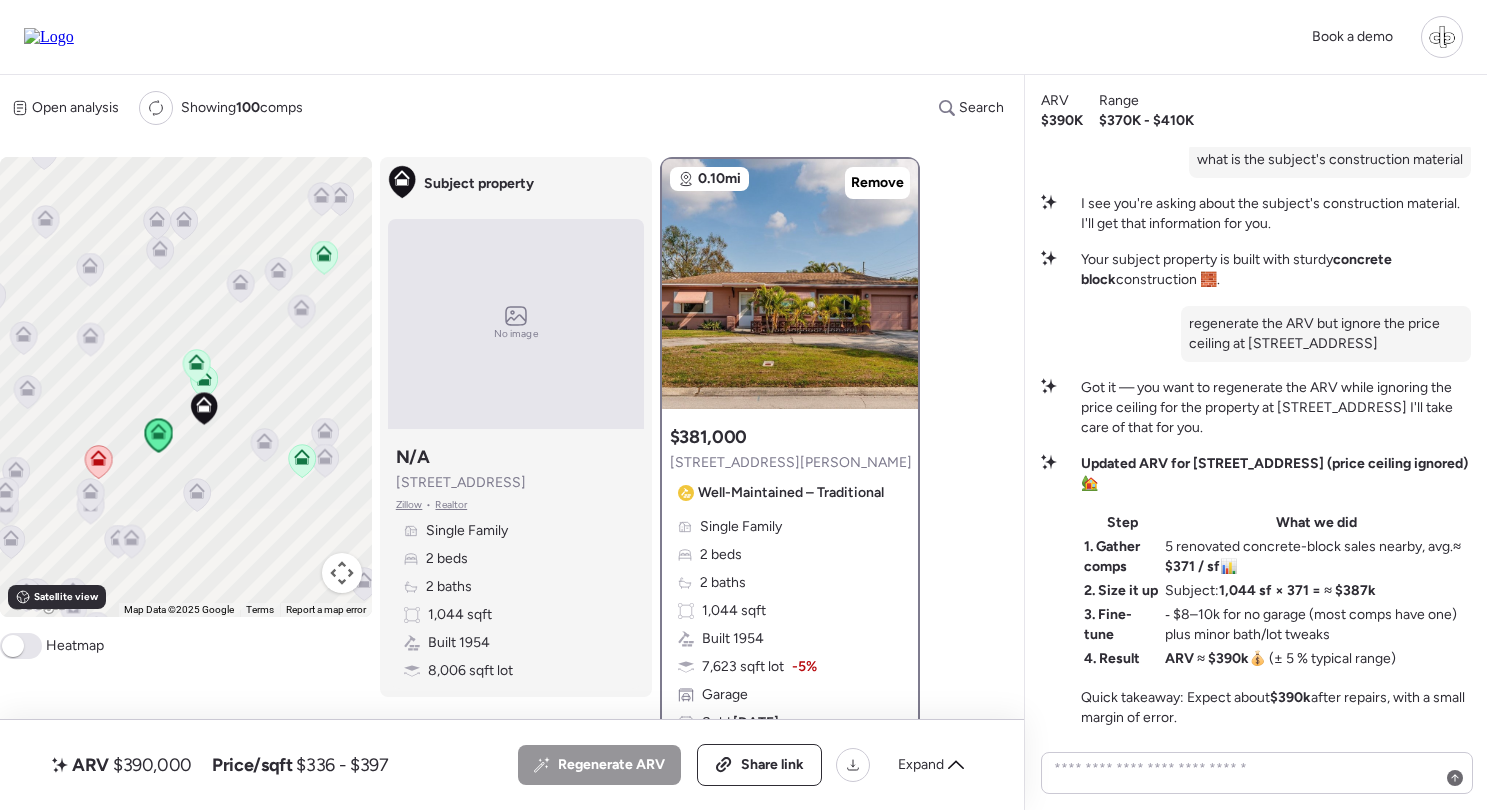 click 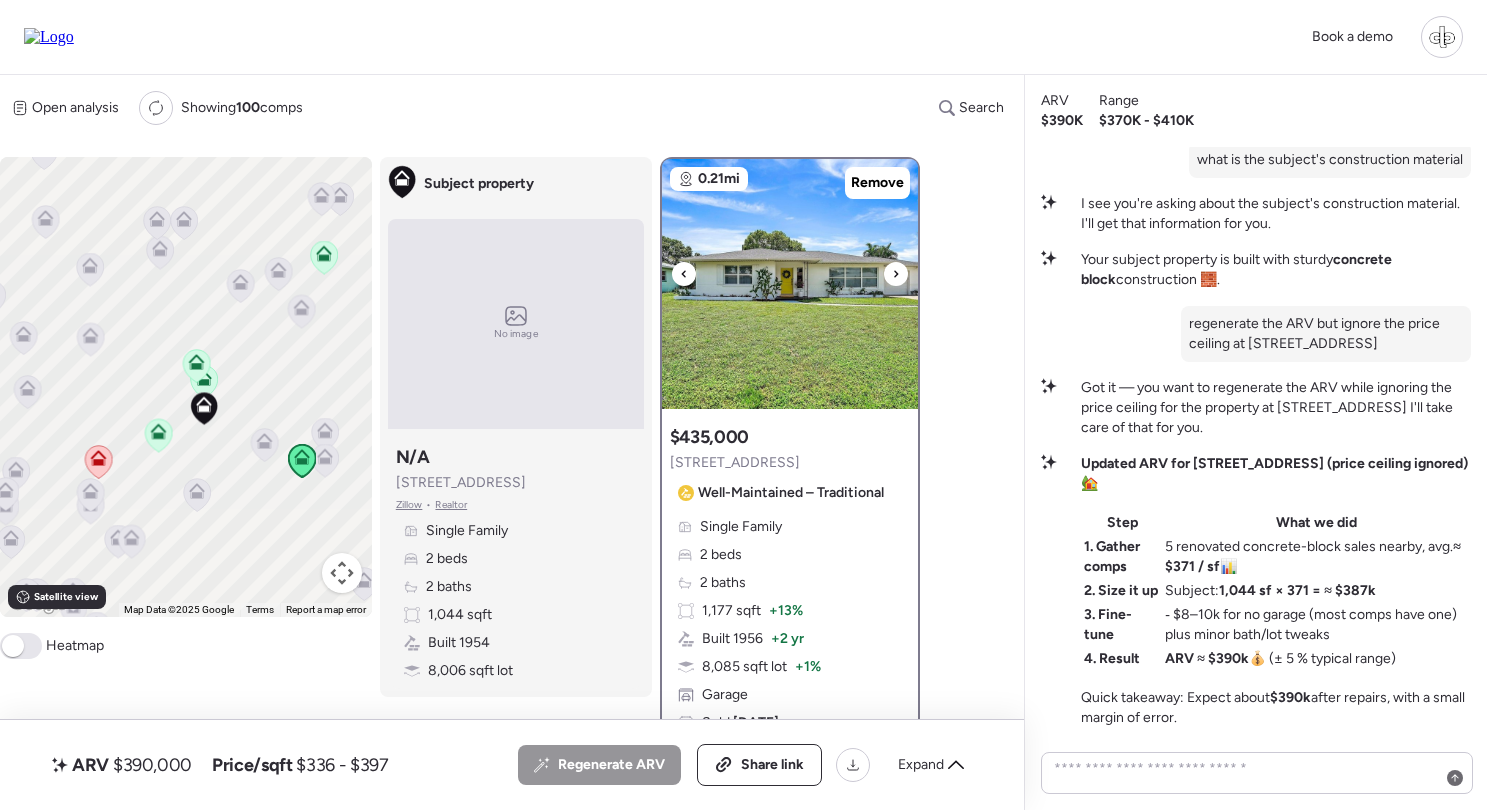 scroll, scrollTop: 0, scrollLeft: 0, axis: both 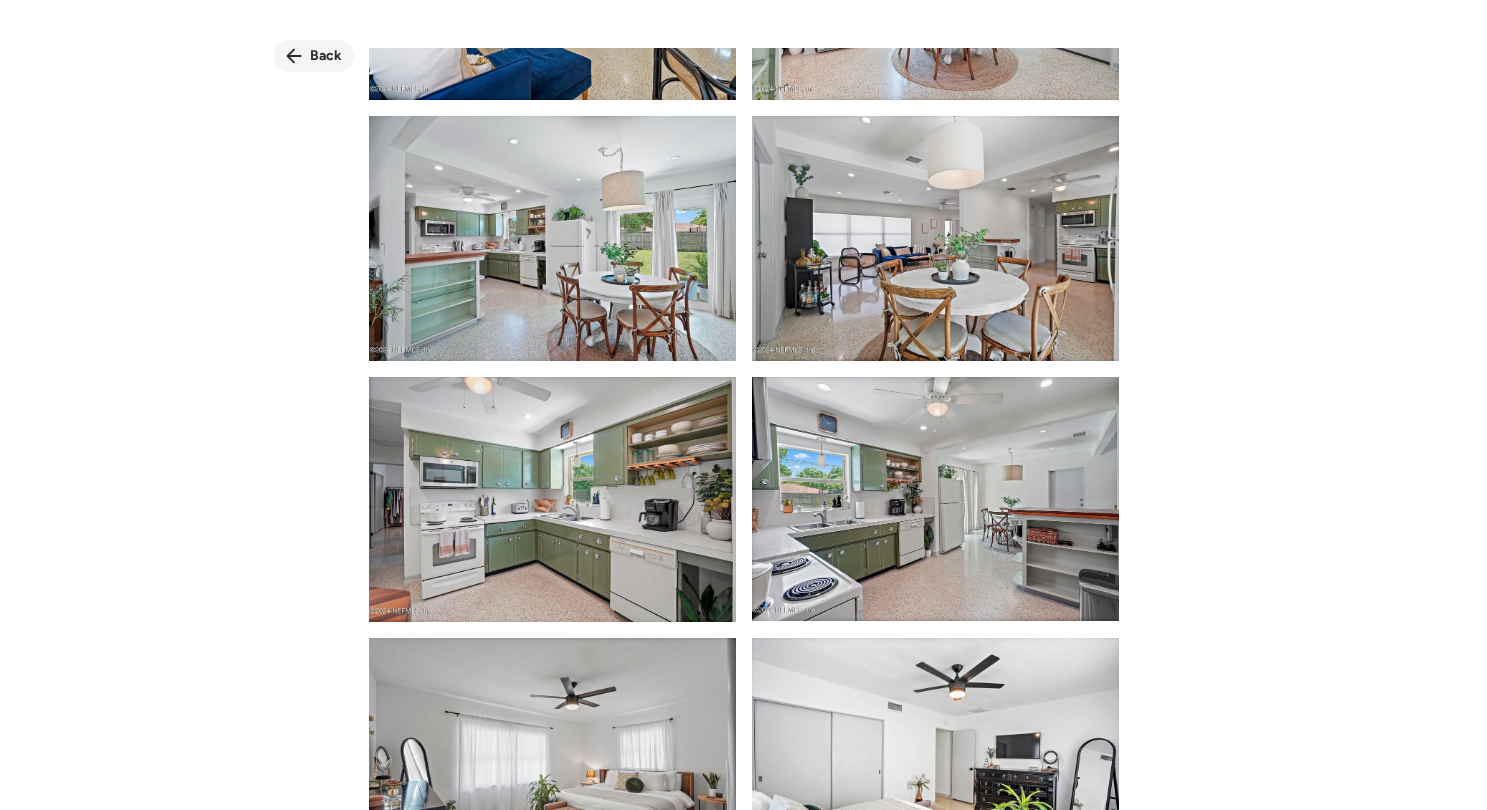 click on "Back" at bounding box center (326, 56) 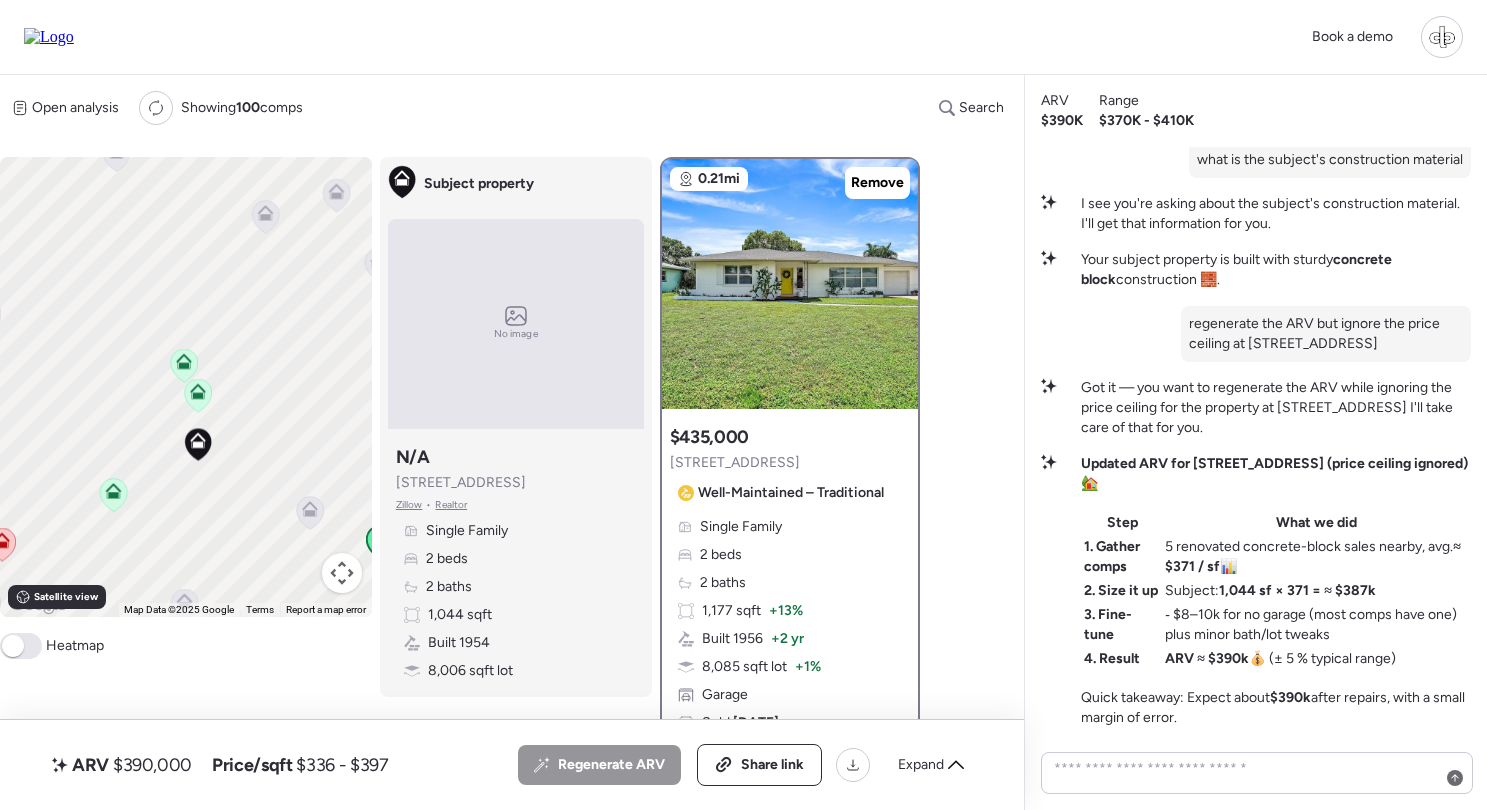 click 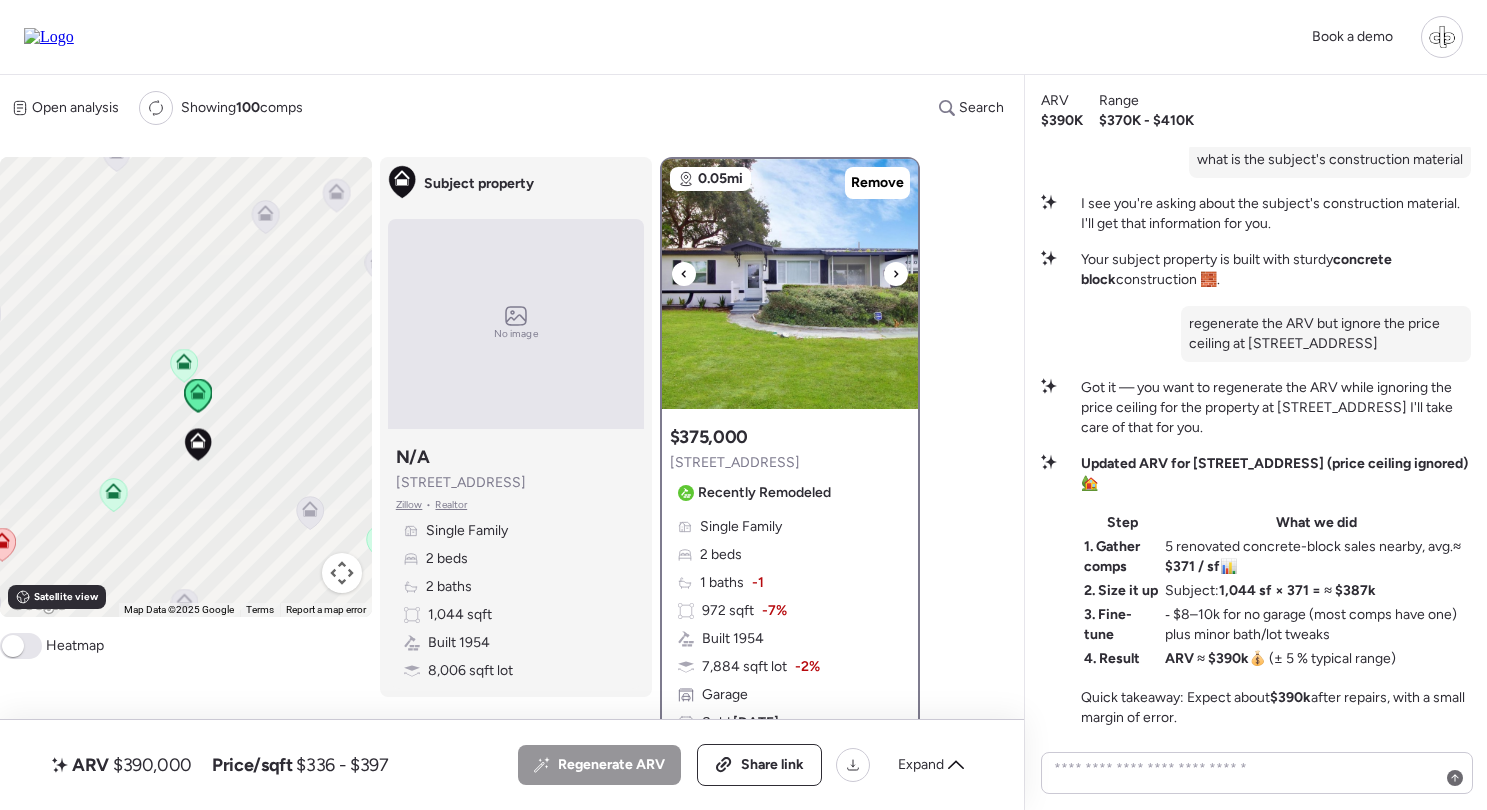 scroll, scrollTop: -1, scrollLeft: 0, axis: vertical 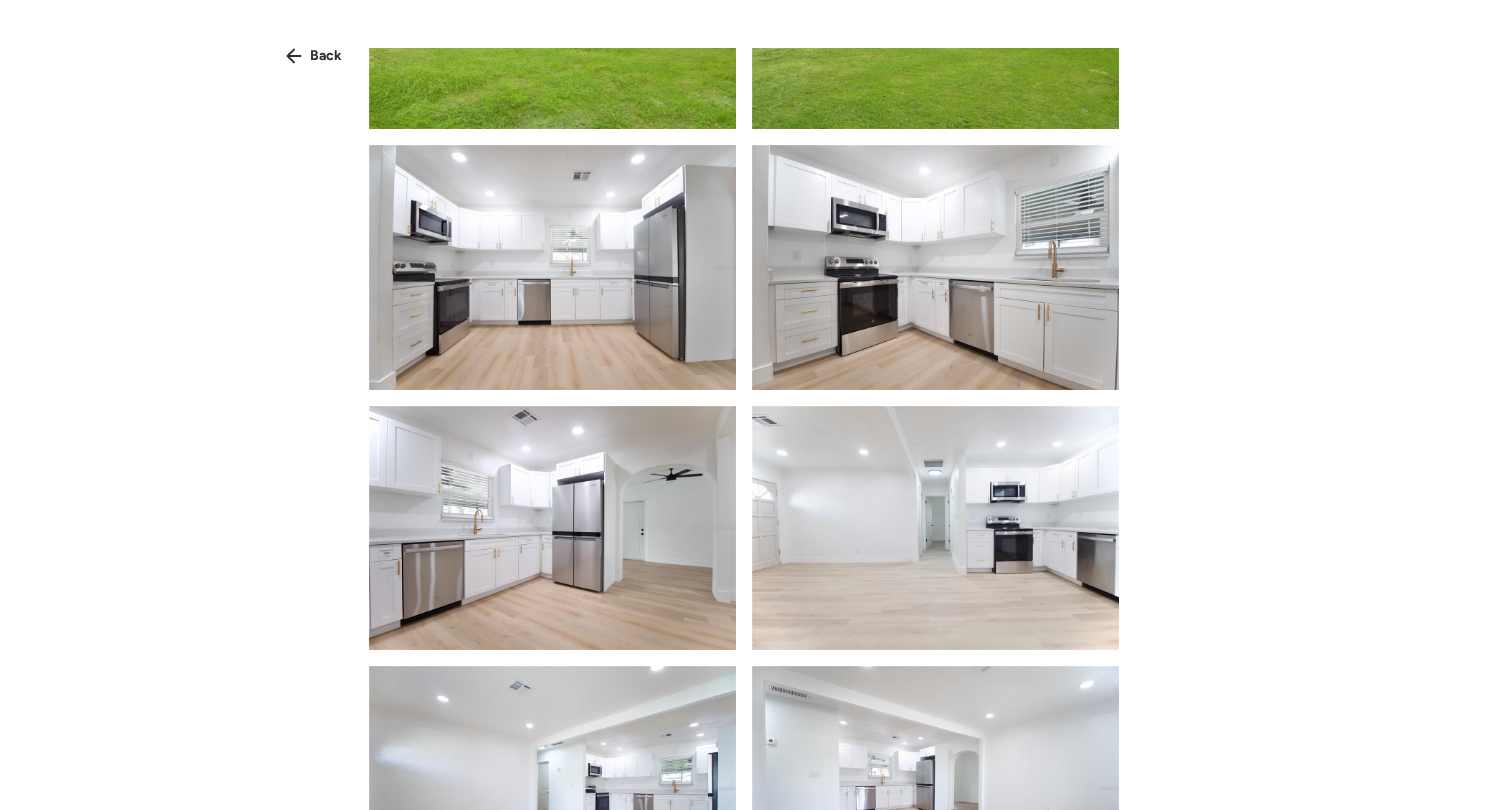 click on "Back" at bounding box center (314, 56) 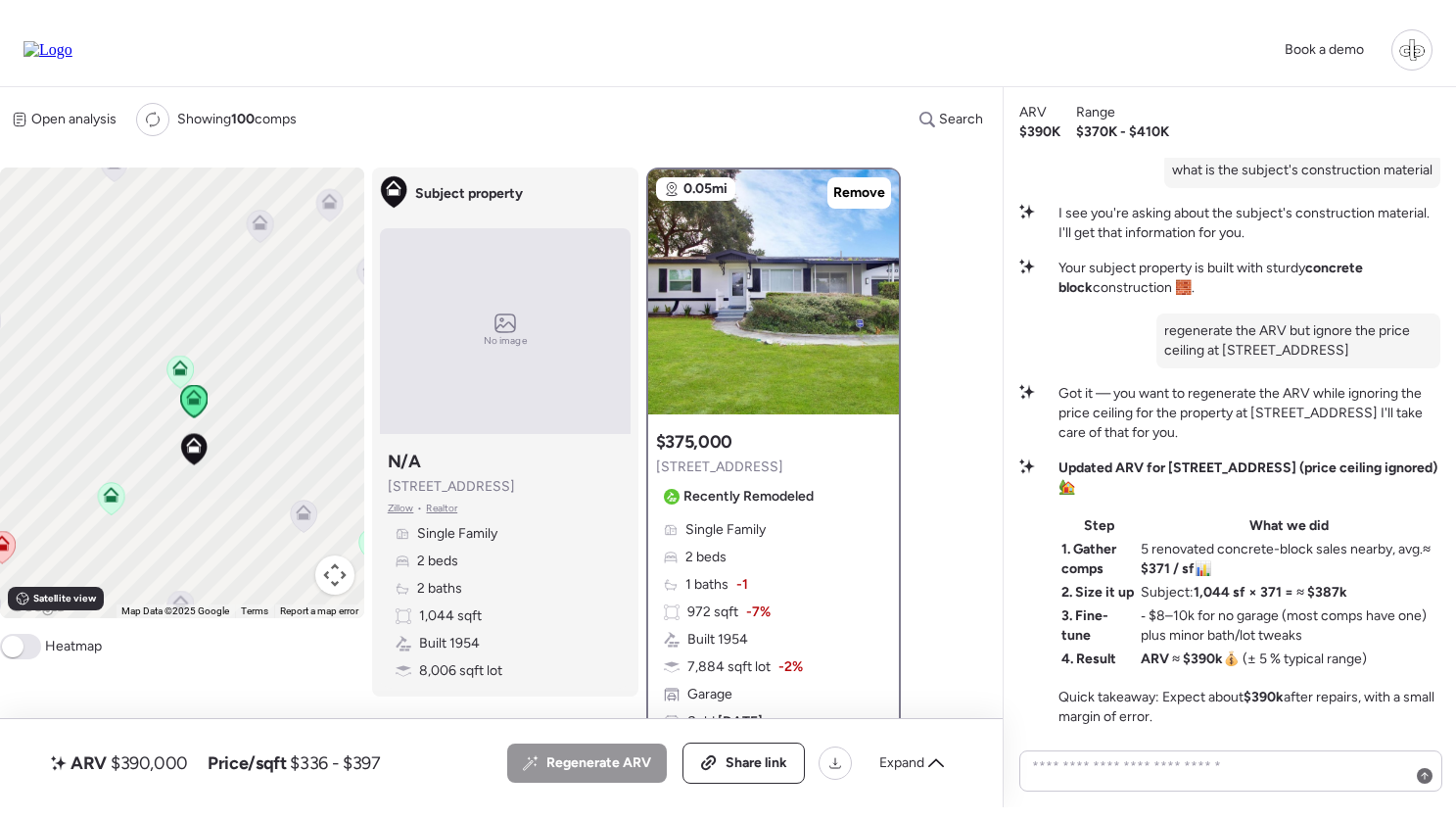 scroll, scrollTop: 0, scrollLeft: 0, axis: both 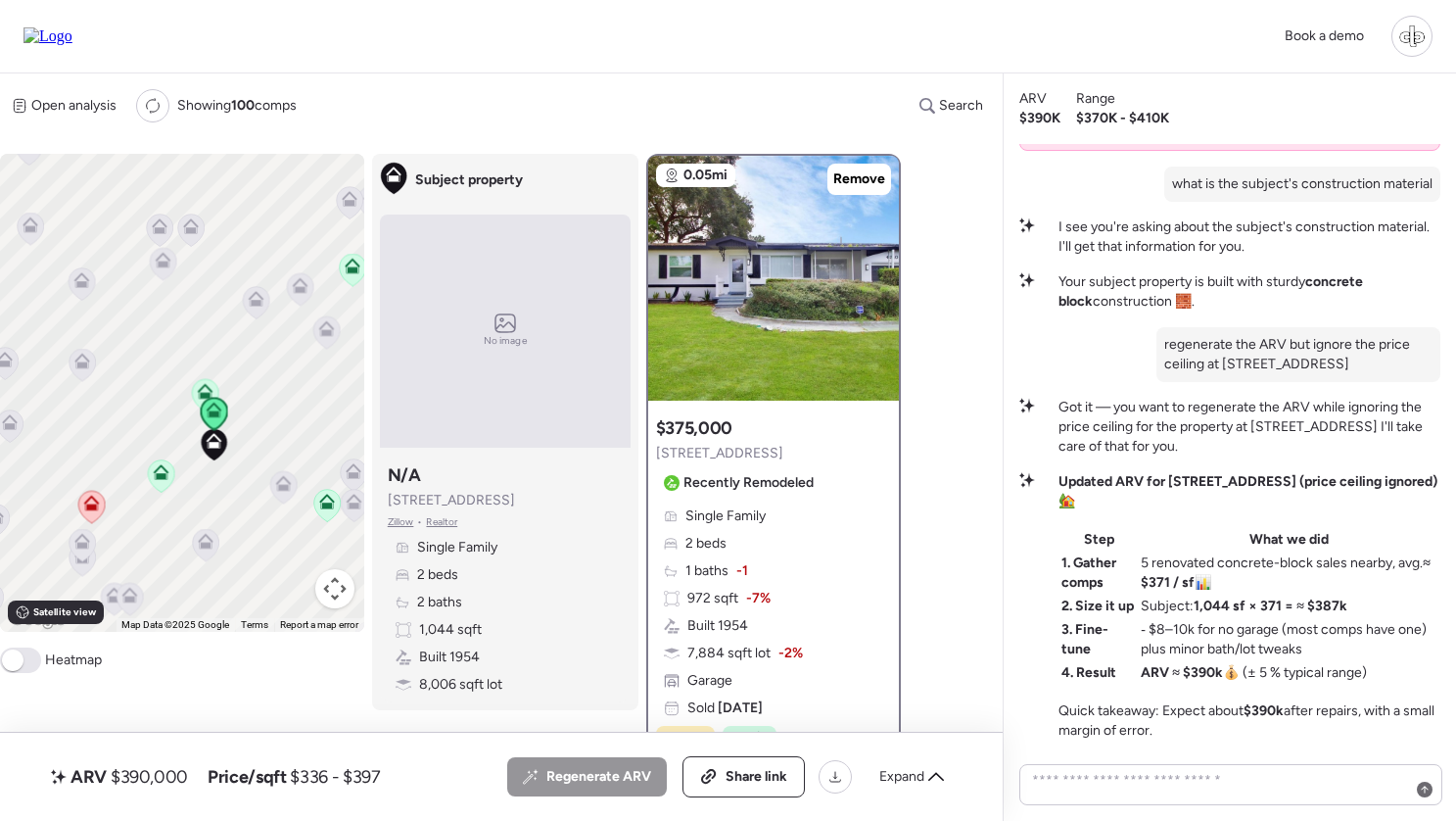 click 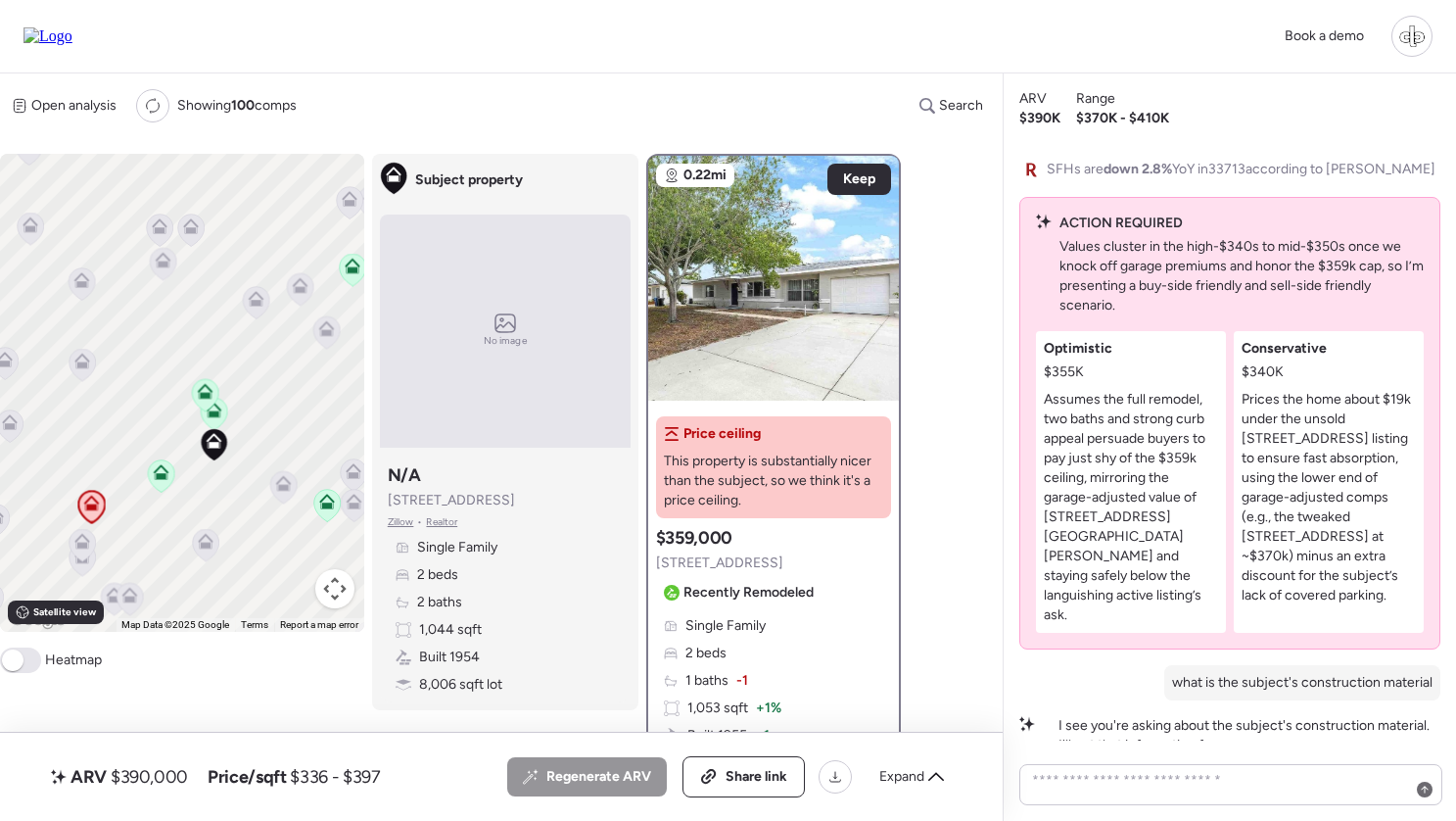 scroll, scrollTop: -498, scrollLeft: 0, axis: vertical 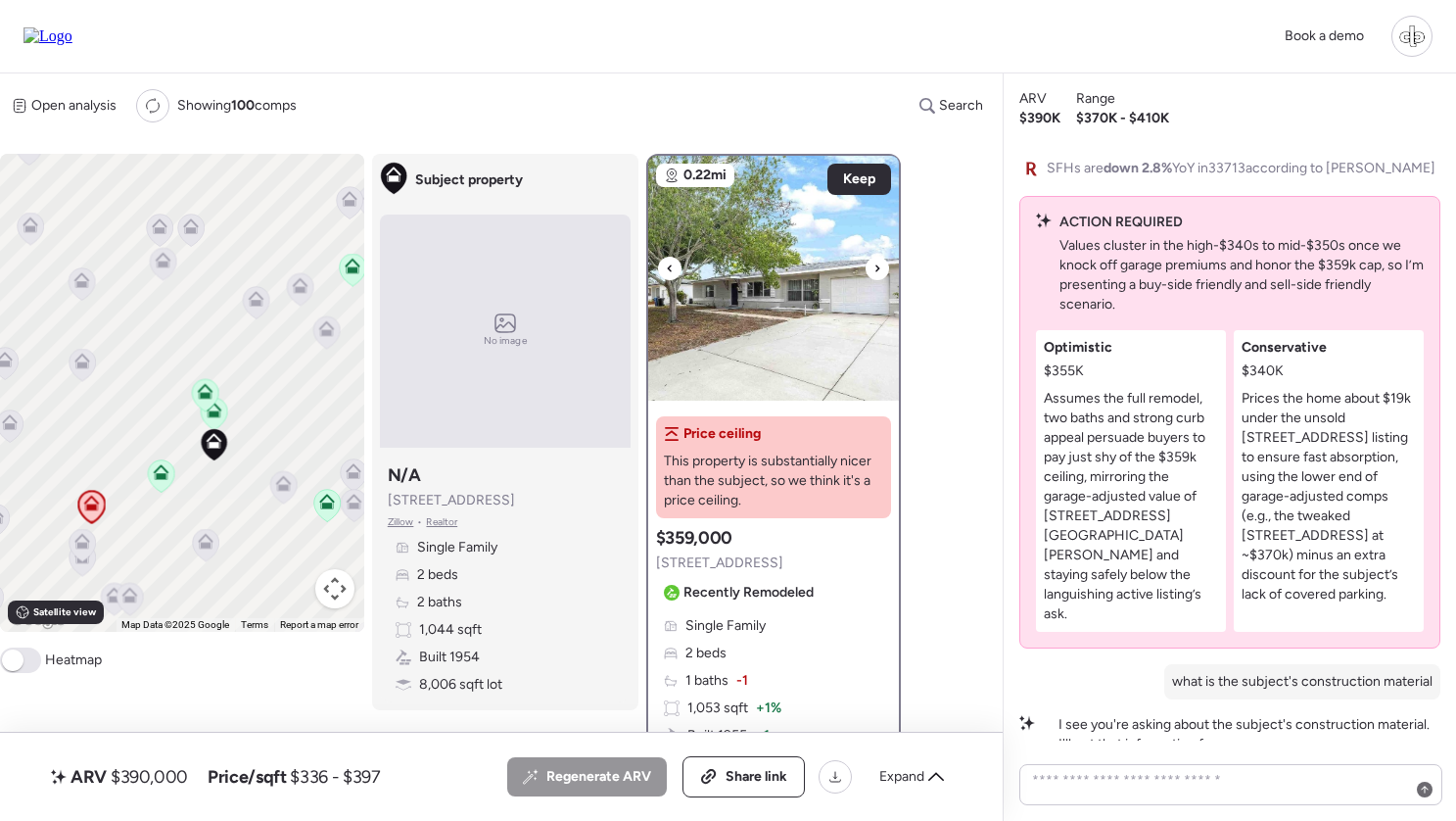 click at bounding box center [774, 278] 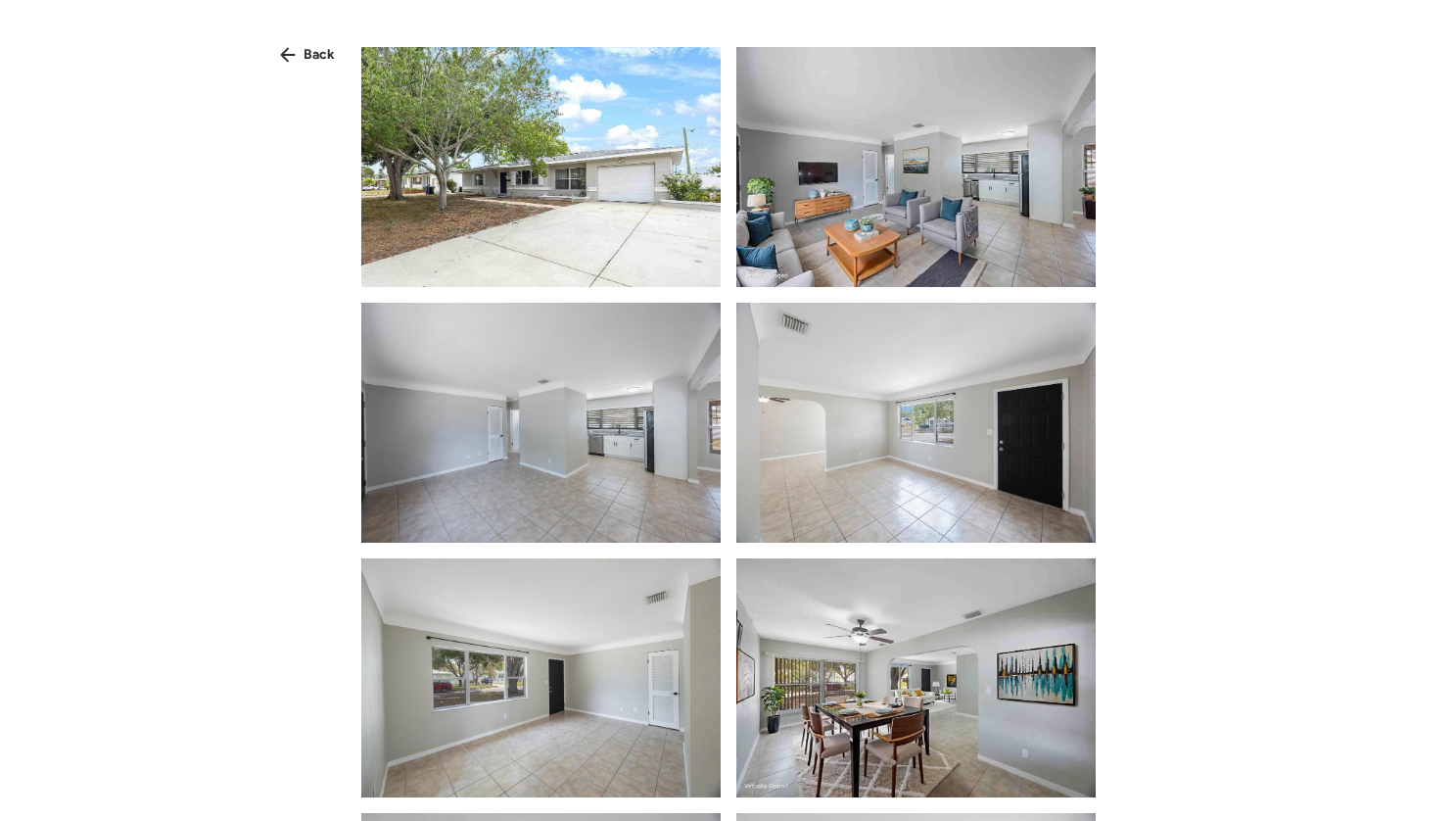 scroll, scrollTop: 0, scrollLeft: 0, axis: both 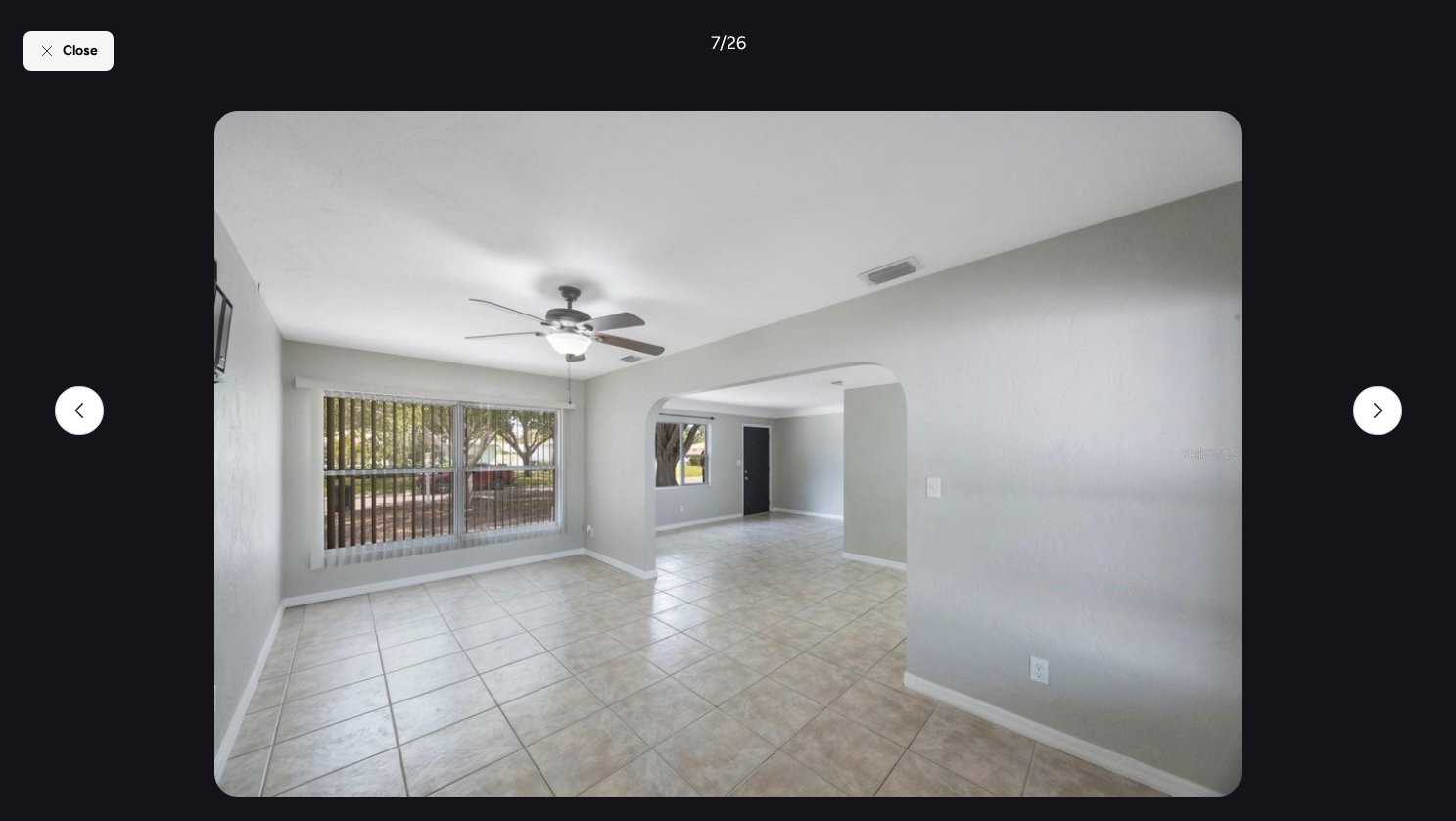 click on "Close" at bounding box center [69, 51] 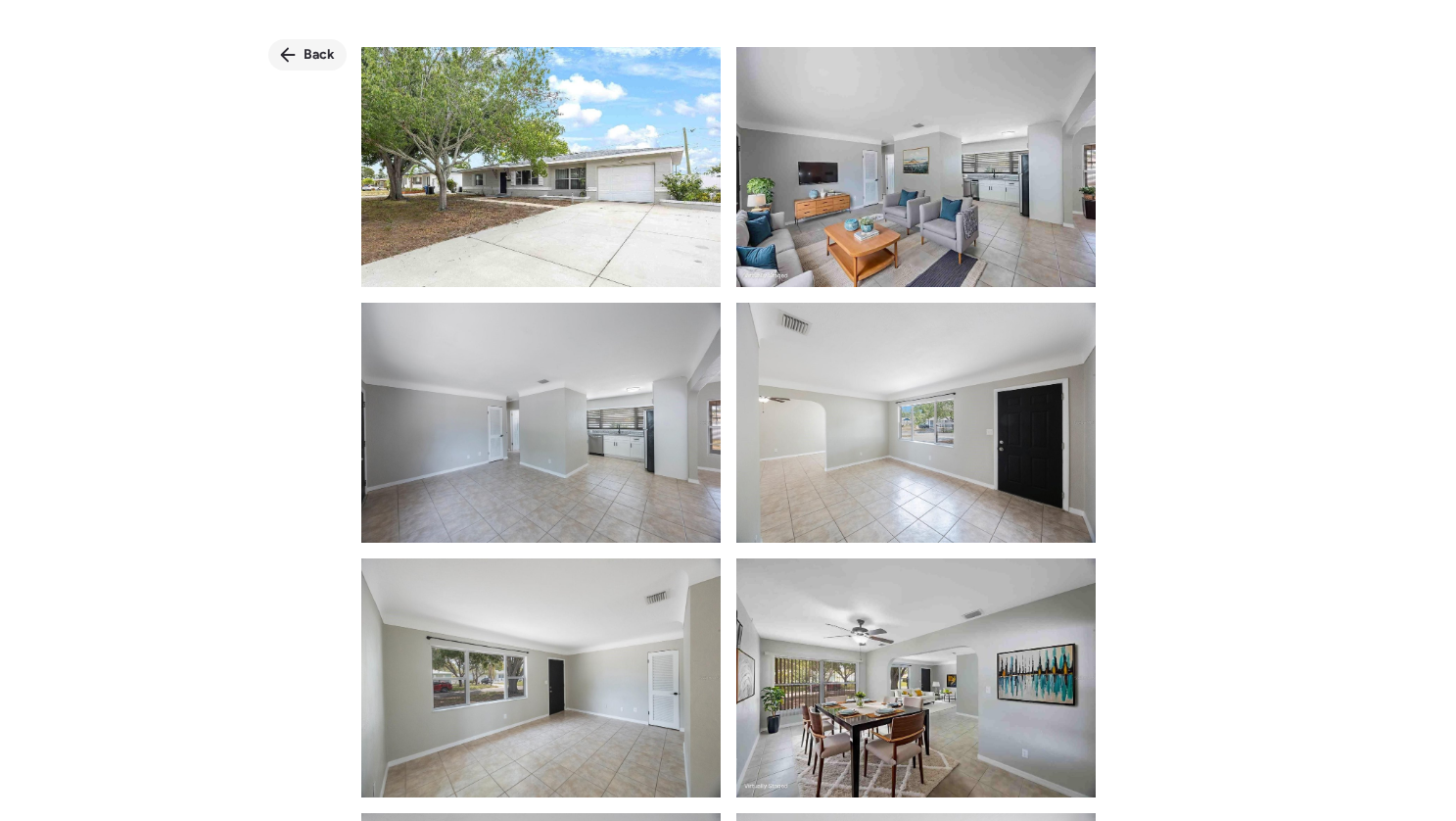click on "Back" at bounding box center (319, 55) 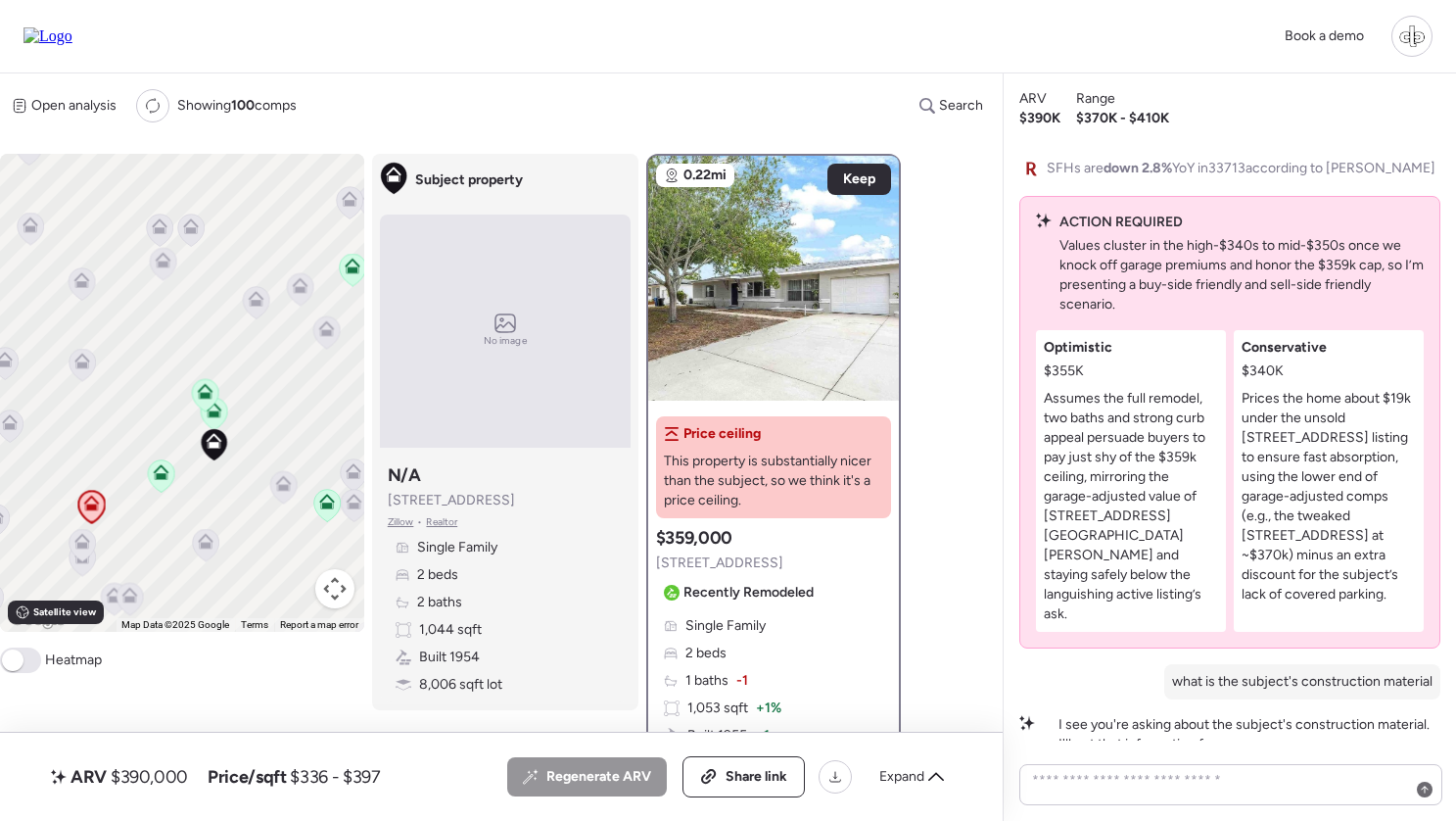 click on "4558 23rd Ave N" at bounding box center [720, 563] 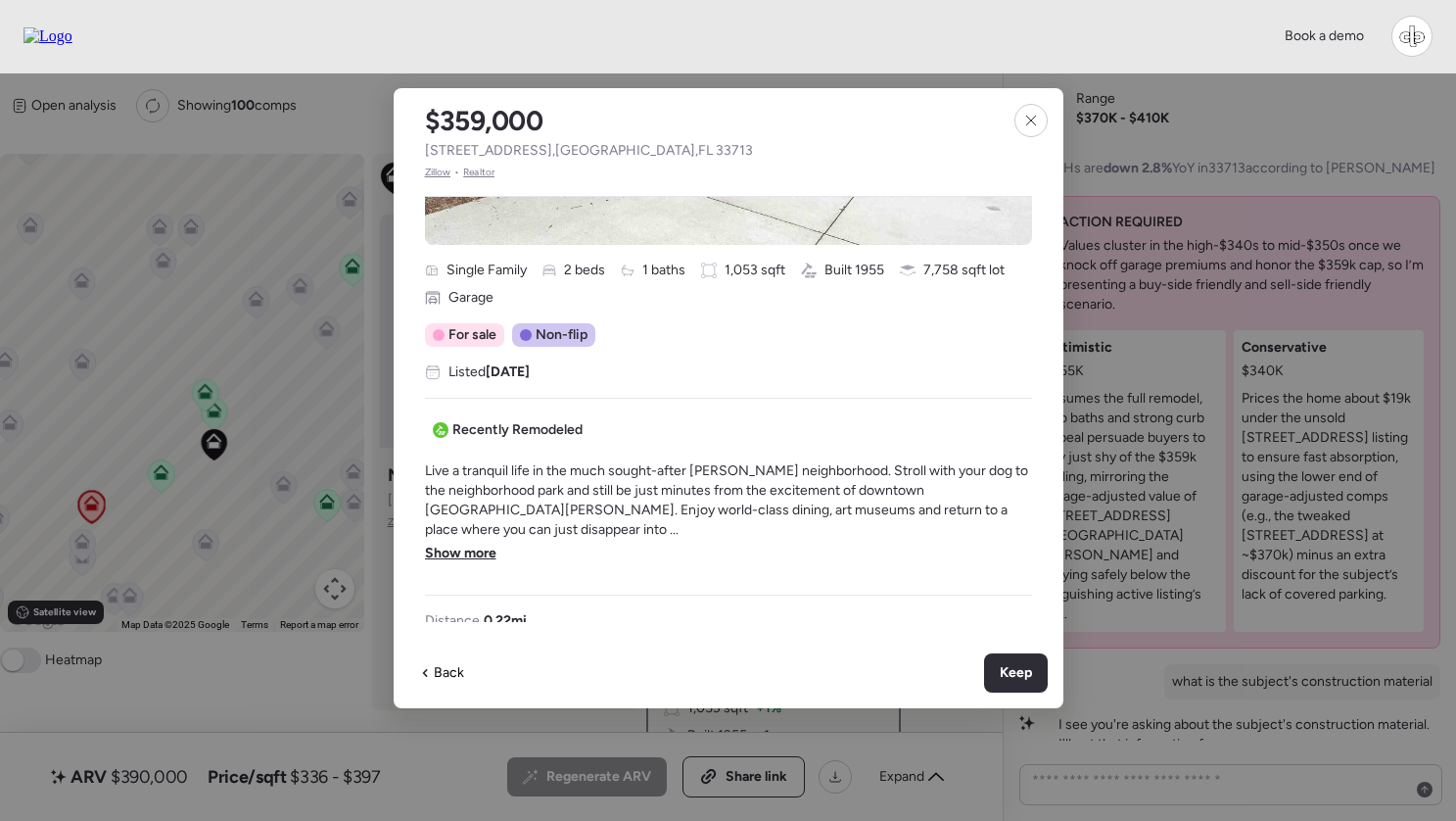scroll, scrollTop: 381, scrollLeft: 0, axis: vertical 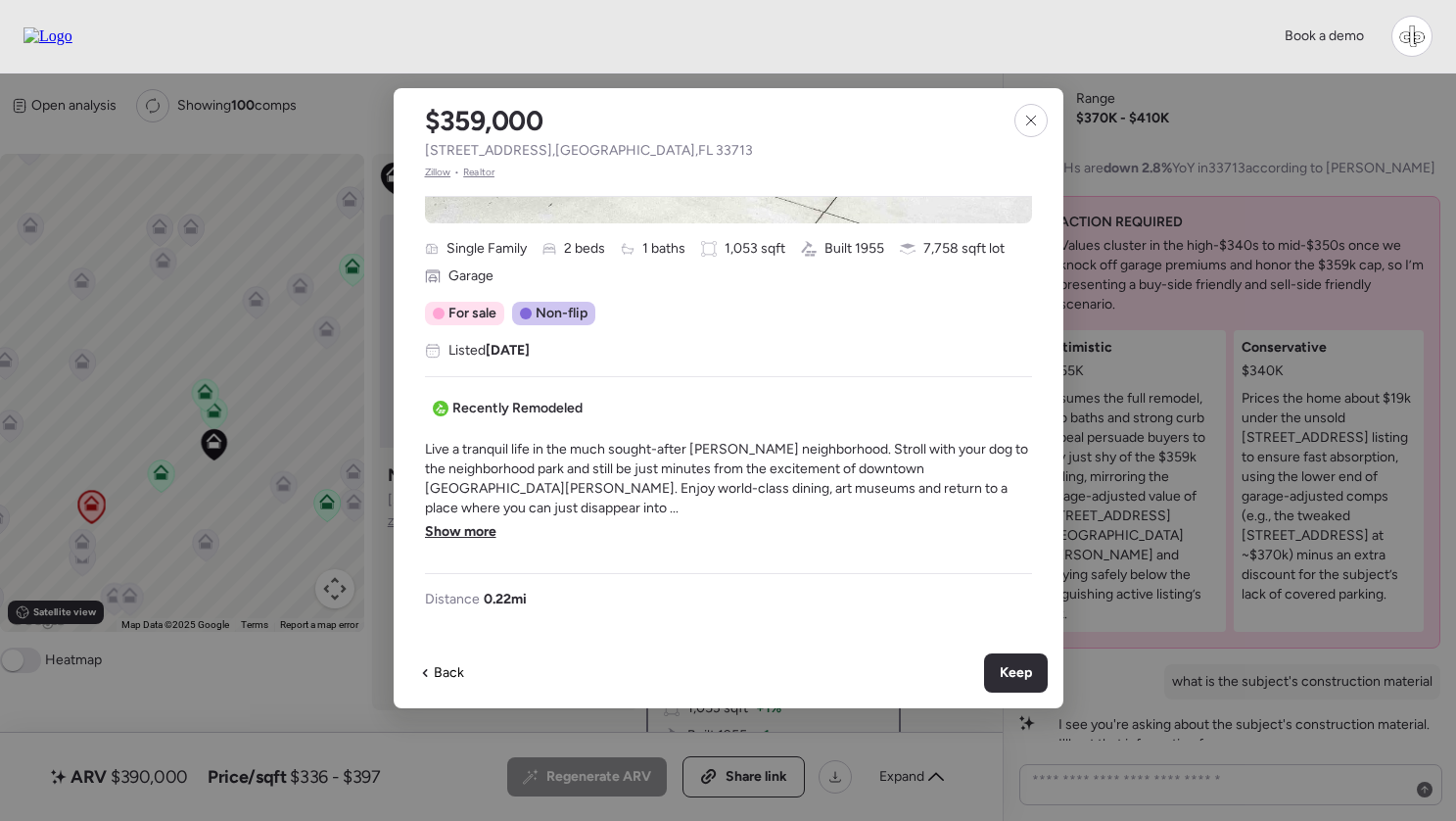 click on "Show more" at bounding box center [460, 532] 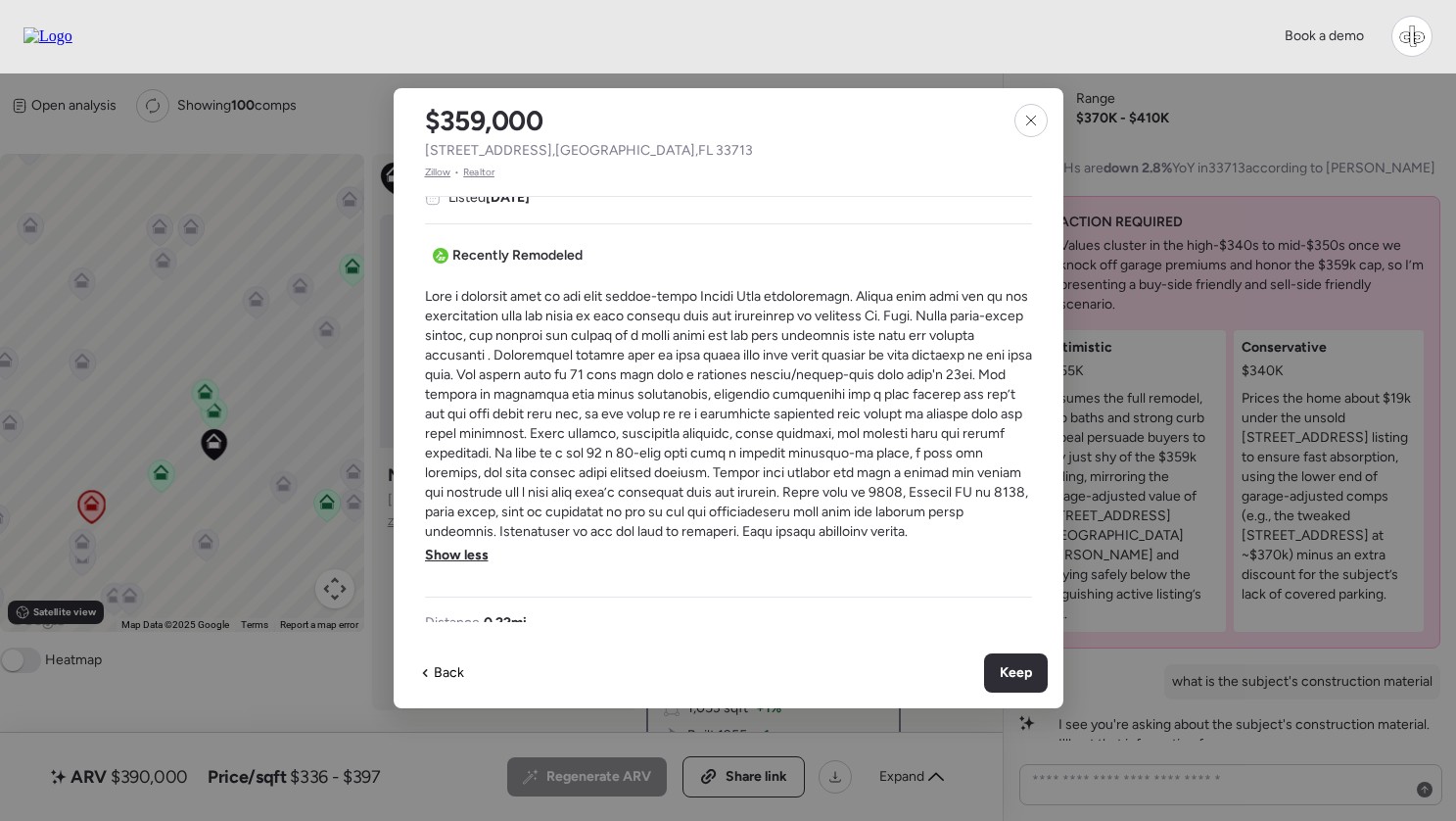 scroll, scrollTop: 535, scrollLeft: 0, axis: vertical 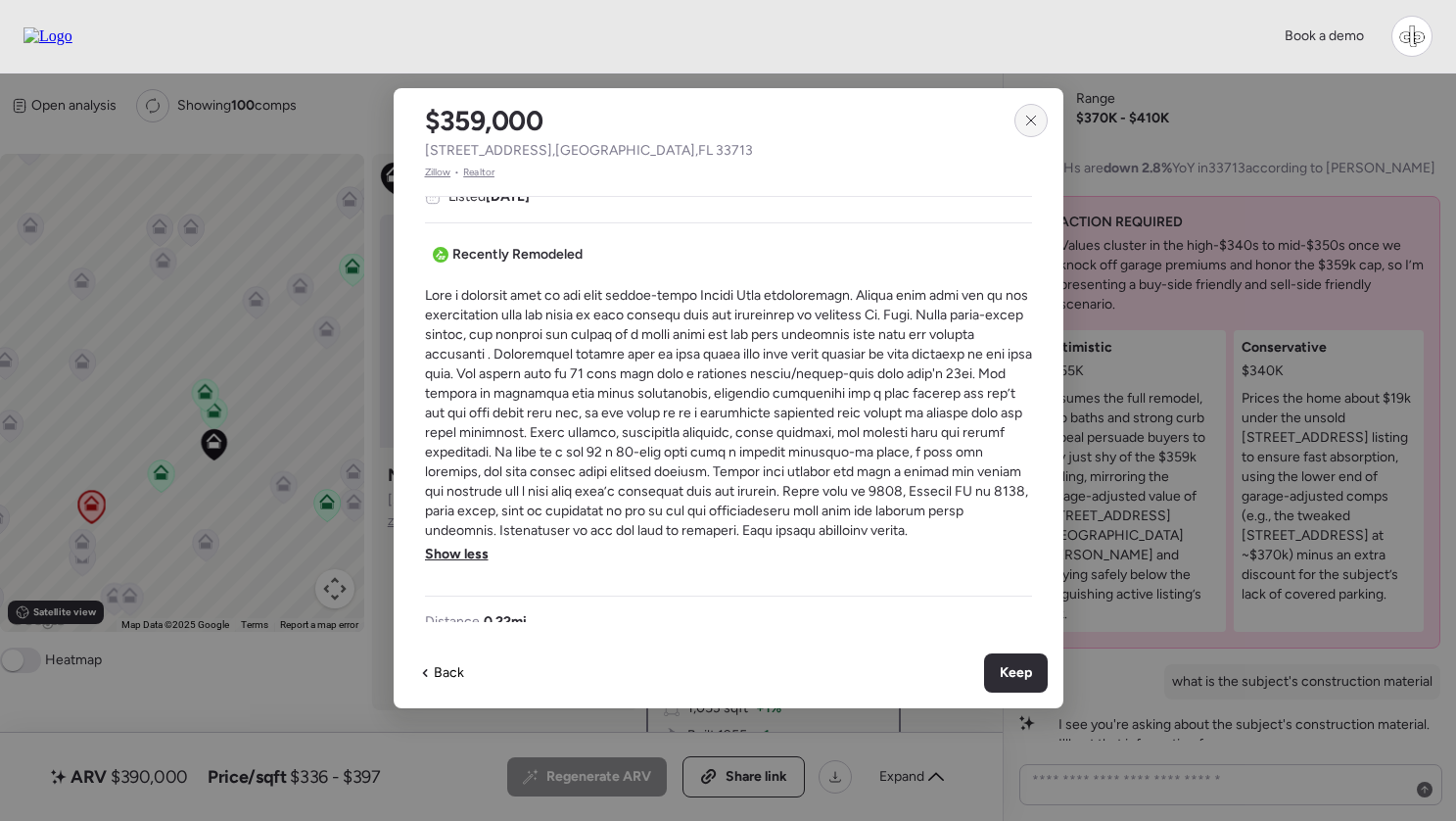click 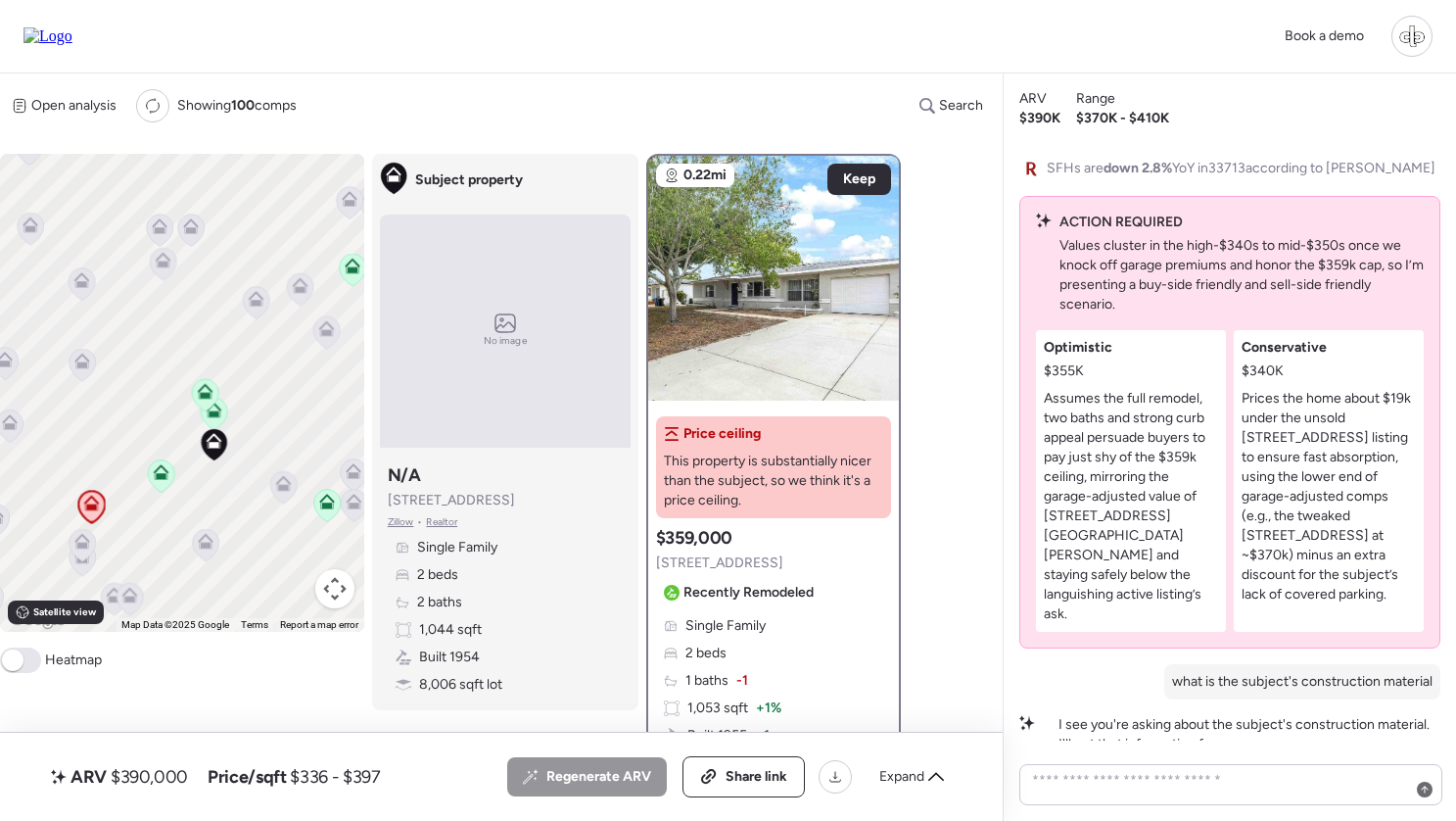 click on "$359,000 4558 23rd Ave N Recently Remodeled" at bounding box center (738, 567) 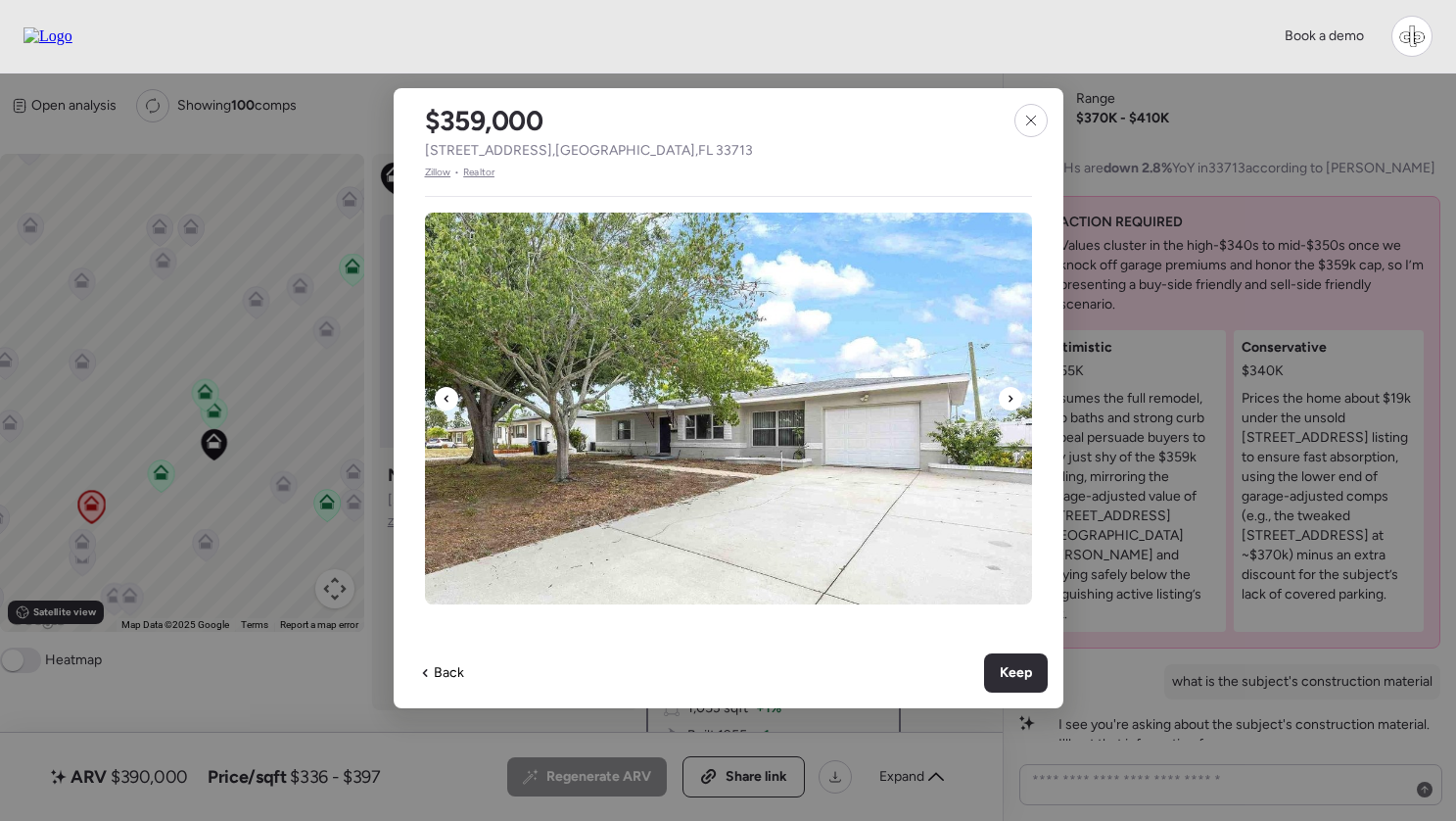 scroll, scrollTop: 363, scrollLeft: 0, axis: vertical 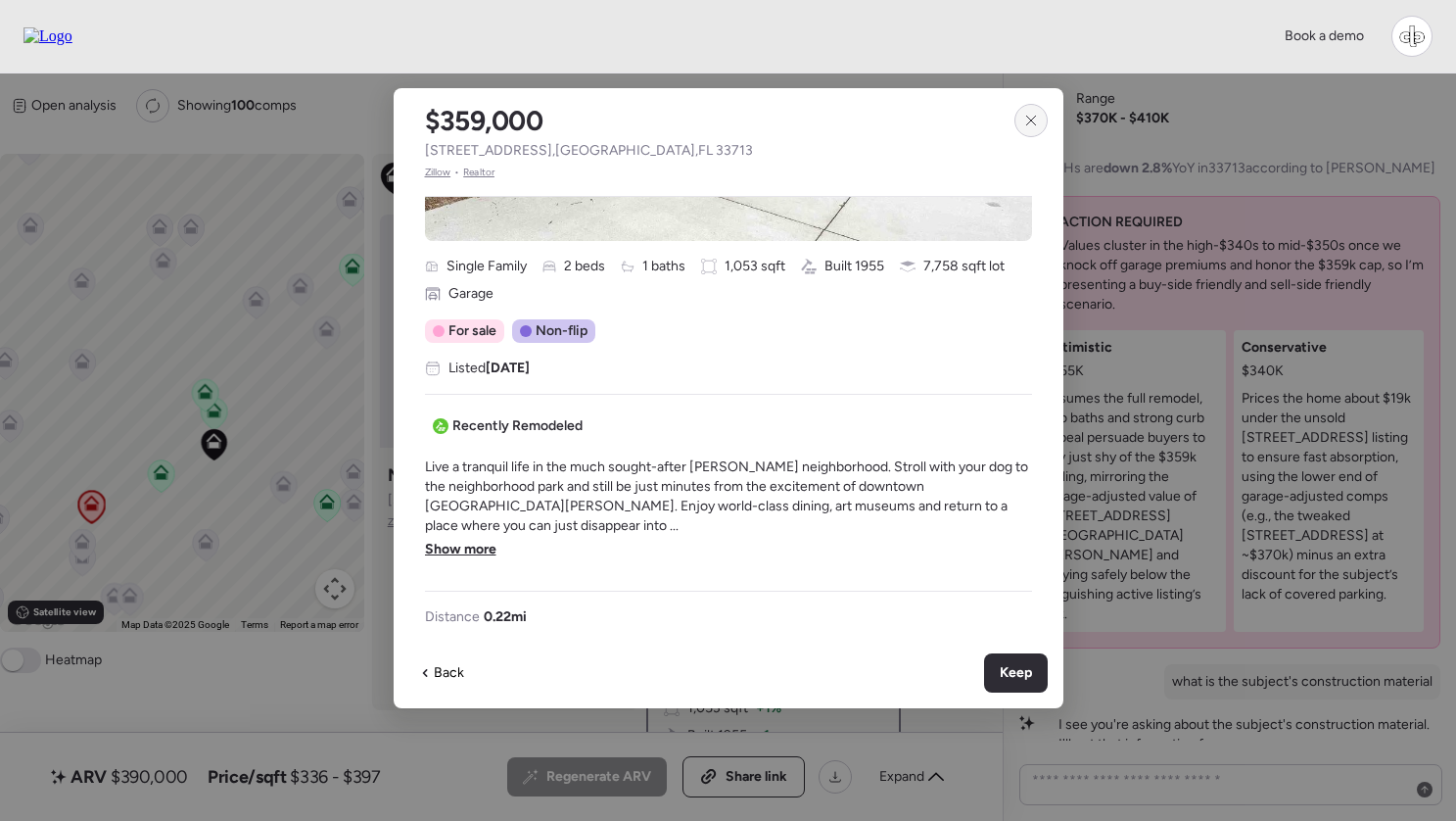 click 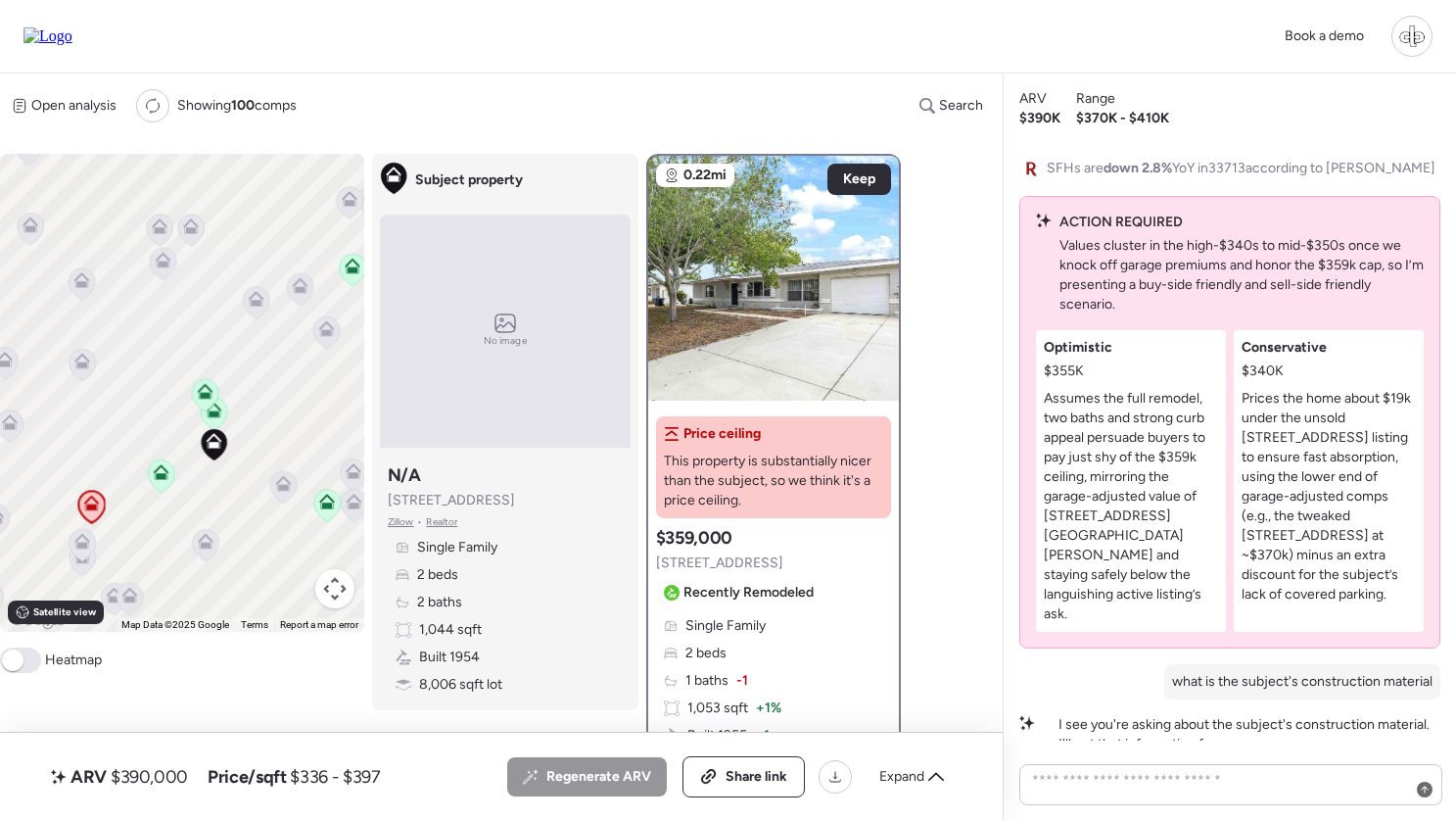 scroll, scrollTop: 0, scrollLeft: 0, axis: both 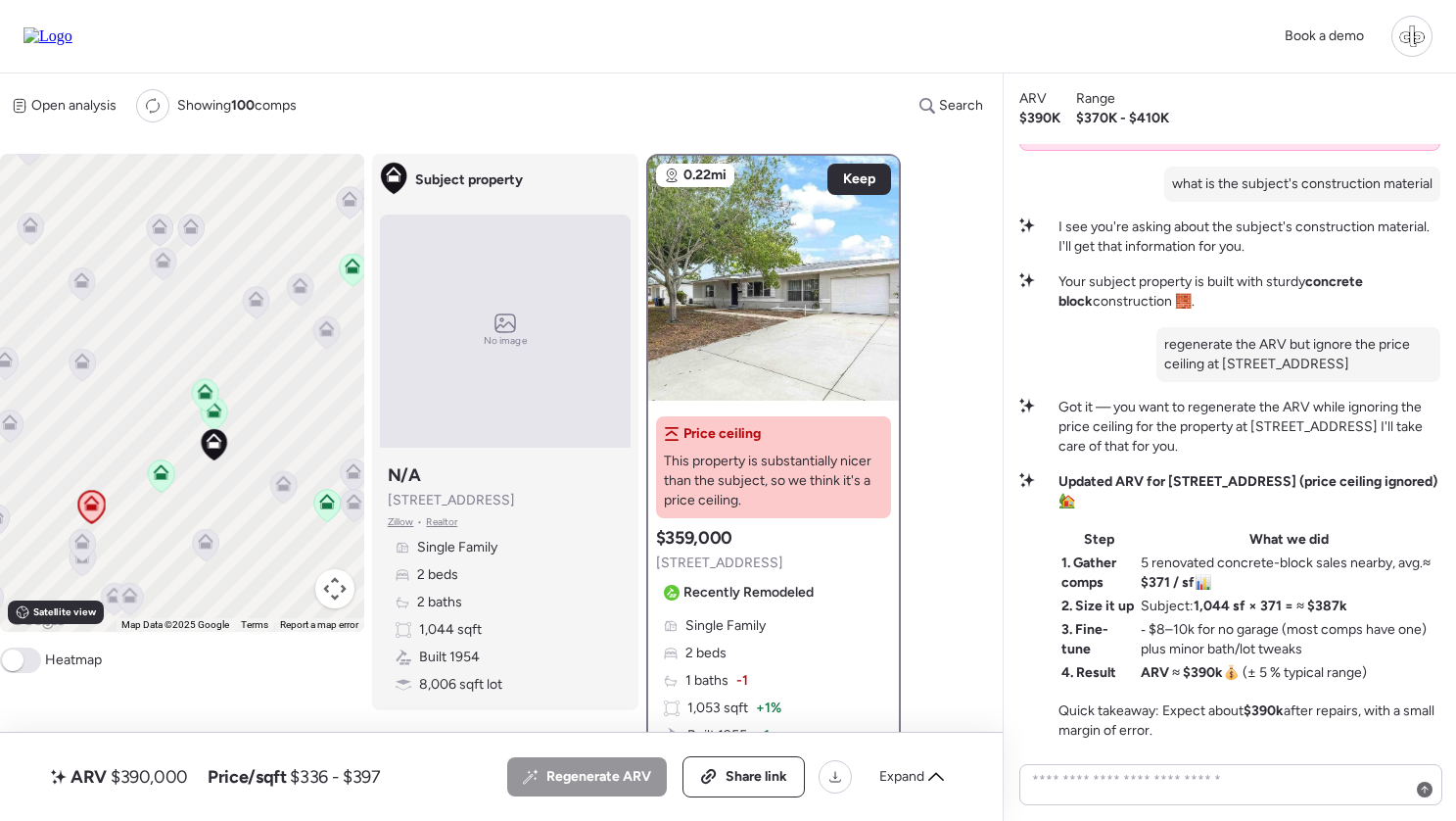 click 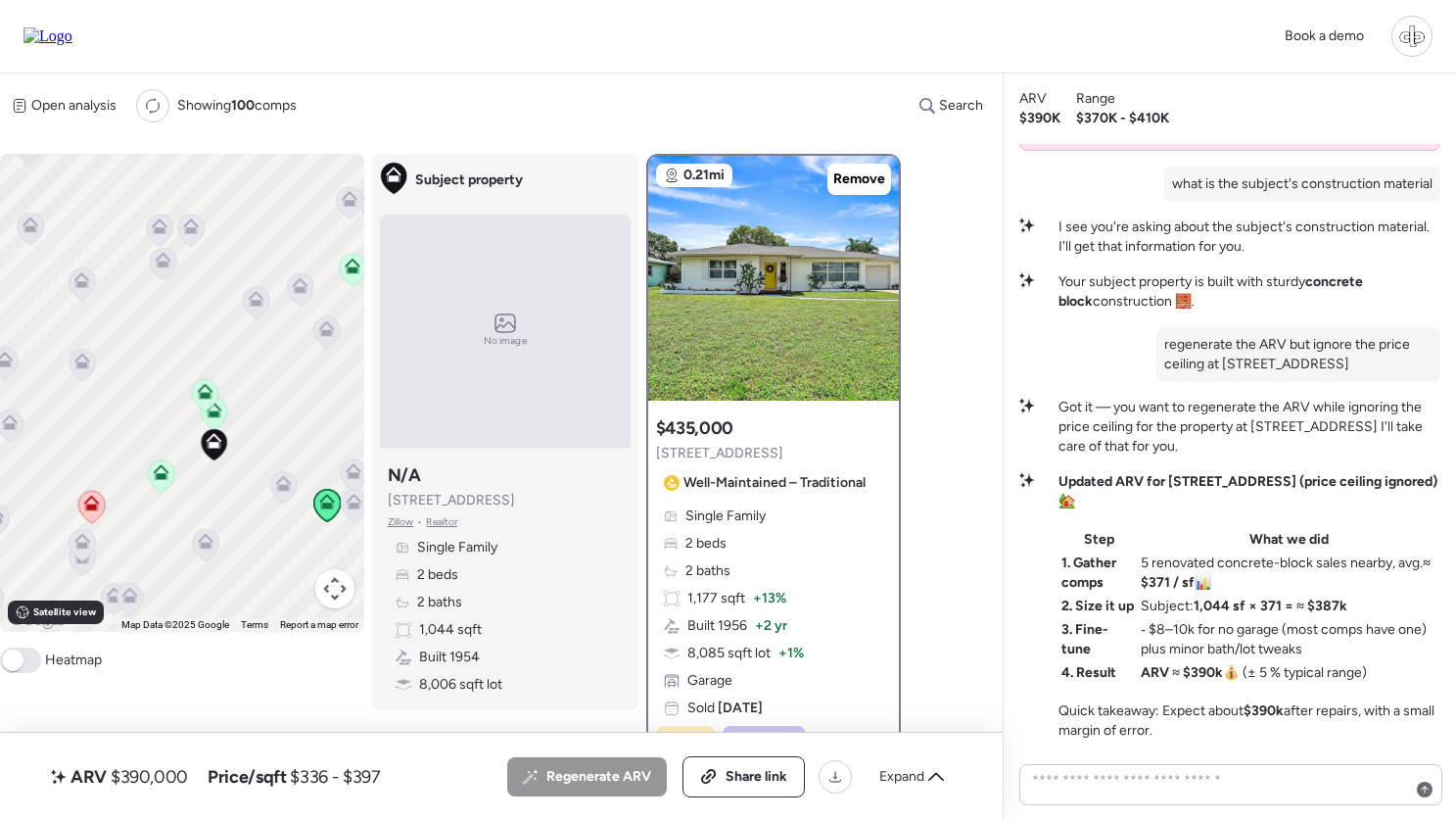 click 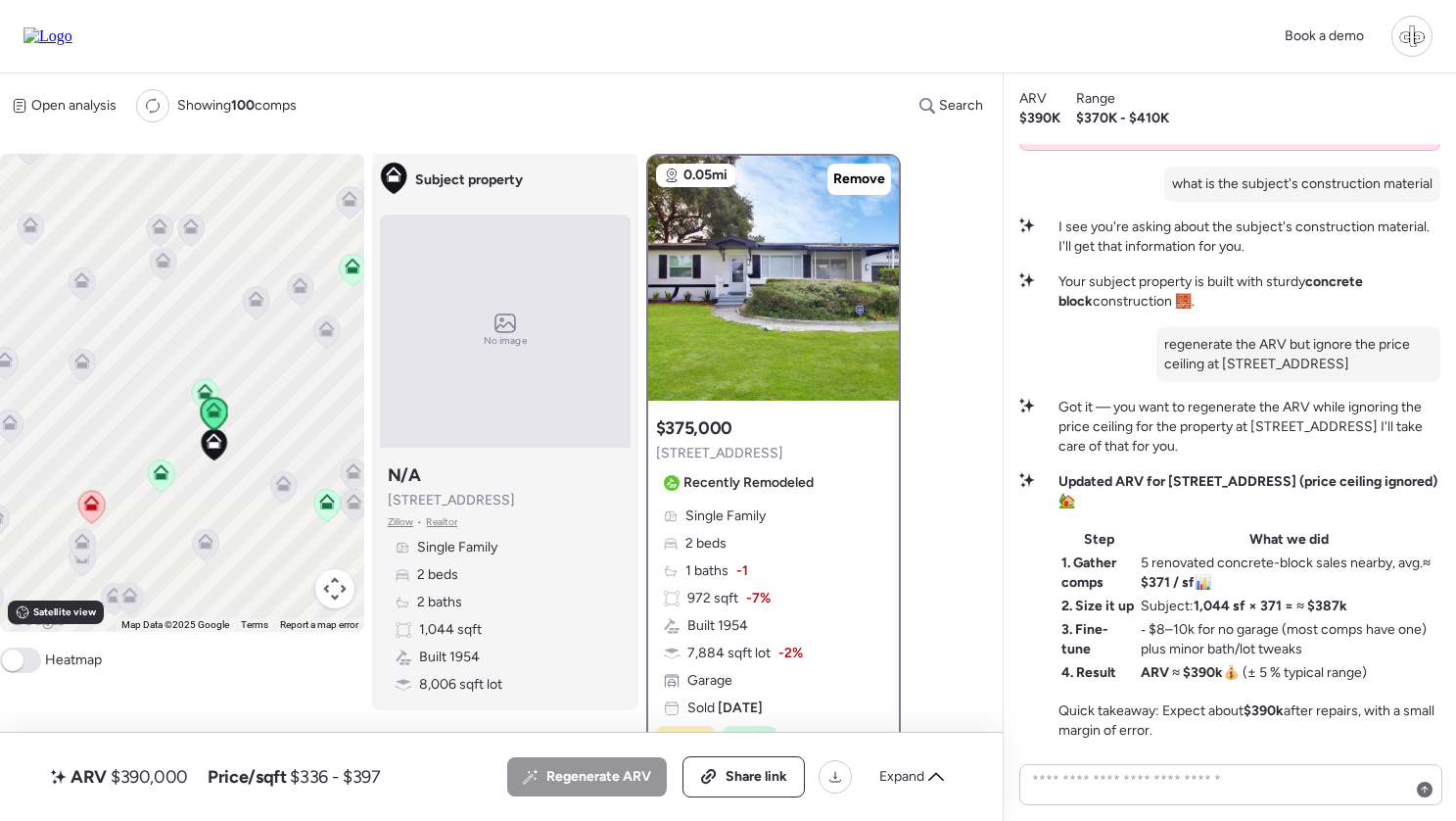 click 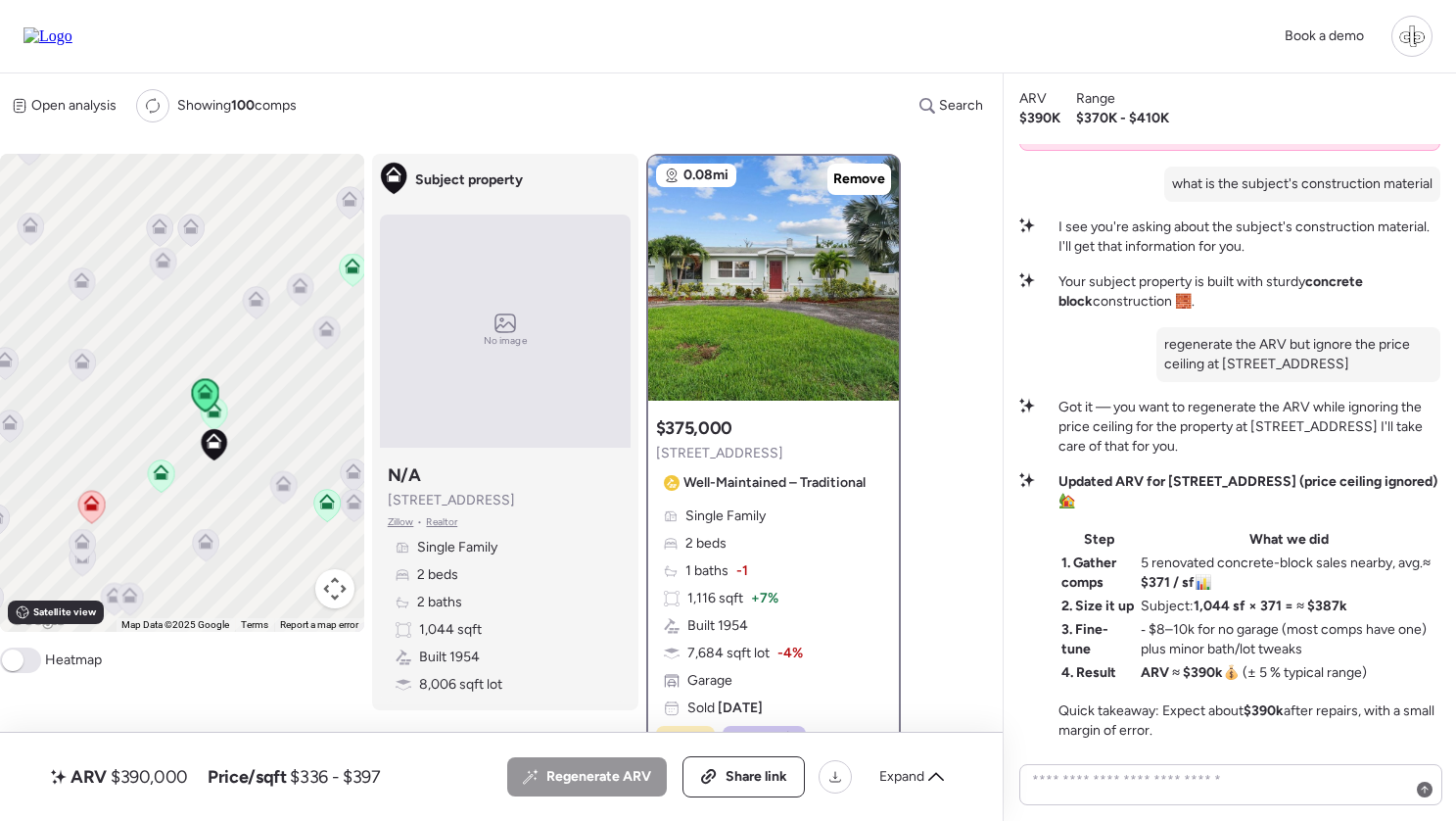 click 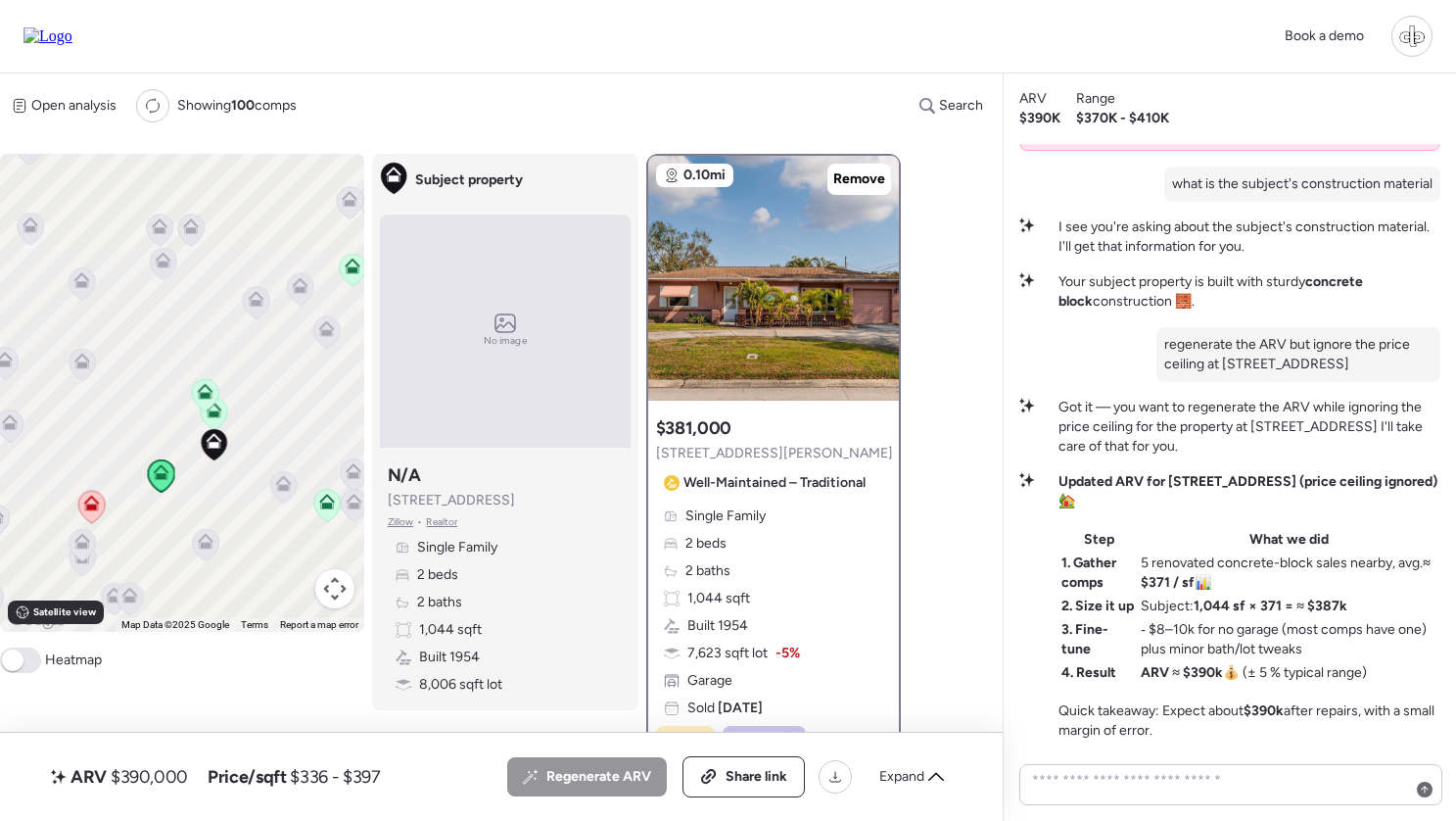 click at bounding box center (774, 278) 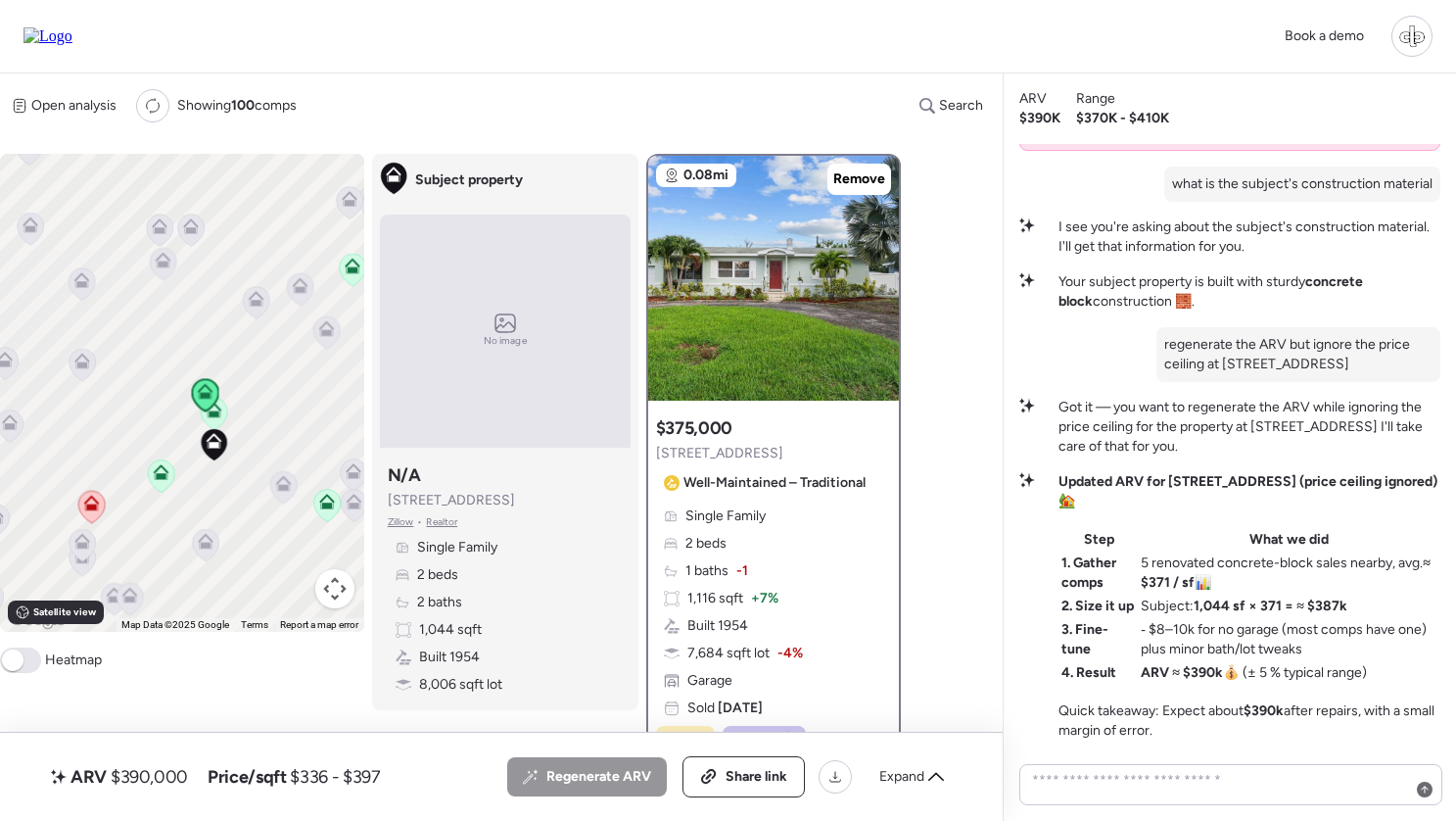 click 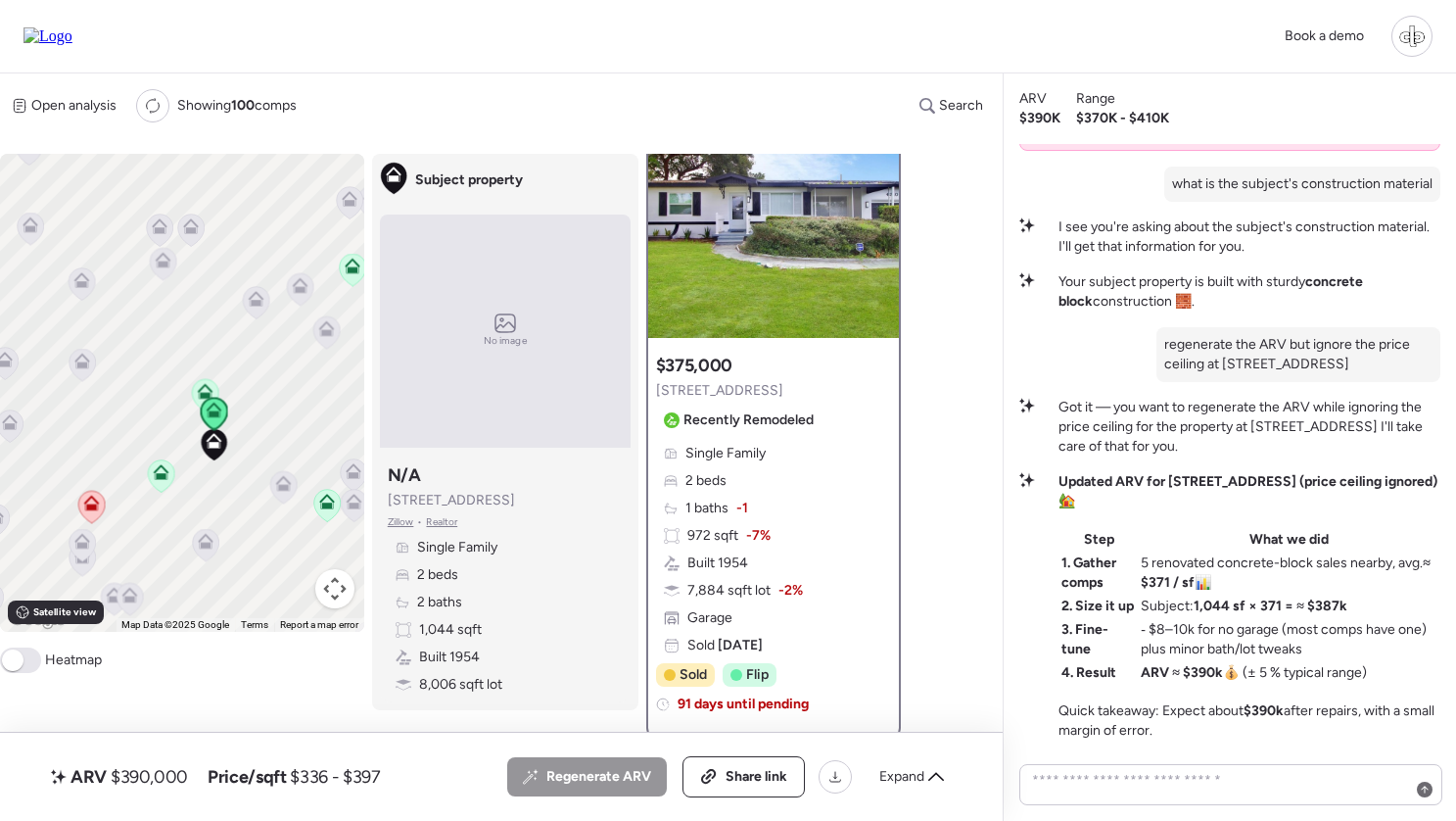 scroll, scrollTop: 61, scrollLeft: 0, axis: vertical 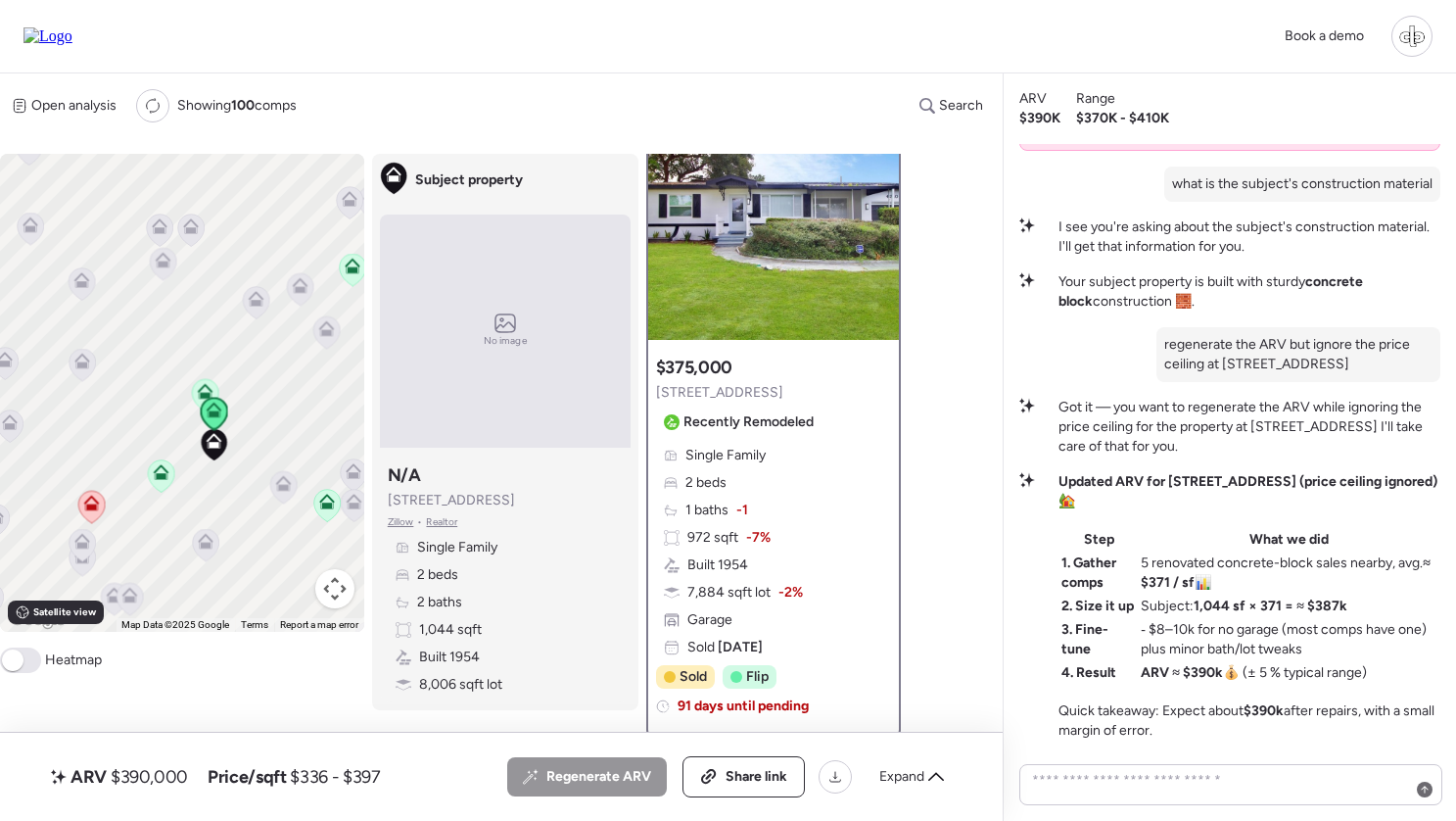 click 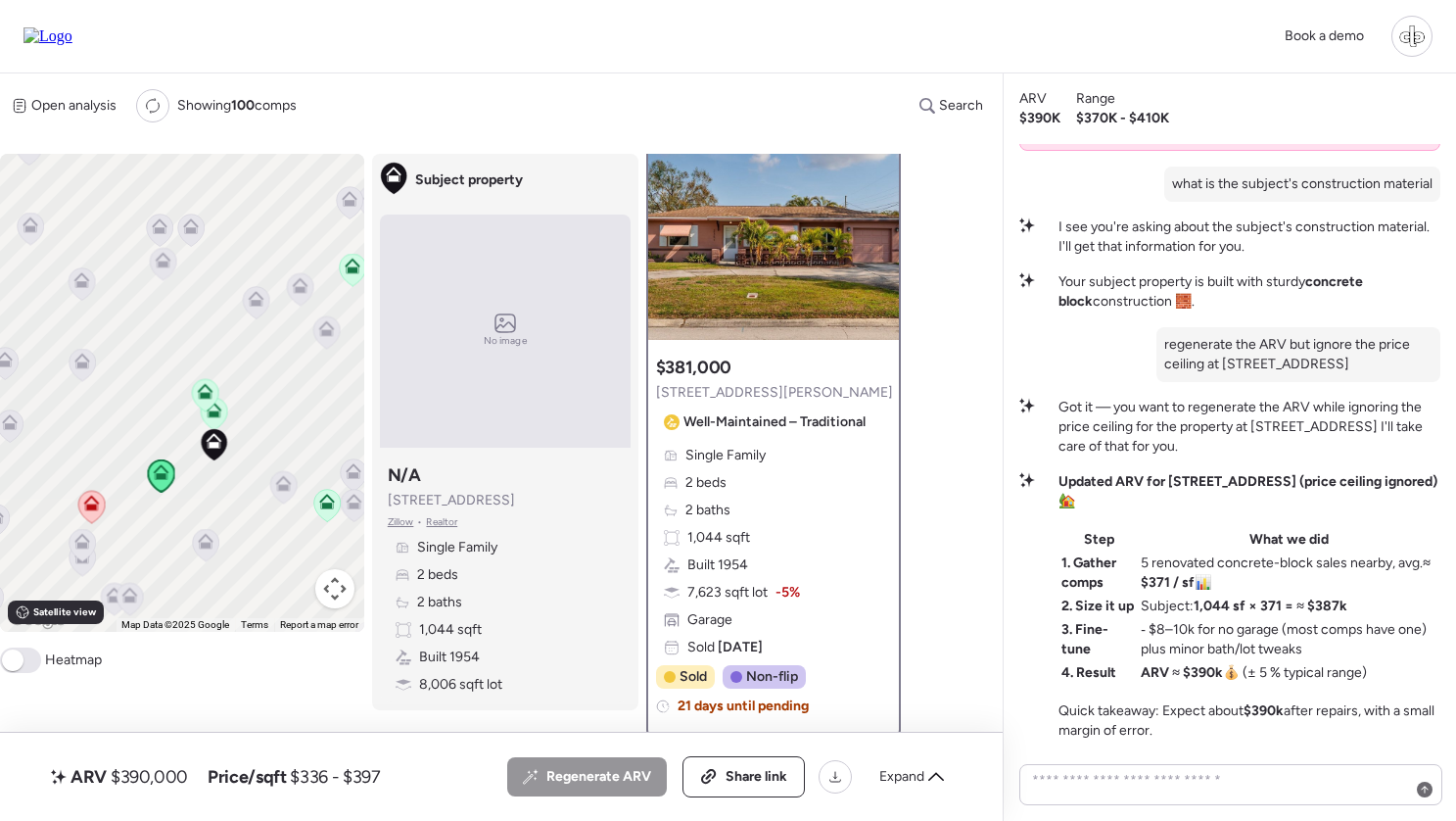 scroll, scrollTop: 0, scrollLeft: 0, axis: both 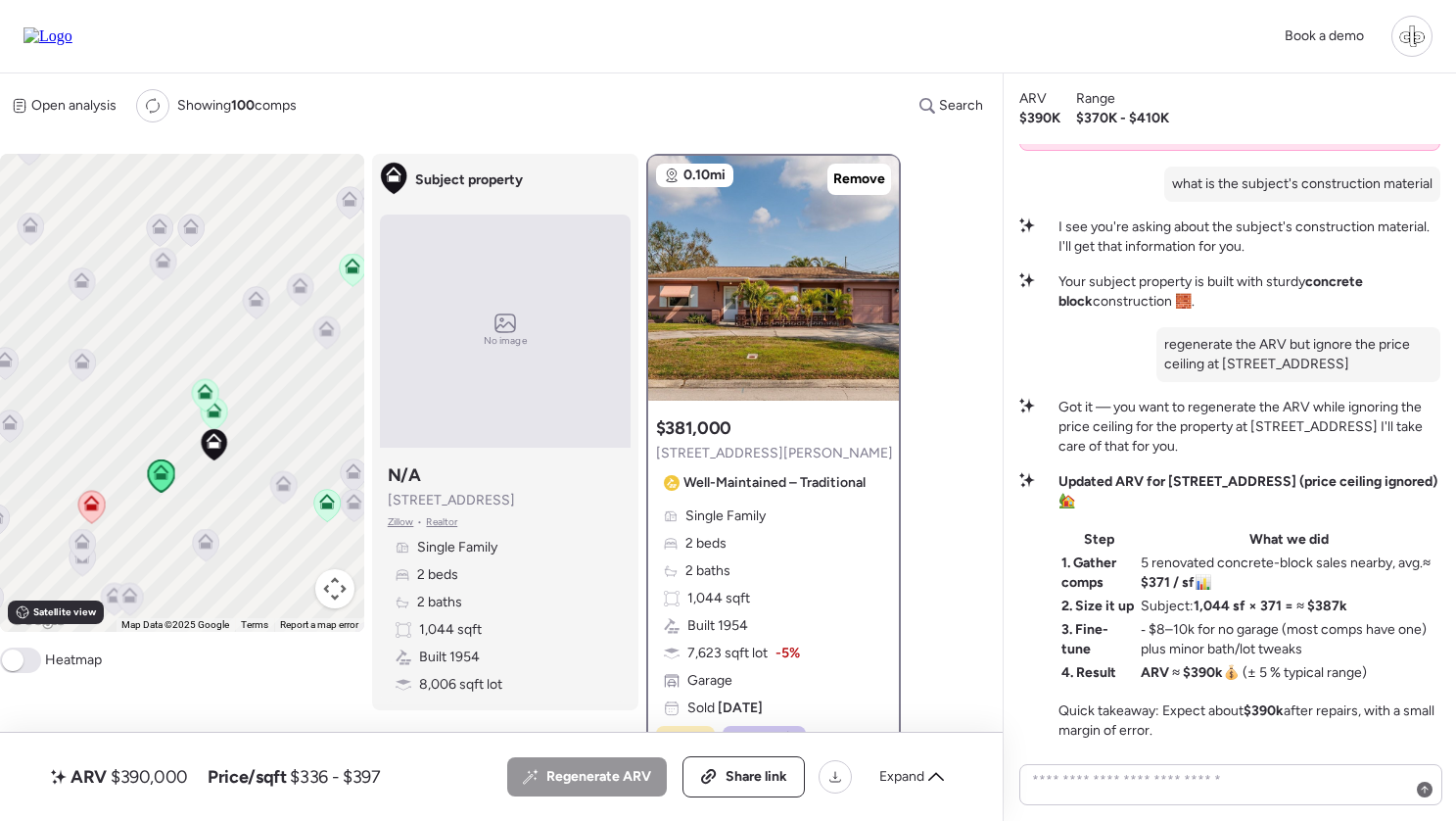 click at bounding box center [774, 278] 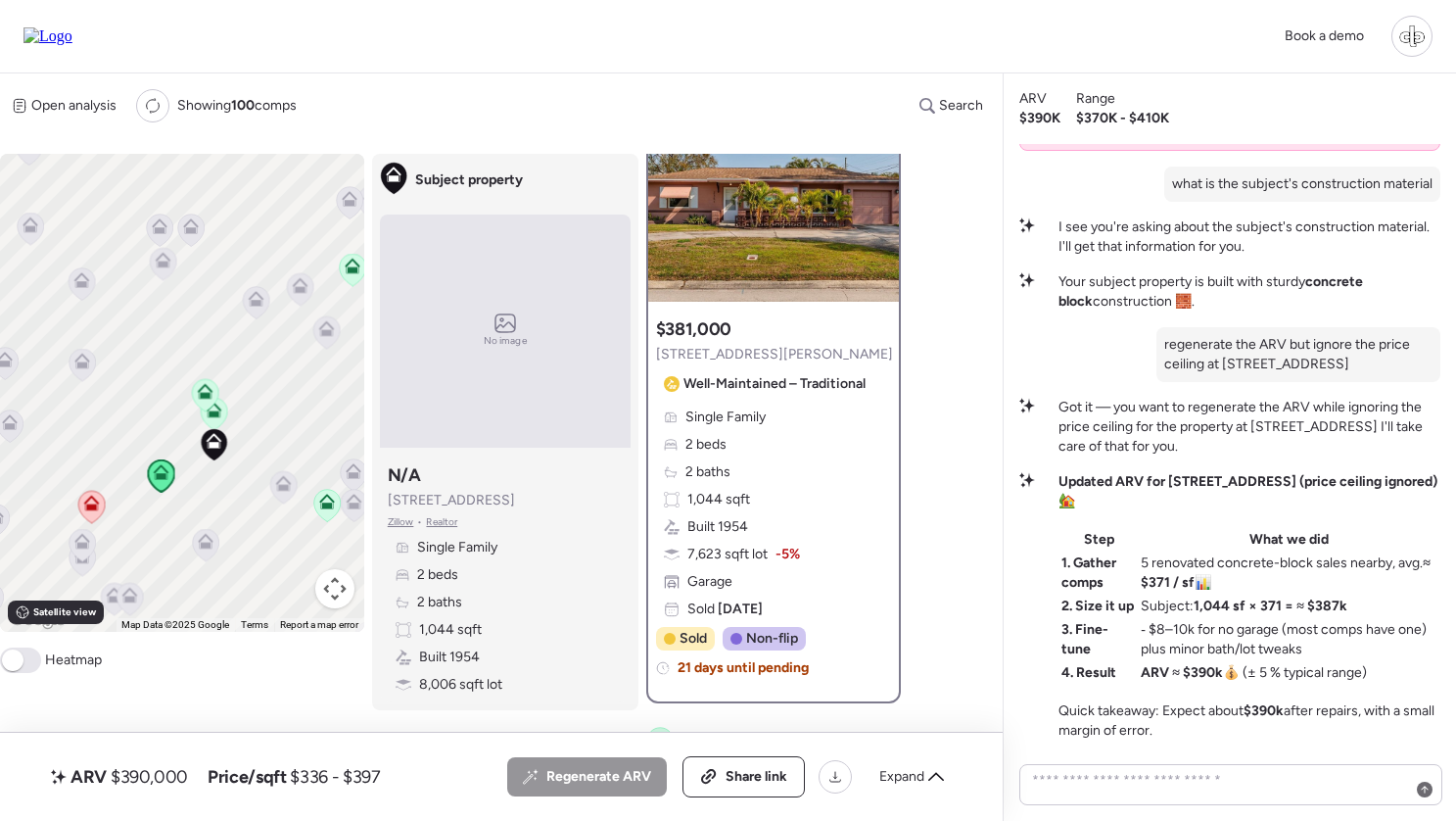 click on "Single Family 2 beds 2 baths 1,044 sqft Built 1954 7,623 sqft lot -5% Garage Sold   59 days ago" at bounding box center (774, 513) 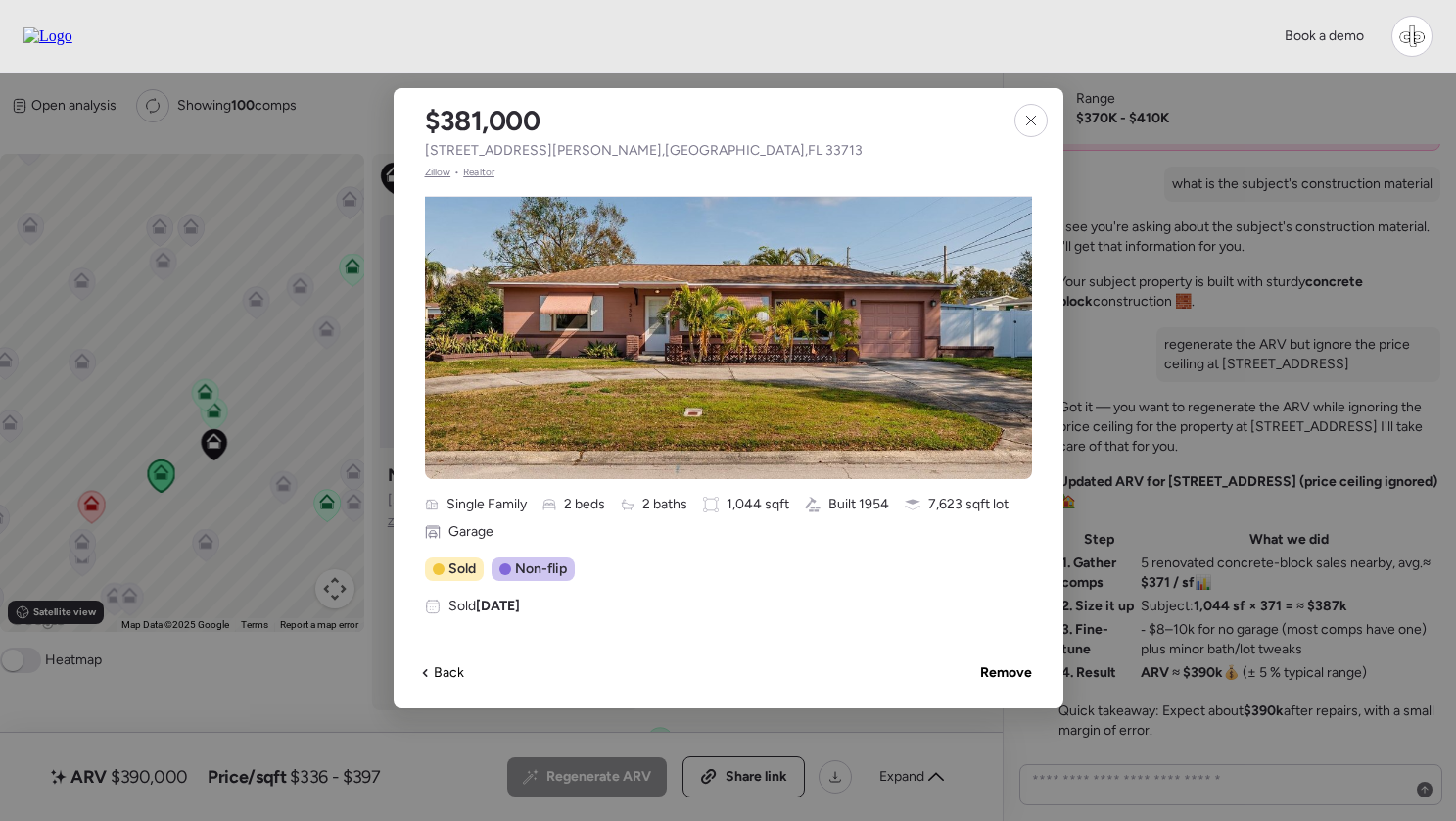 scroll, scrollTop: 484, scrollLeft: 0, axis: vertical 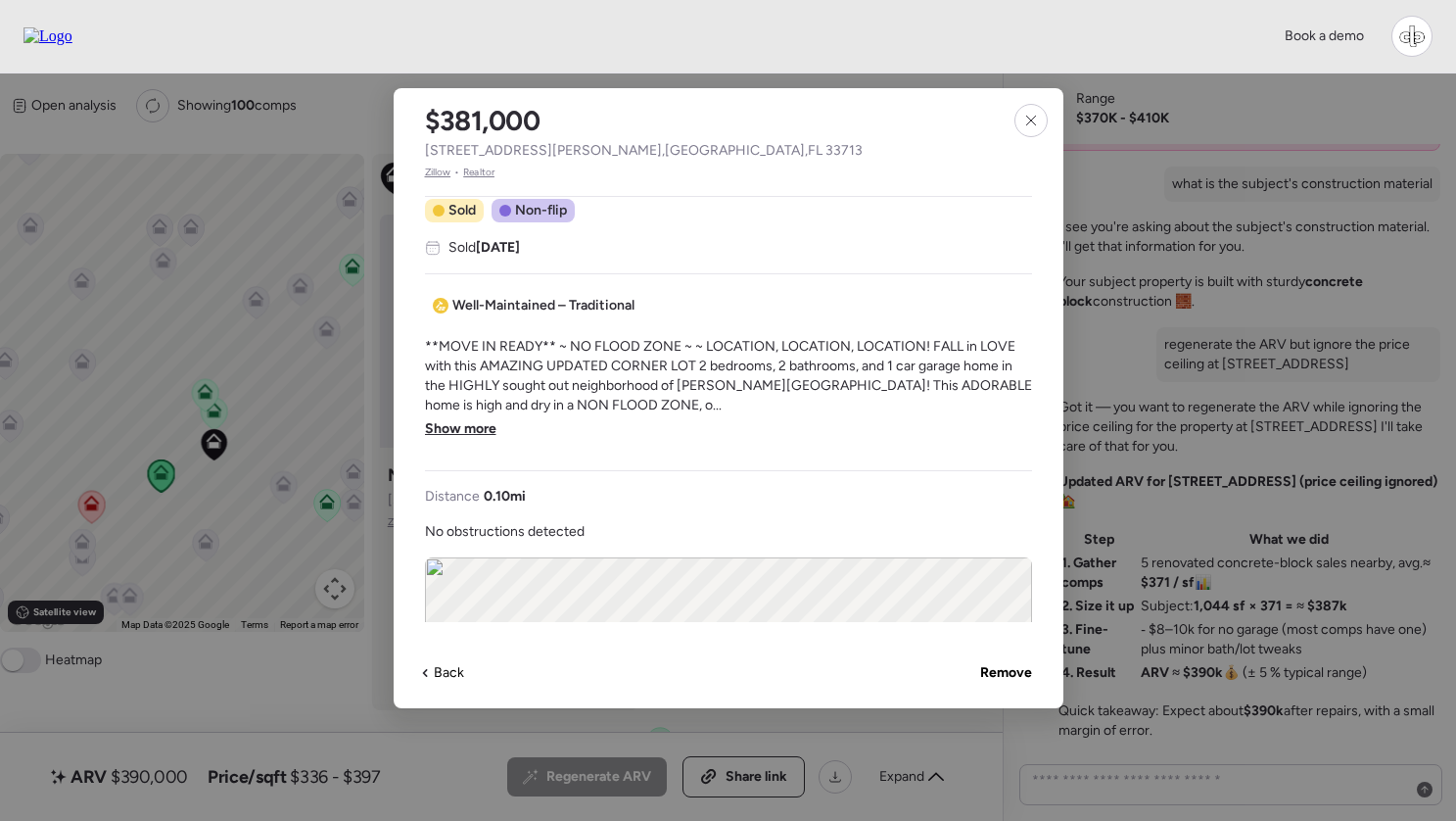 click on "Show more" at bounding box center [460, 429] 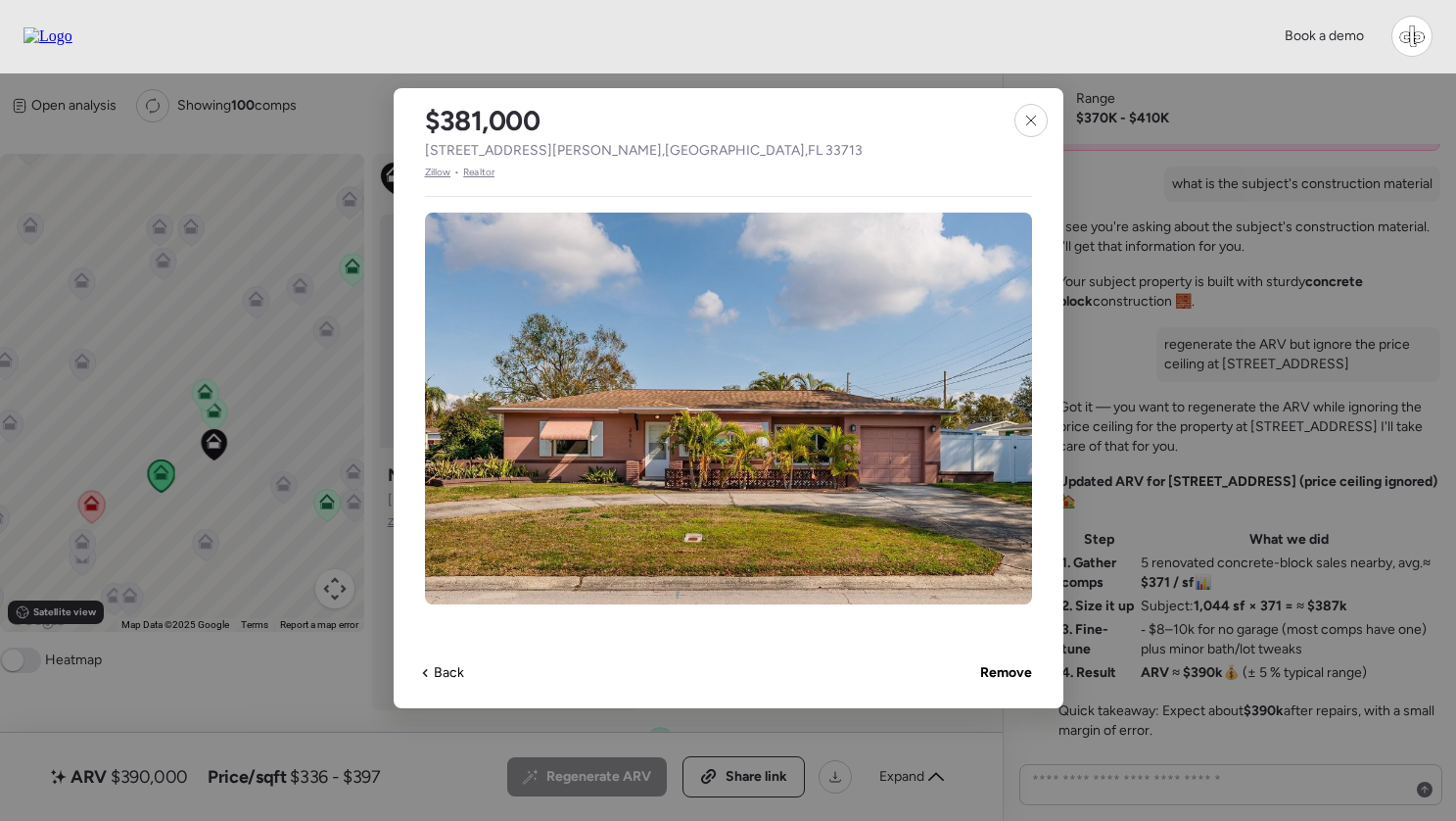 scroll, scrollTop: 0, scrollLeft: 0, axis: both 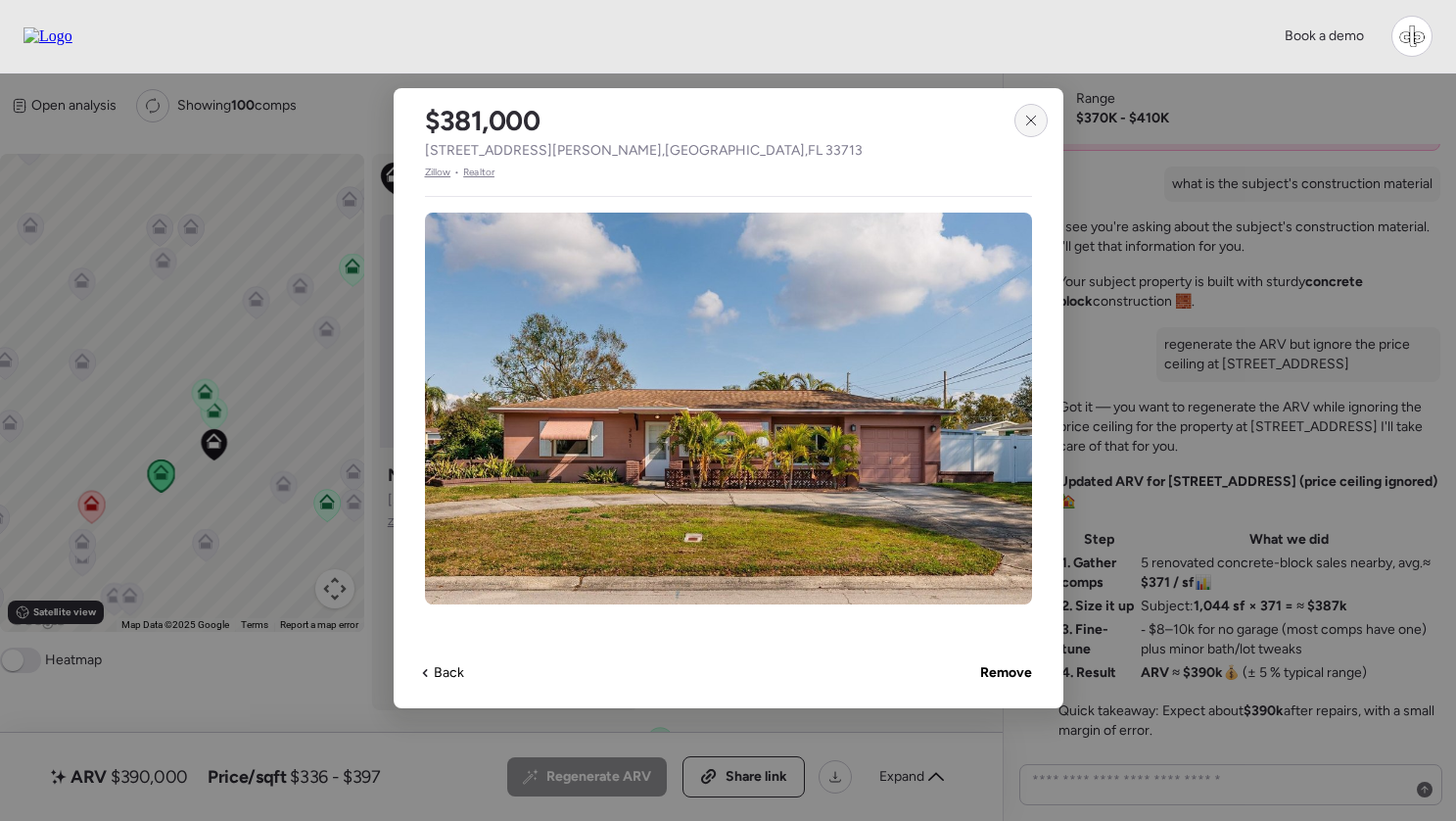 click 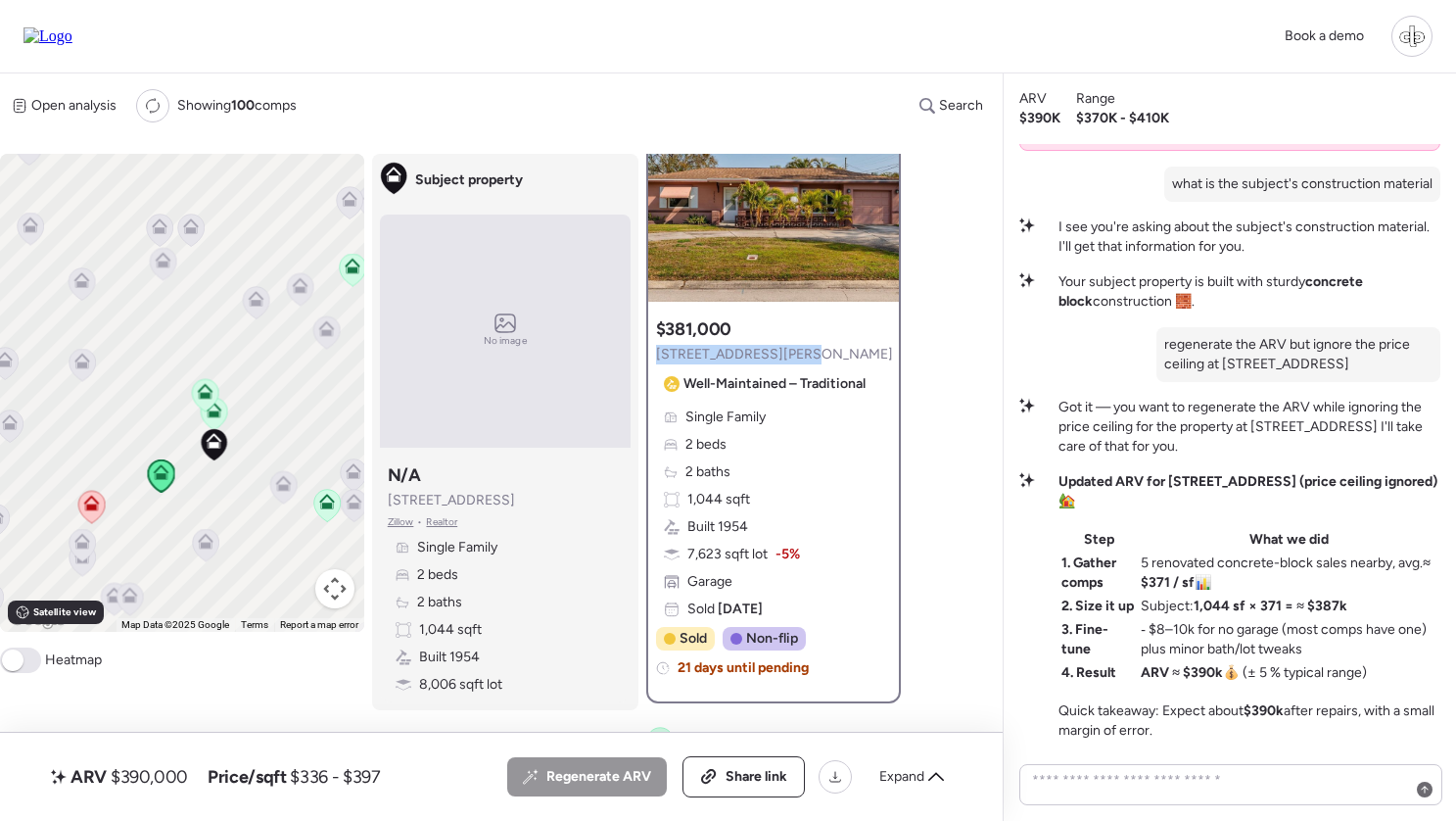 drag, startPoint x: 791, startPoint y: 349, endPoint x: 655, endPoint y: 350, distance: 136.0037 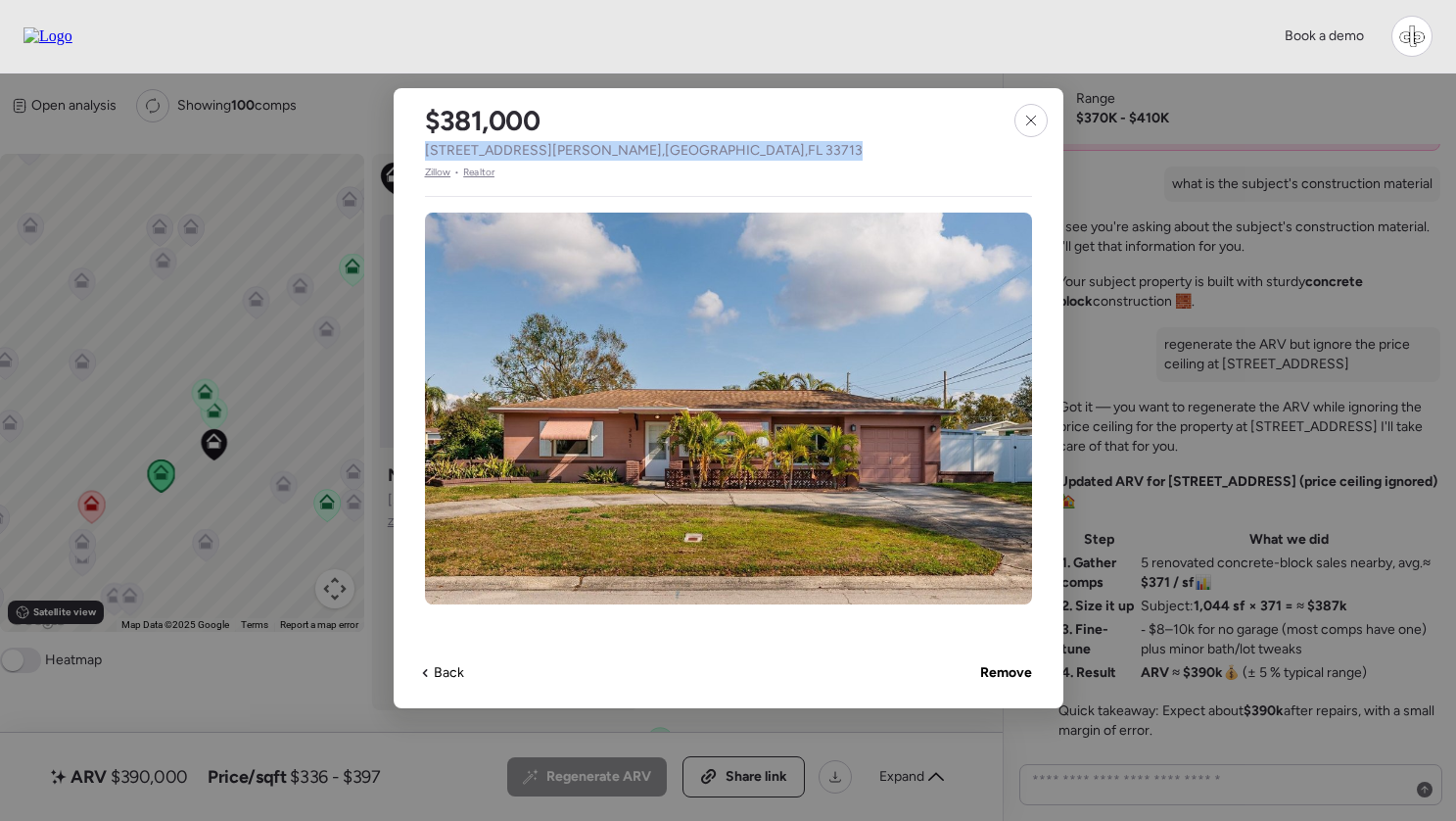 drag, startPoint x: 740, startPoint y: 151, endPoint x: 409, endPoint y: 153, distance: 331.00604 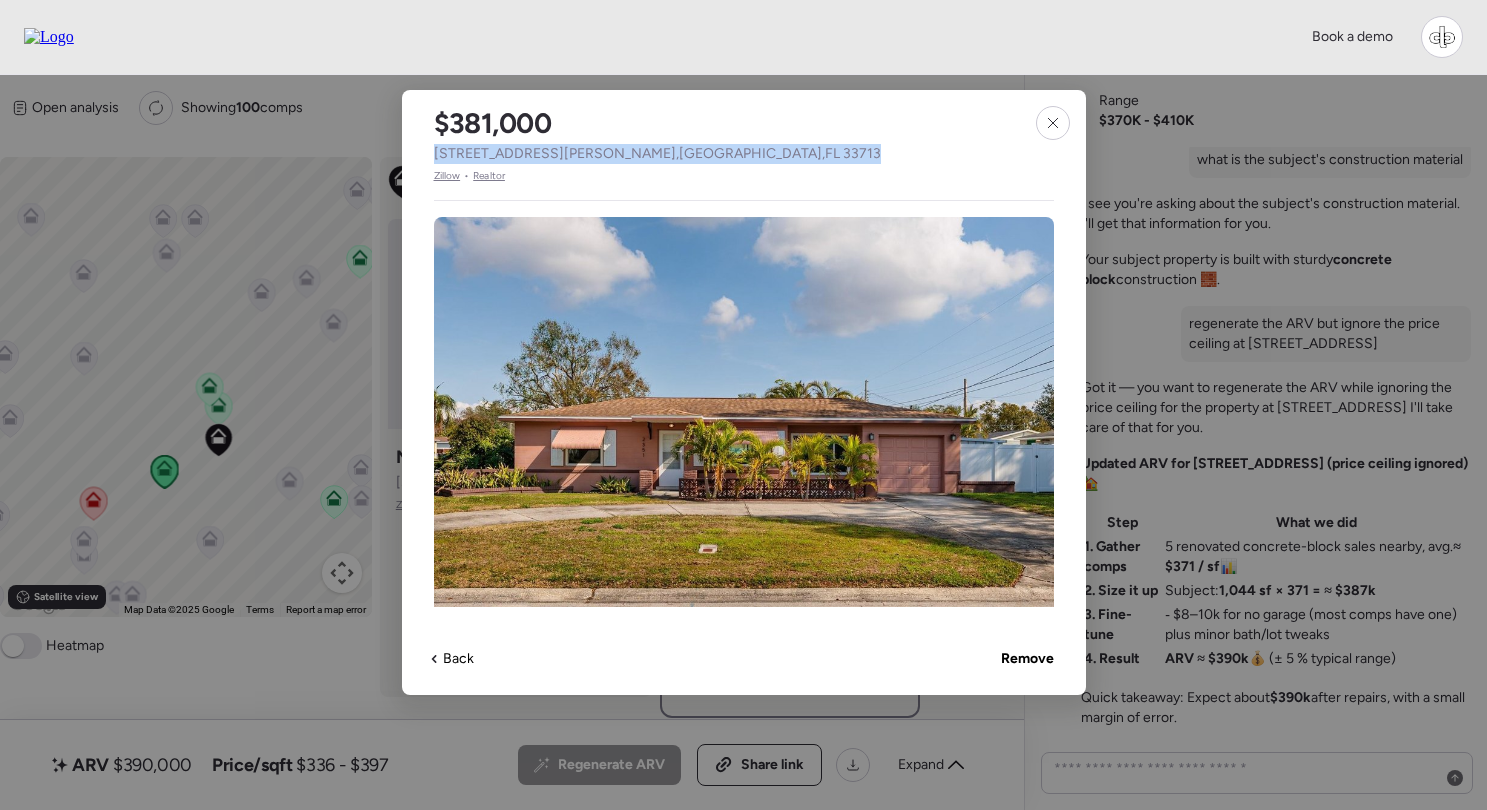 click on "$381,000 2351 Leslee Lake Dr N ,  Saint Petersburg ,  FL   33713 Zillow • Realtor" at bounding box center [657, 137] 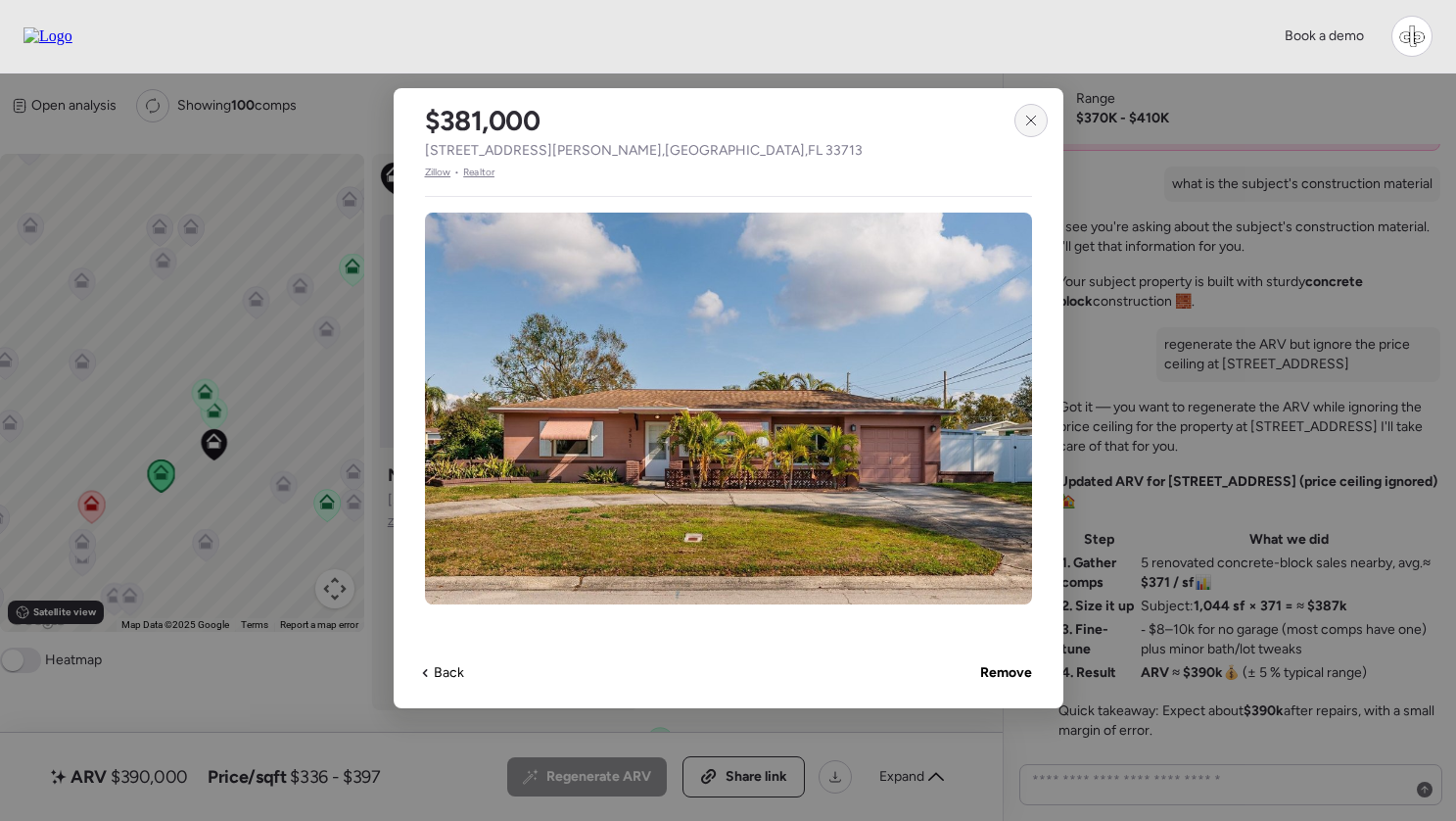 click at bounding box center [1031, 121] 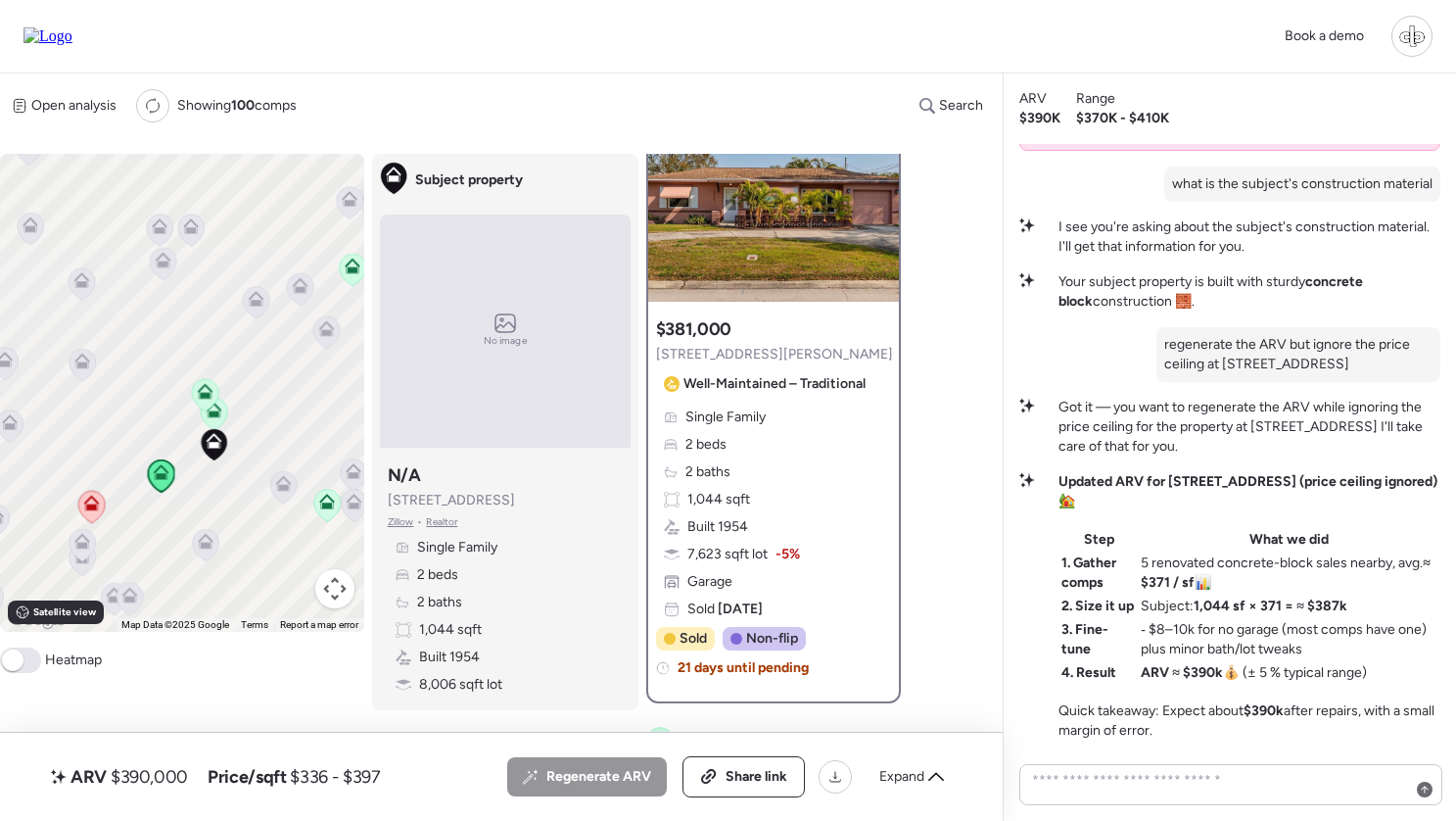 click 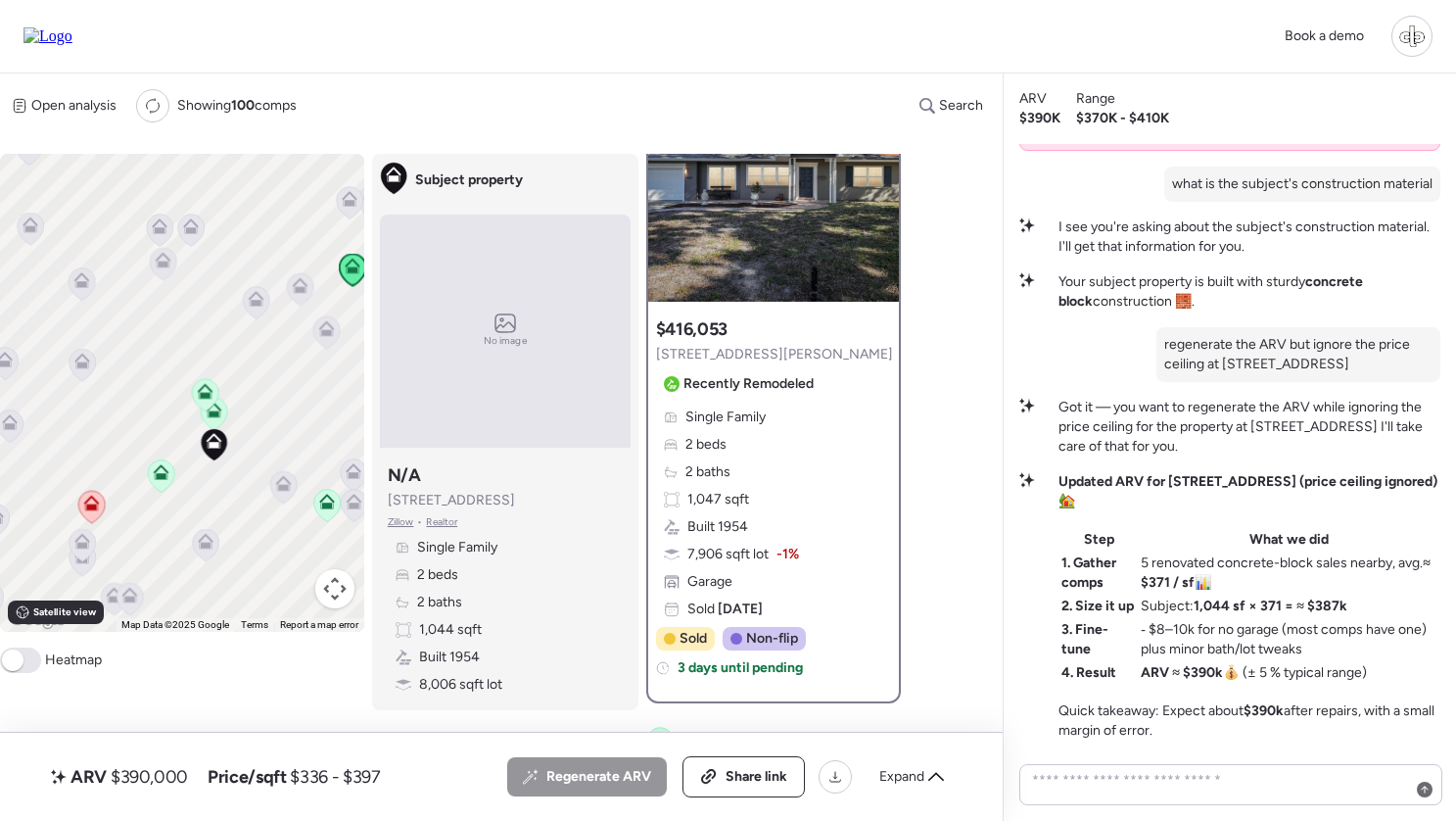 scroll, scrollTop: 0, scrollLeft: 0, axis: both 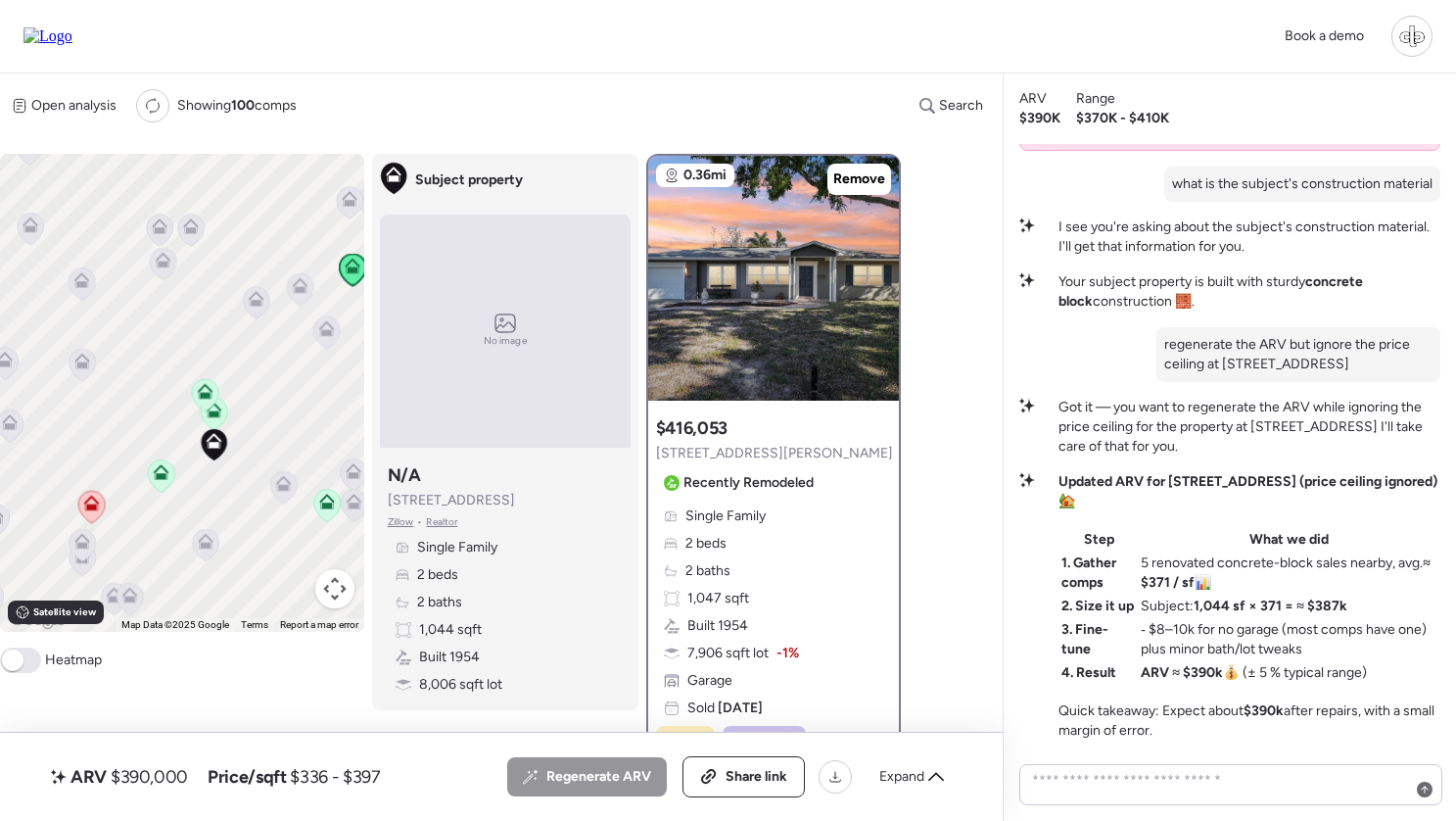 click 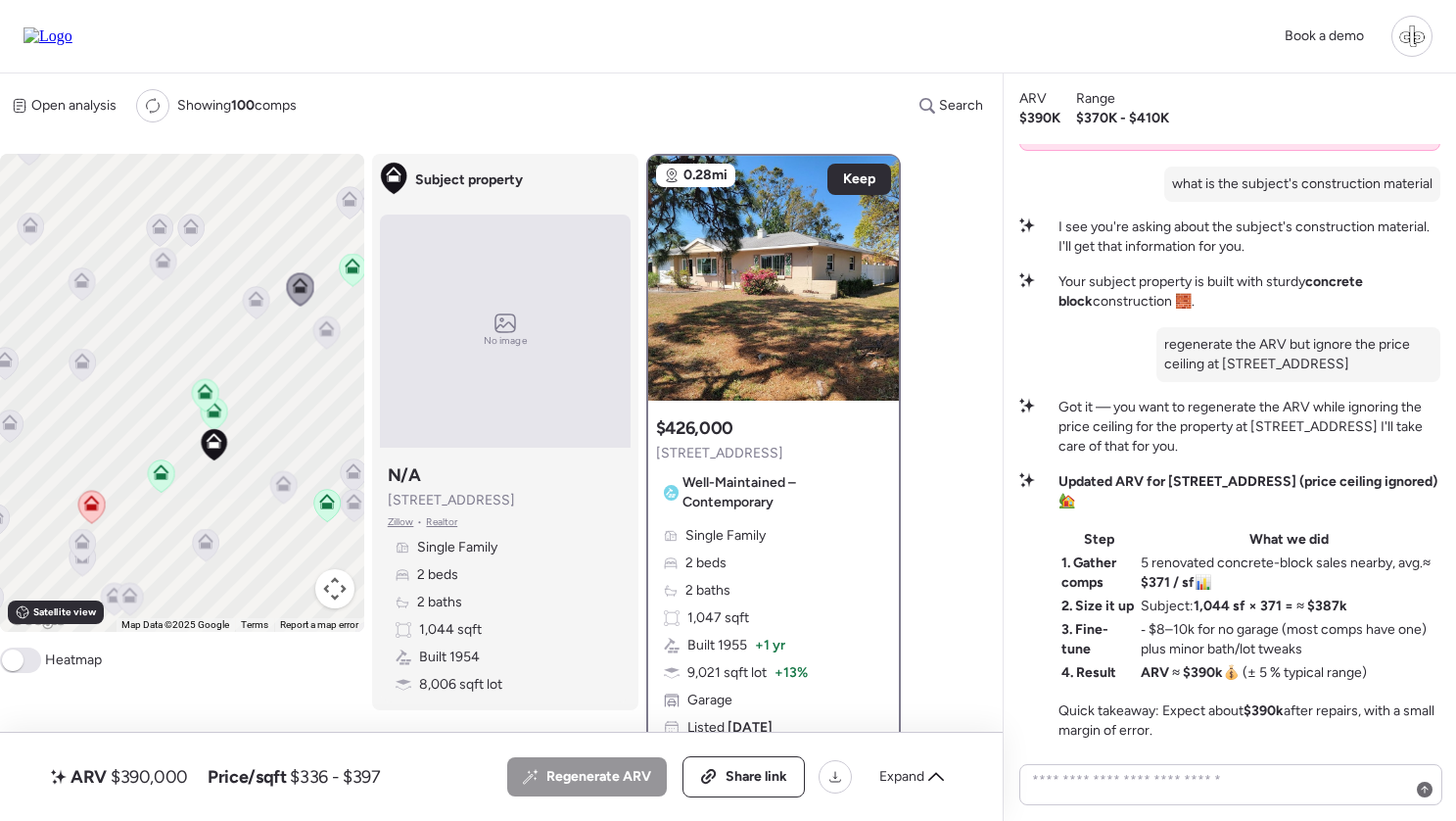 click at bounding box center (205, 397) 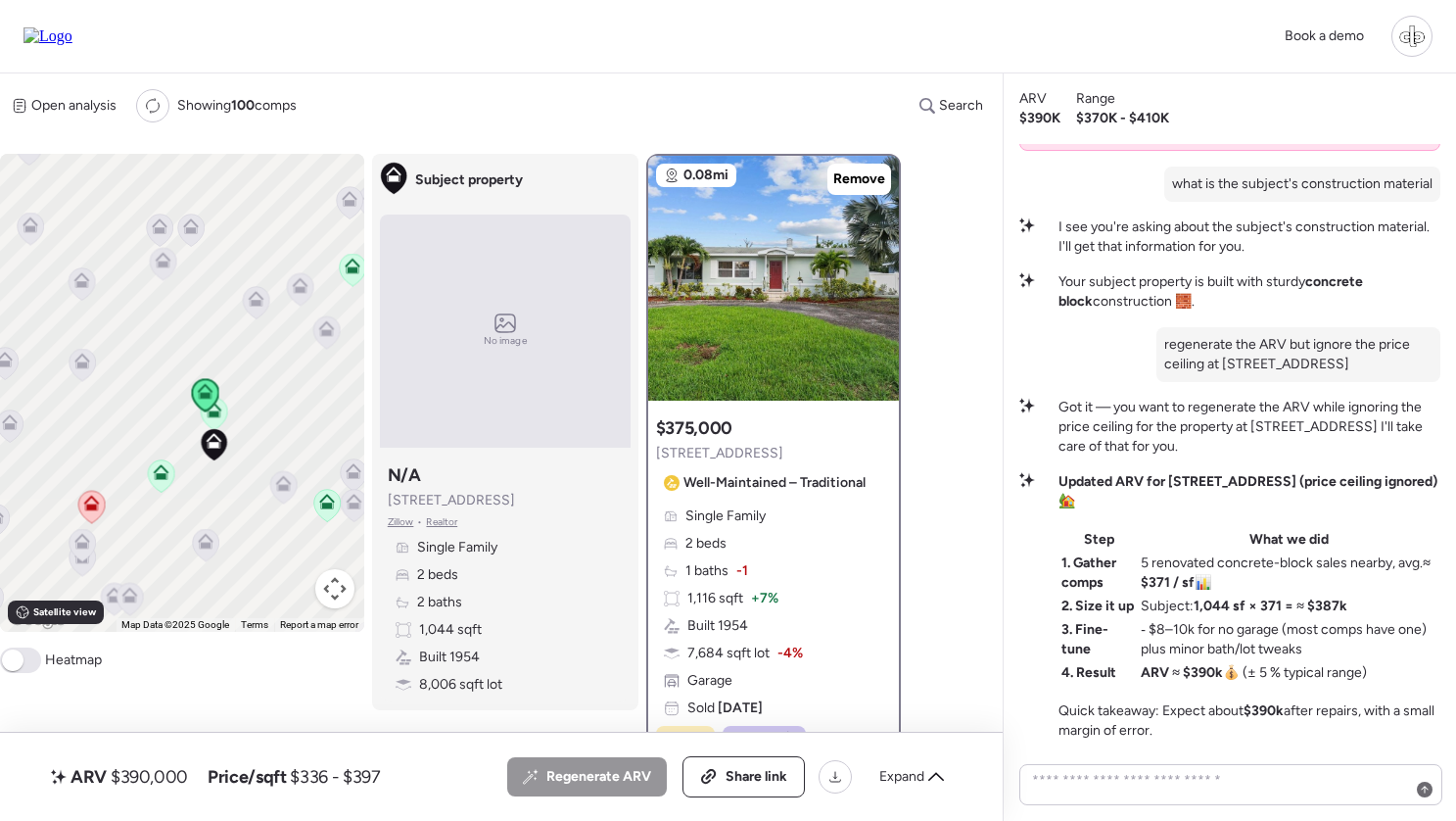 click at bounding box center (205, 397) 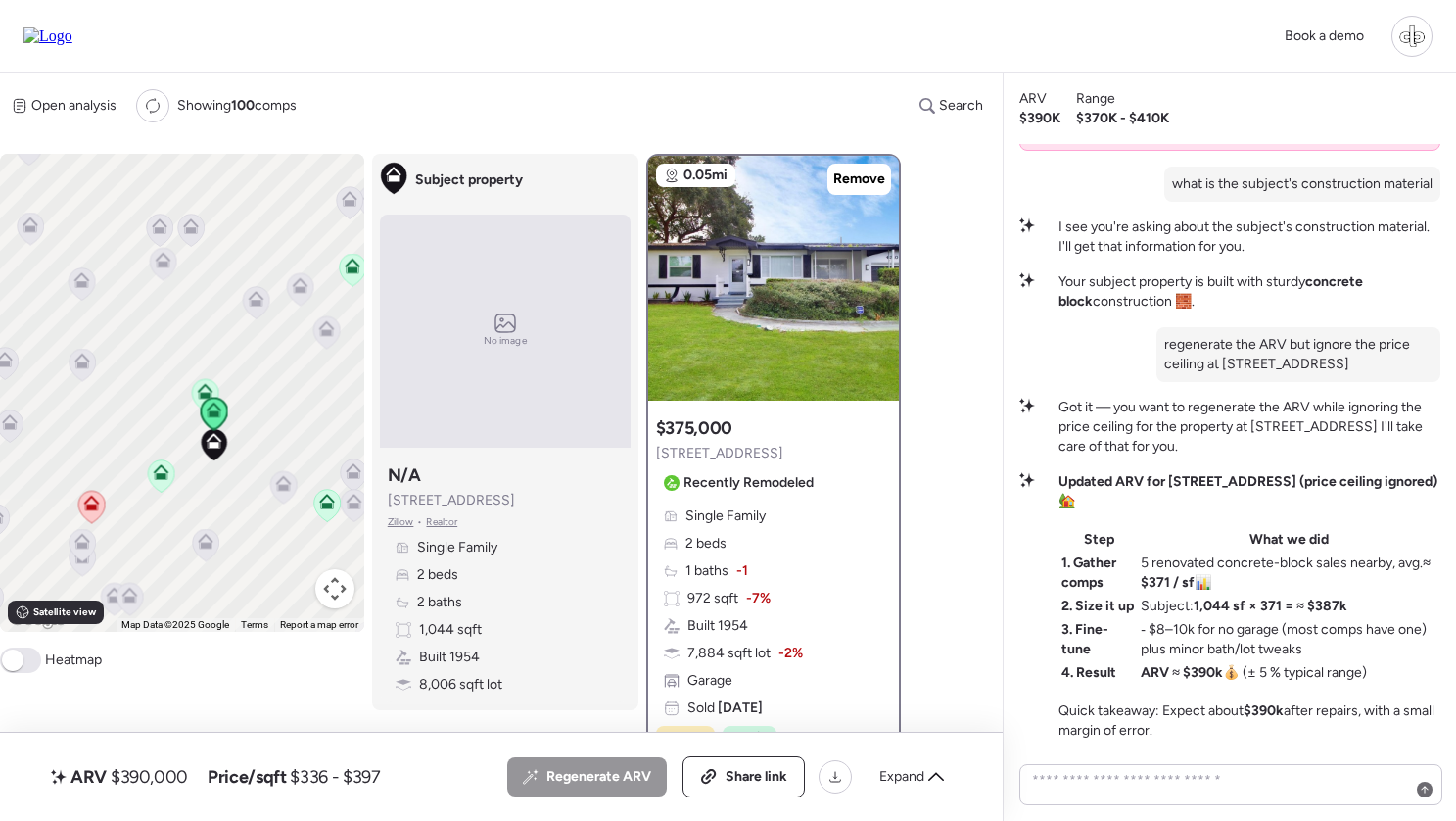 click 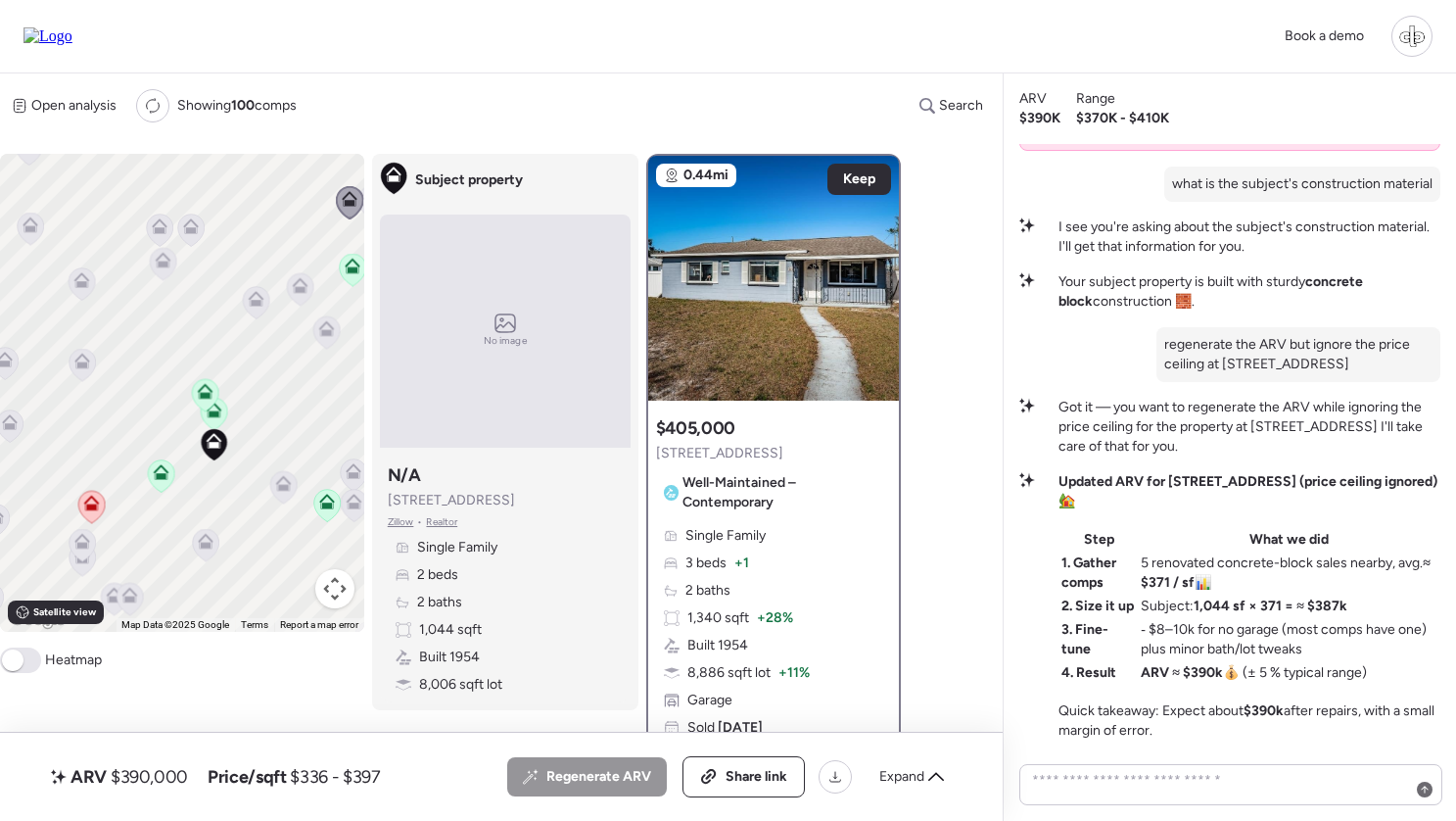 click 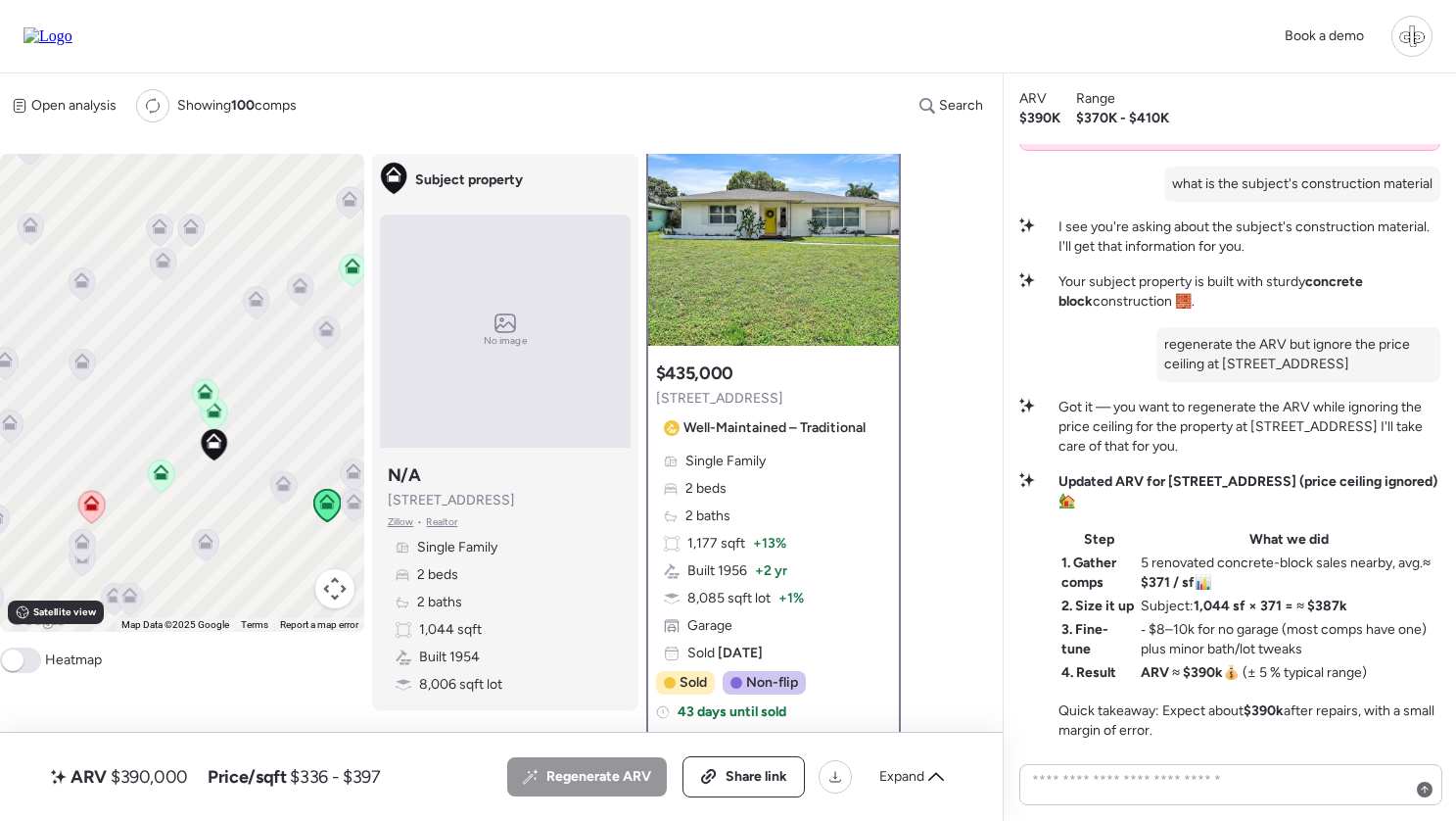scroll, scrollTop: 68, scrollLeft: 0, axis: vertical 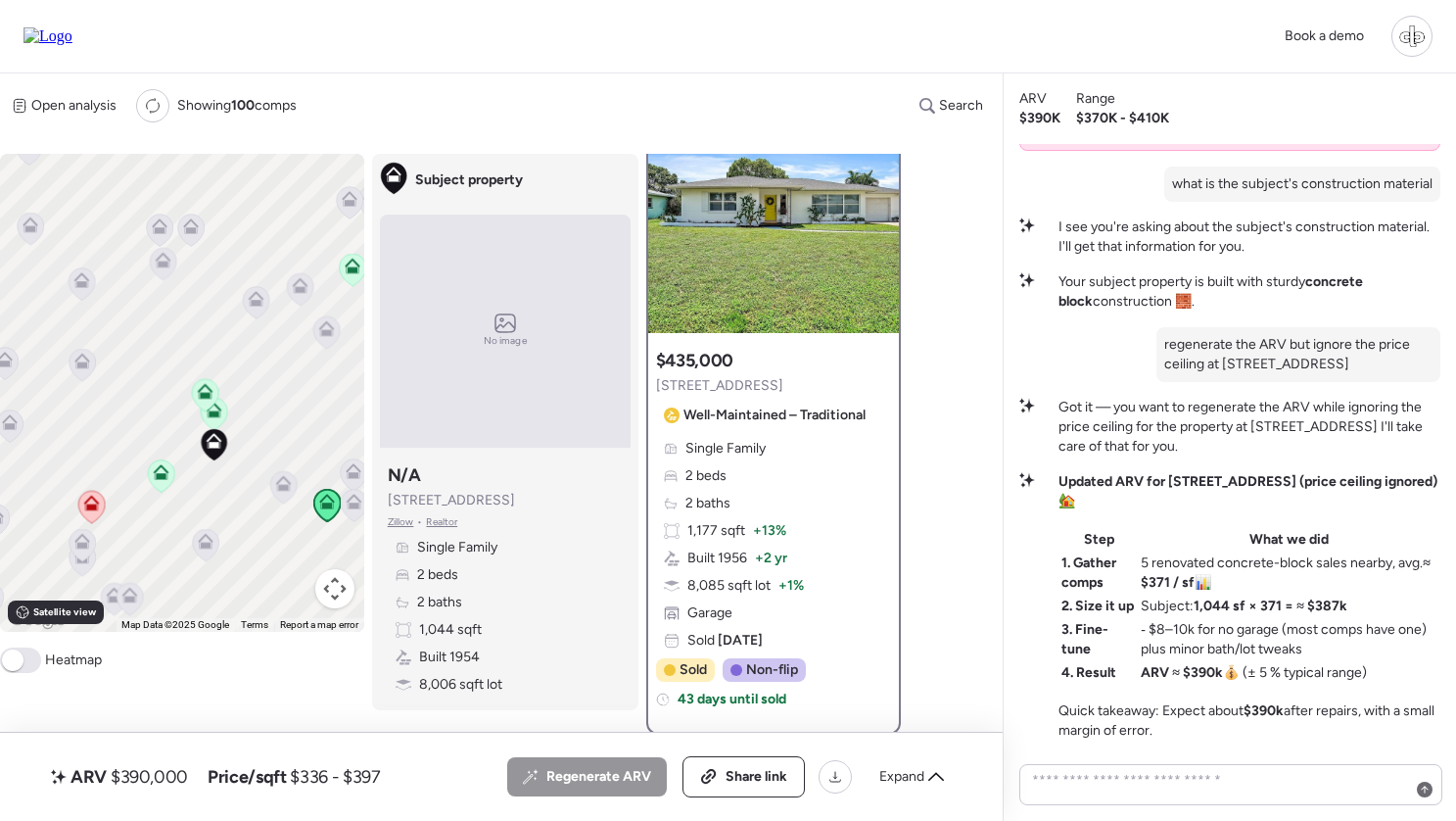 click 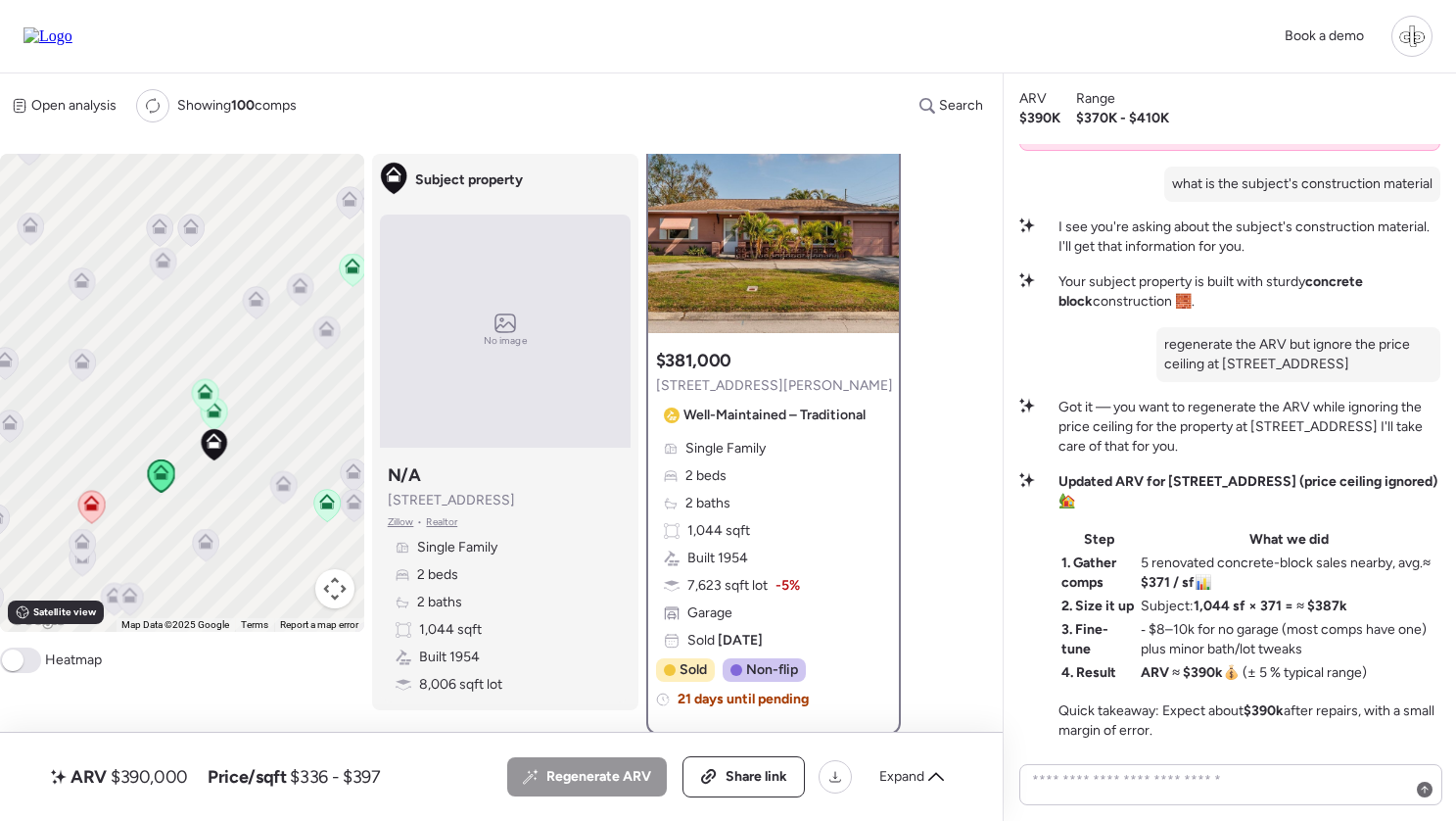 scroll, scrollTop: 0, scrollLeft: 0, axis: both 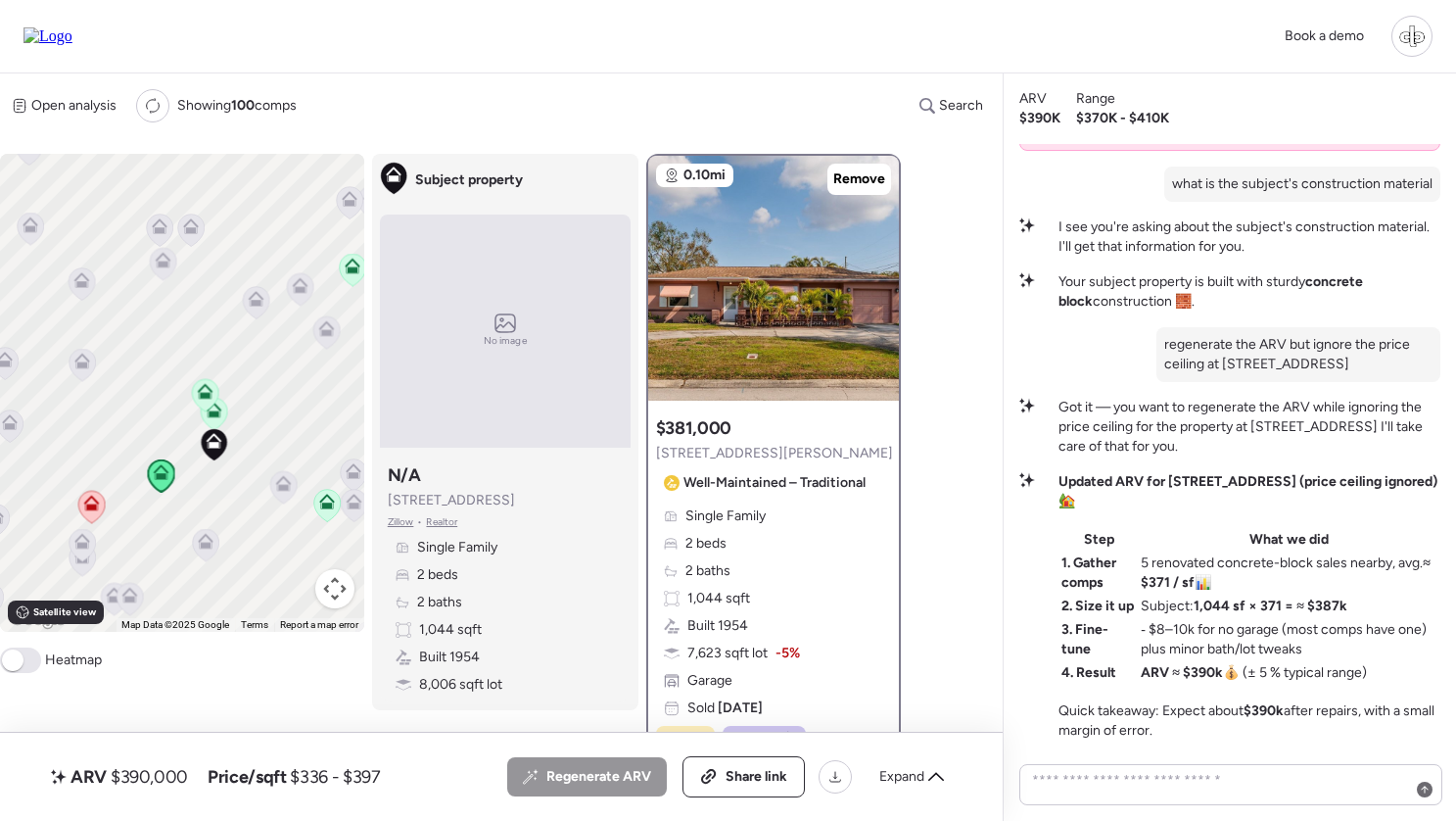 click 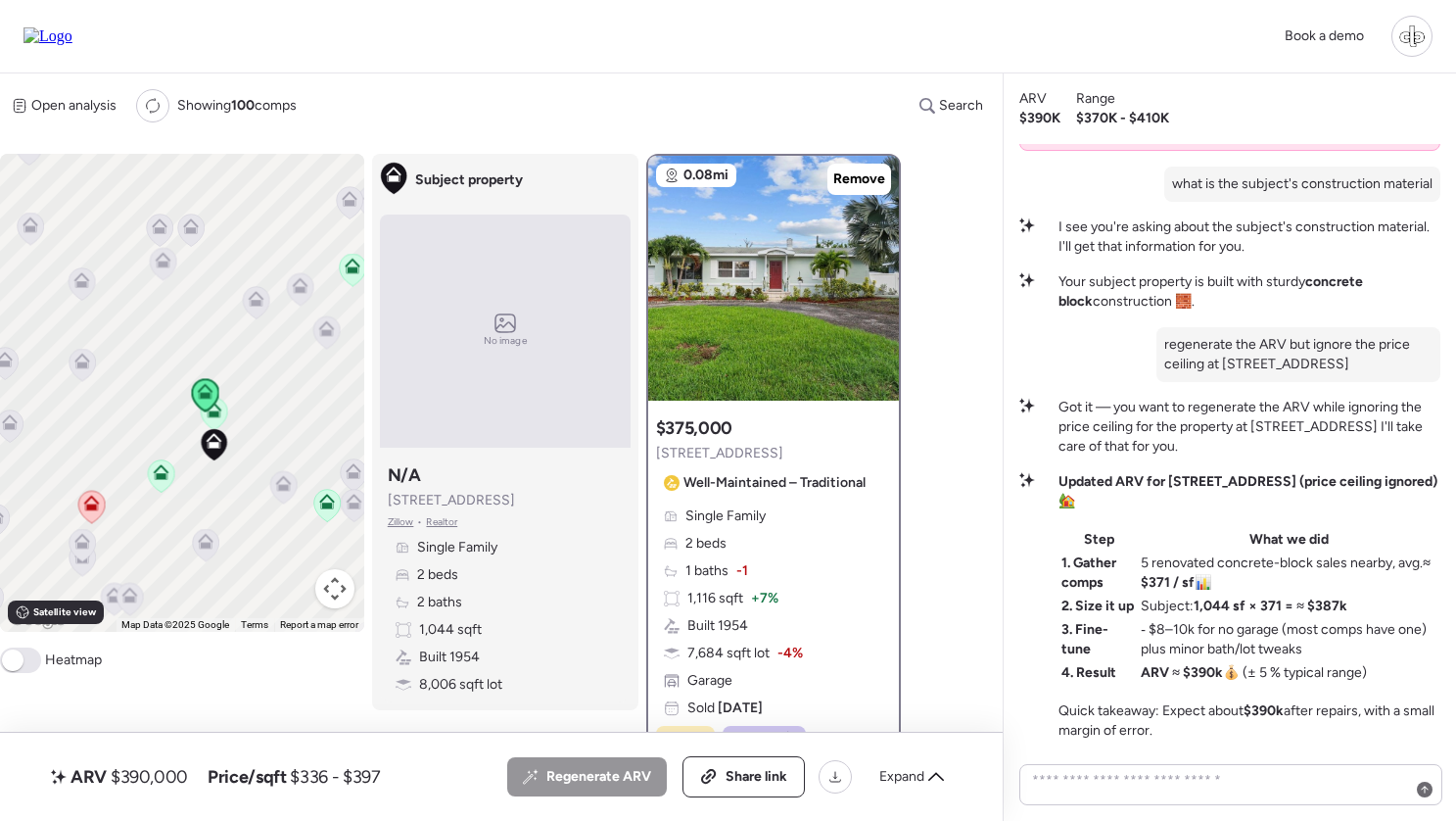 click on "To navigate, press the arrow keys. To activate drag with keyboard, press Alt + Enter. Once in keyboard drag state, use the arrow keys to move the marker. To complete the drag, press the Enter key. To cancel, press Escape." at bounding box center [182, 393] 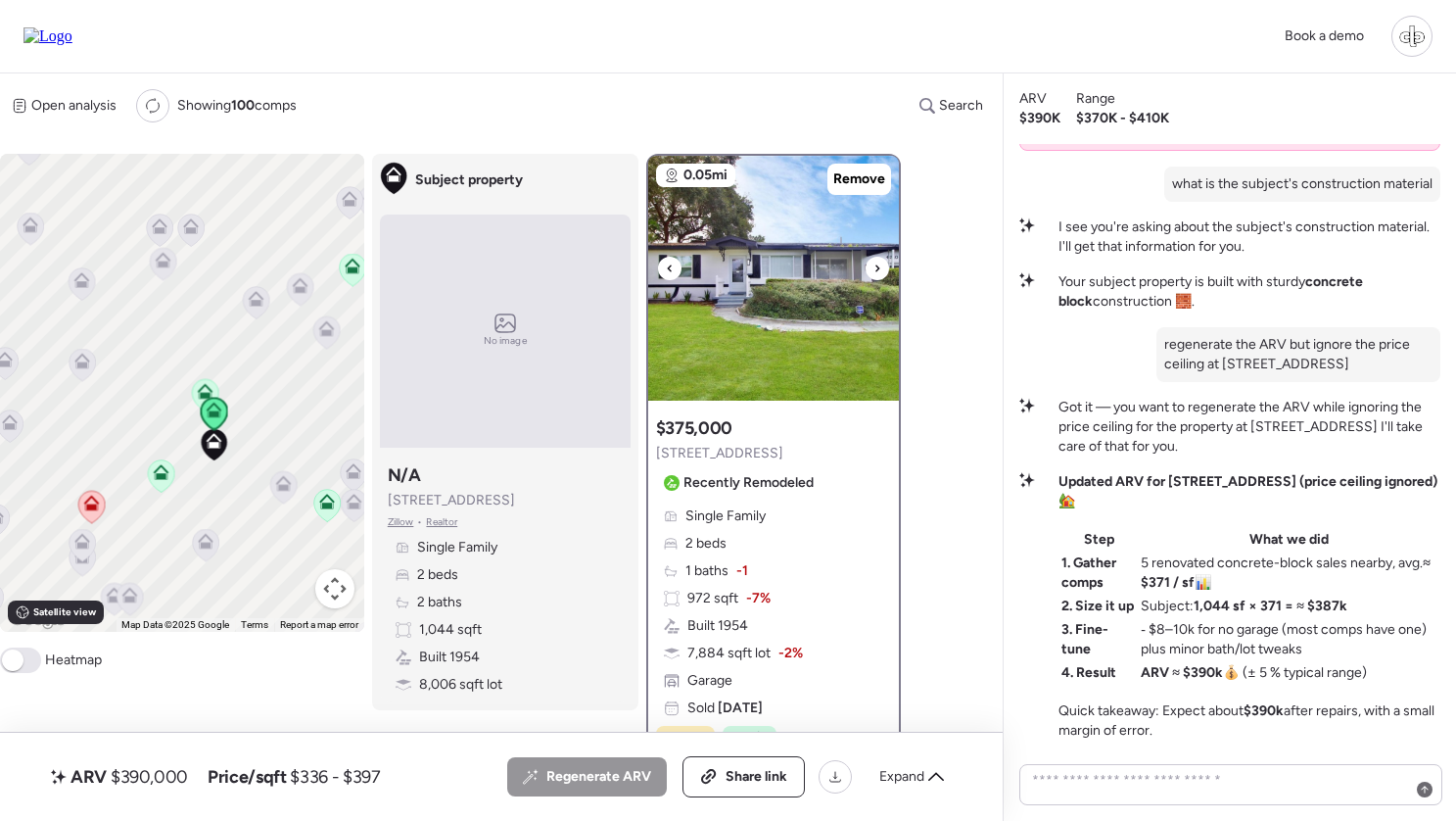 click at bounding box center [774, 278] 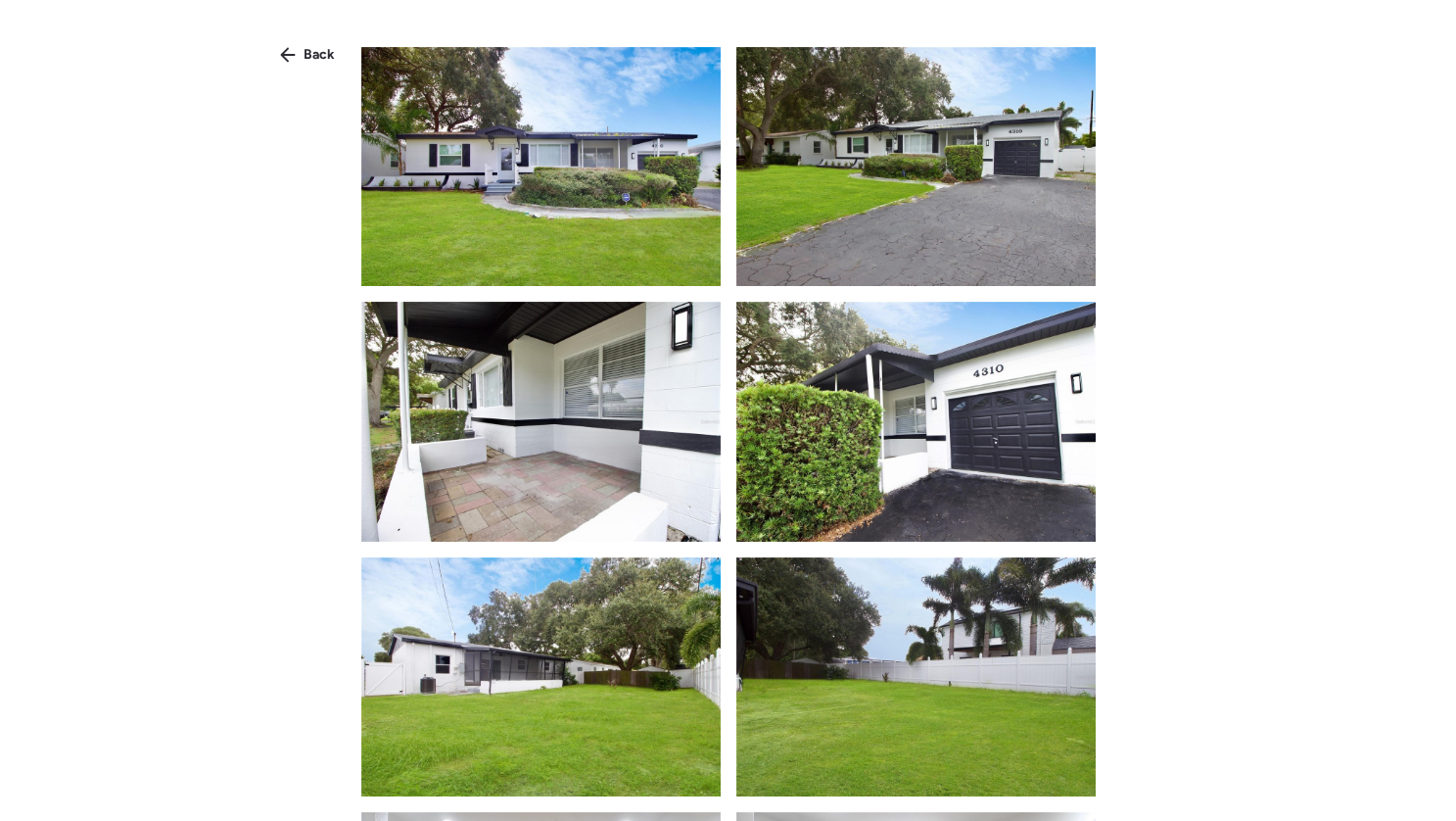 scroll, scrollTop: 0, scrollLeft: 0, axis: both 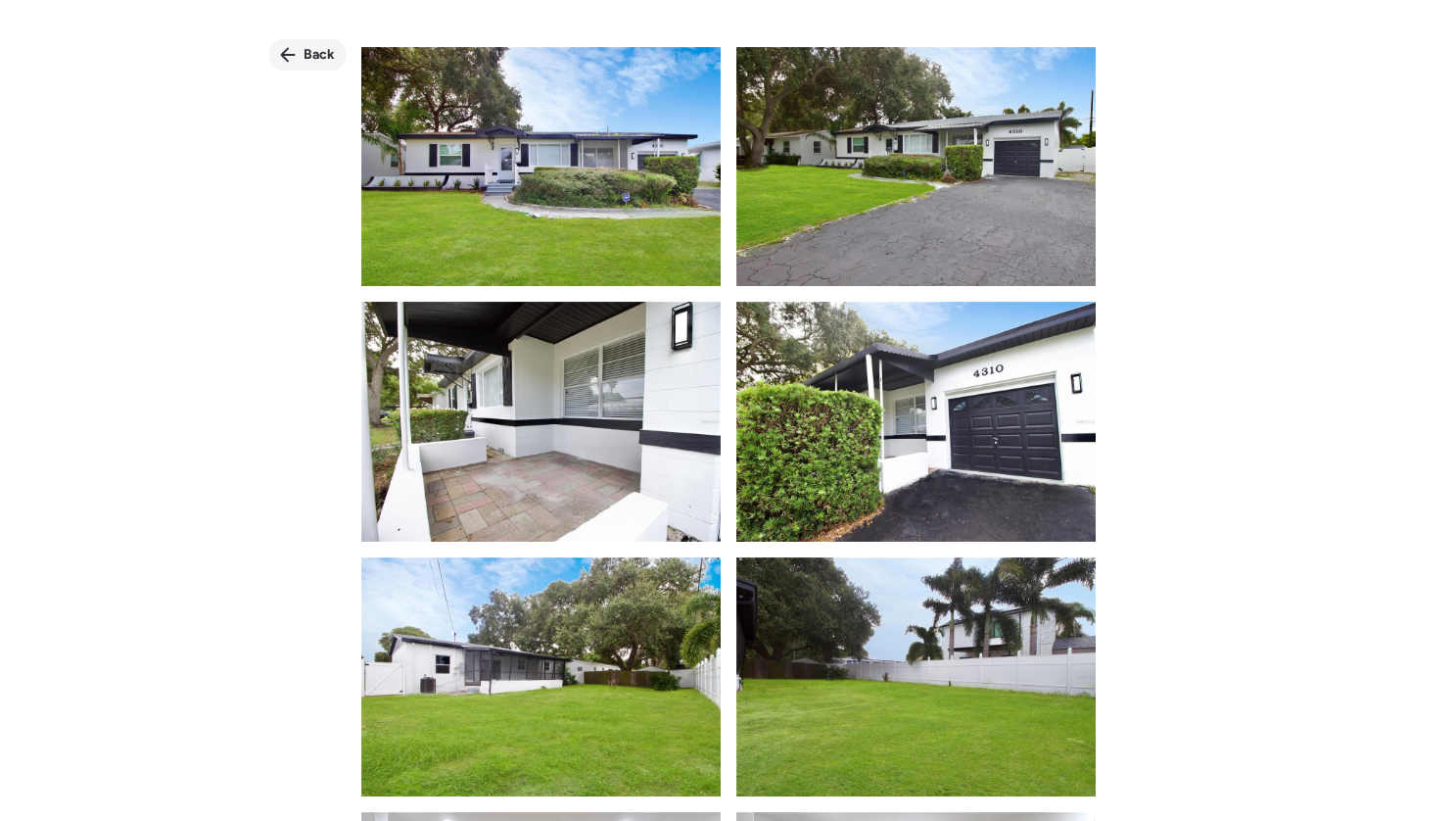 click on "Back" at bounding box center (319, 55) 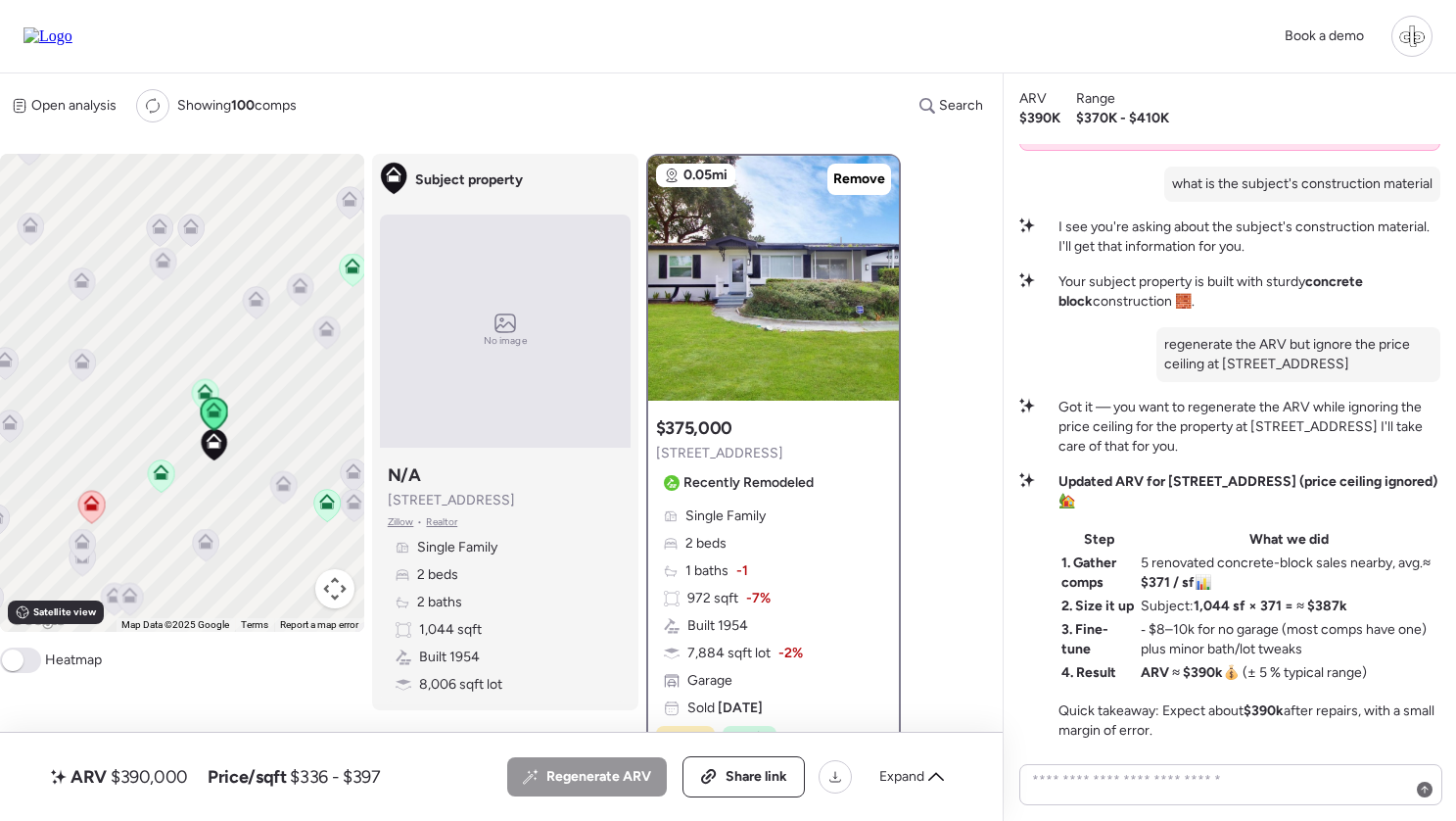 scroll, scrollTop: 0, scrollLeft: 0, axis: both 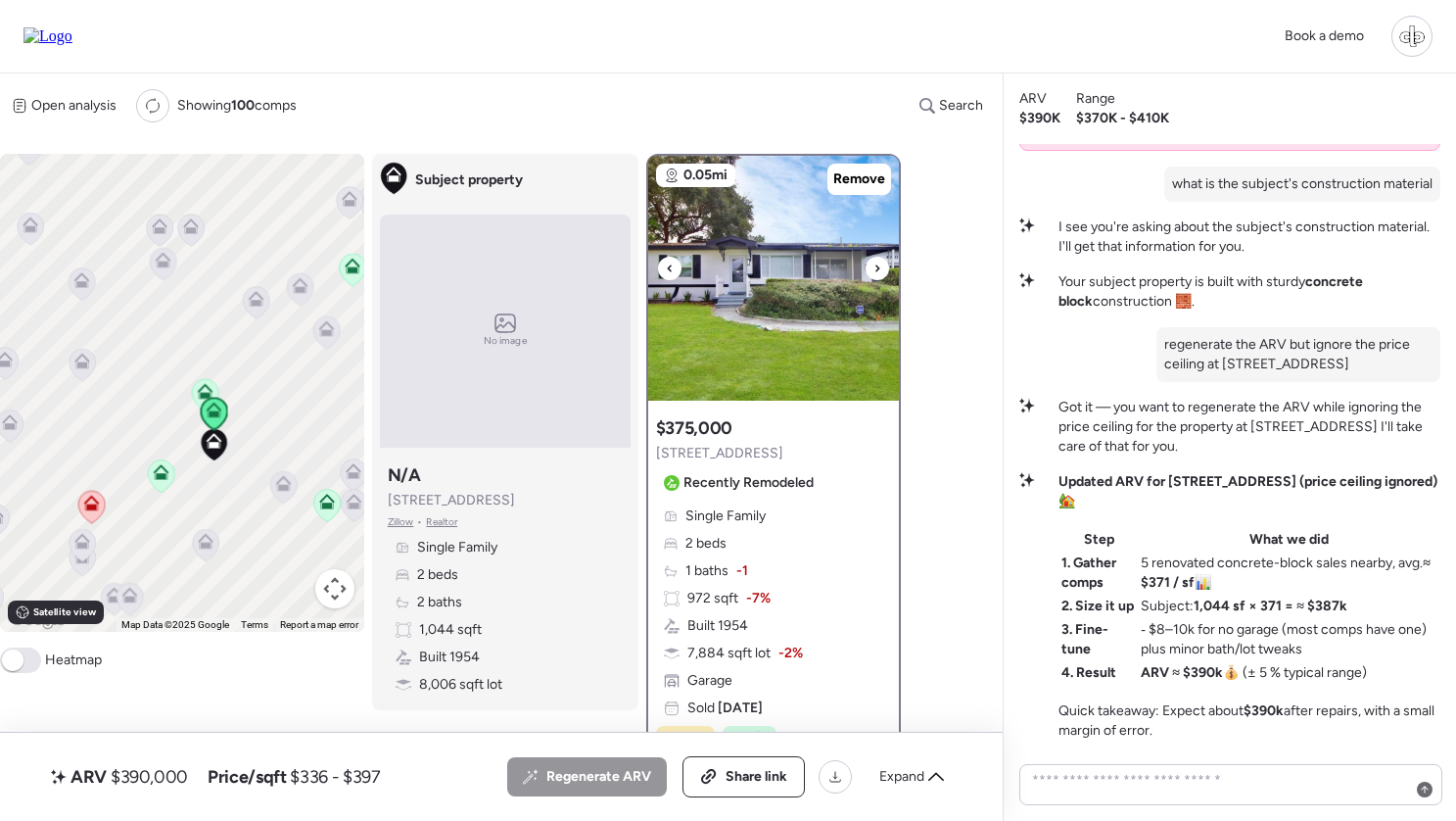 click at bounding box center (774, 278) 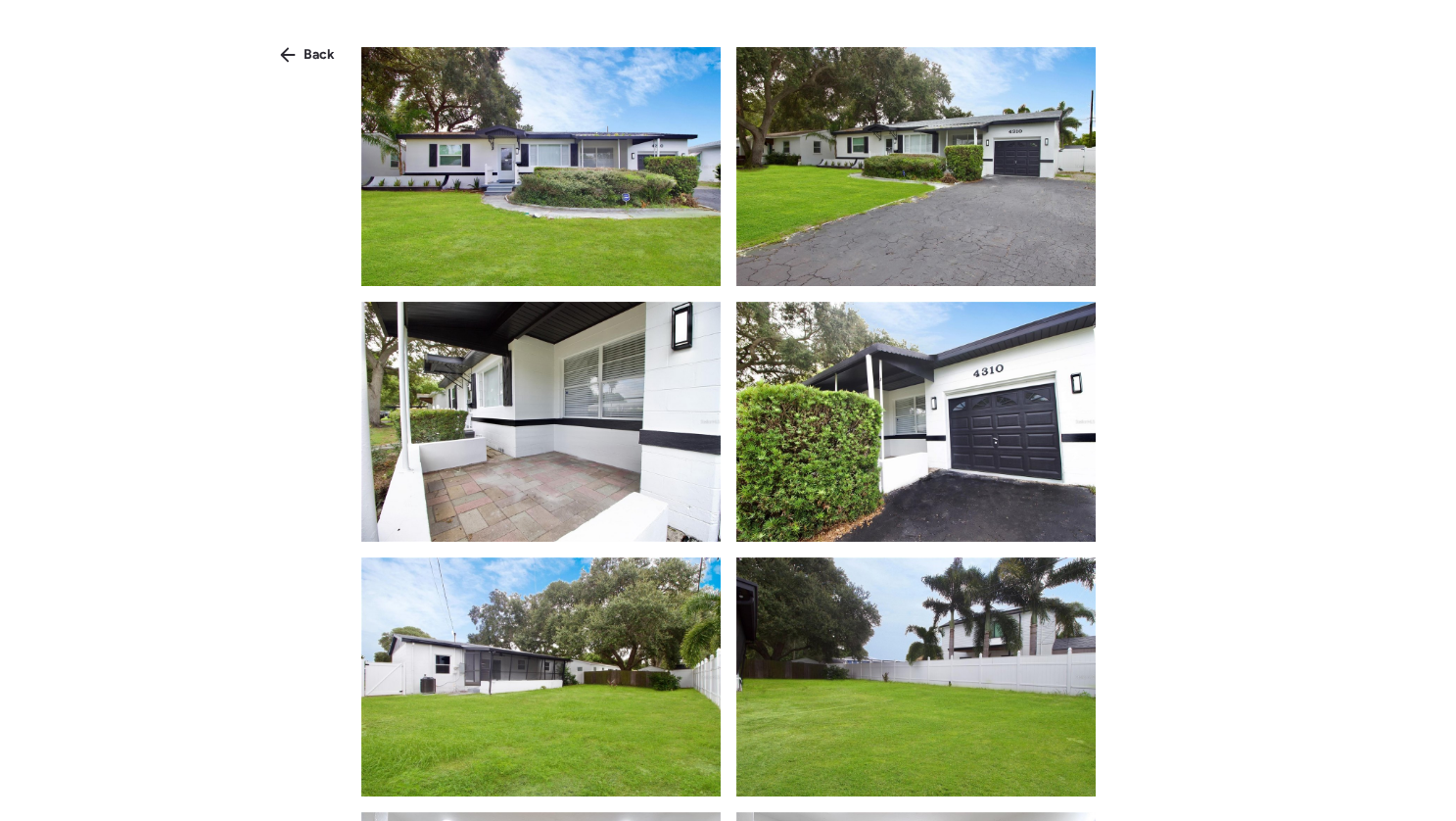 scroll, scrollTop: 0, scrollLeft: 0, axis: both 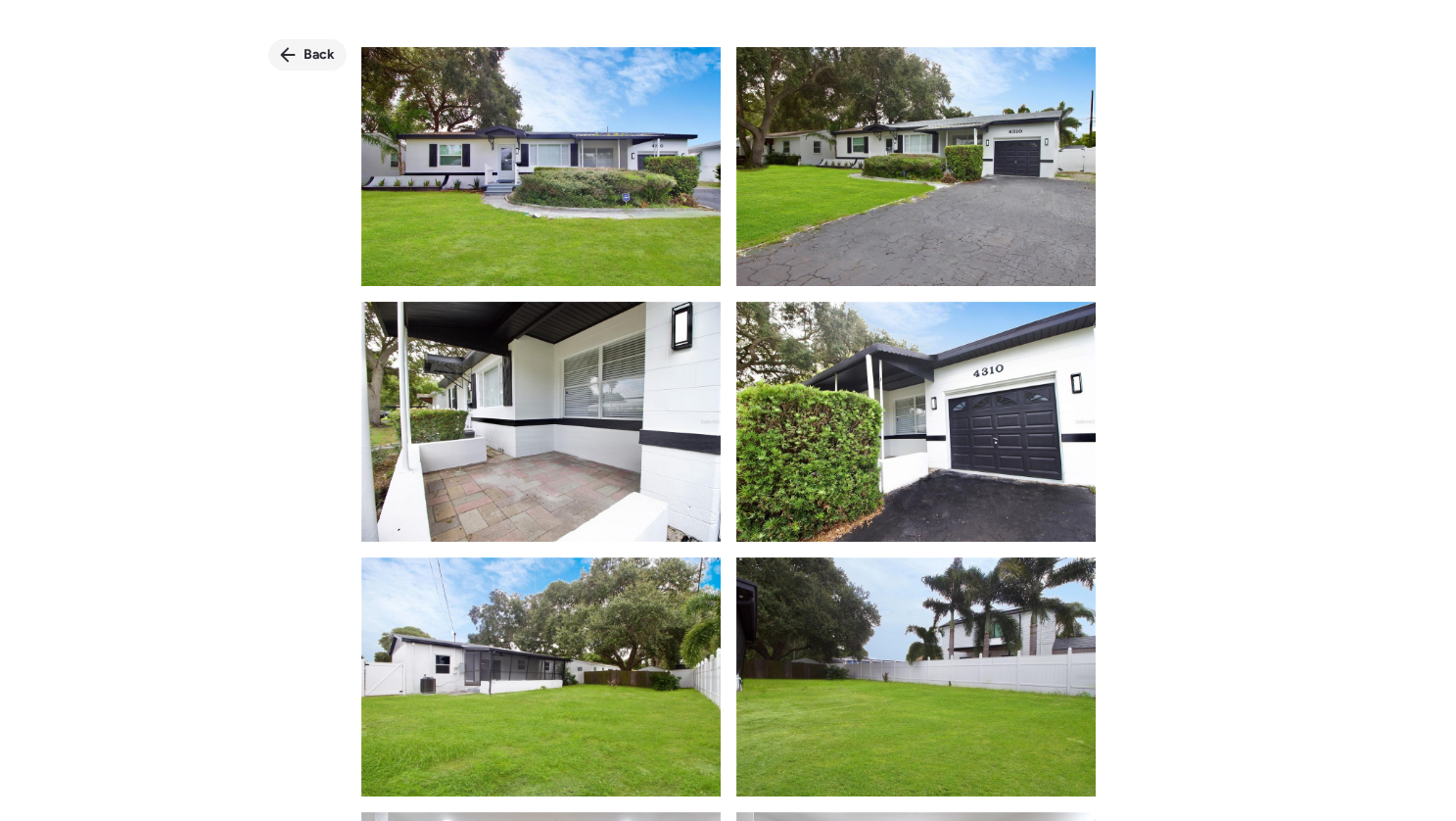 click on "Back" at bounding box center (319, 55) 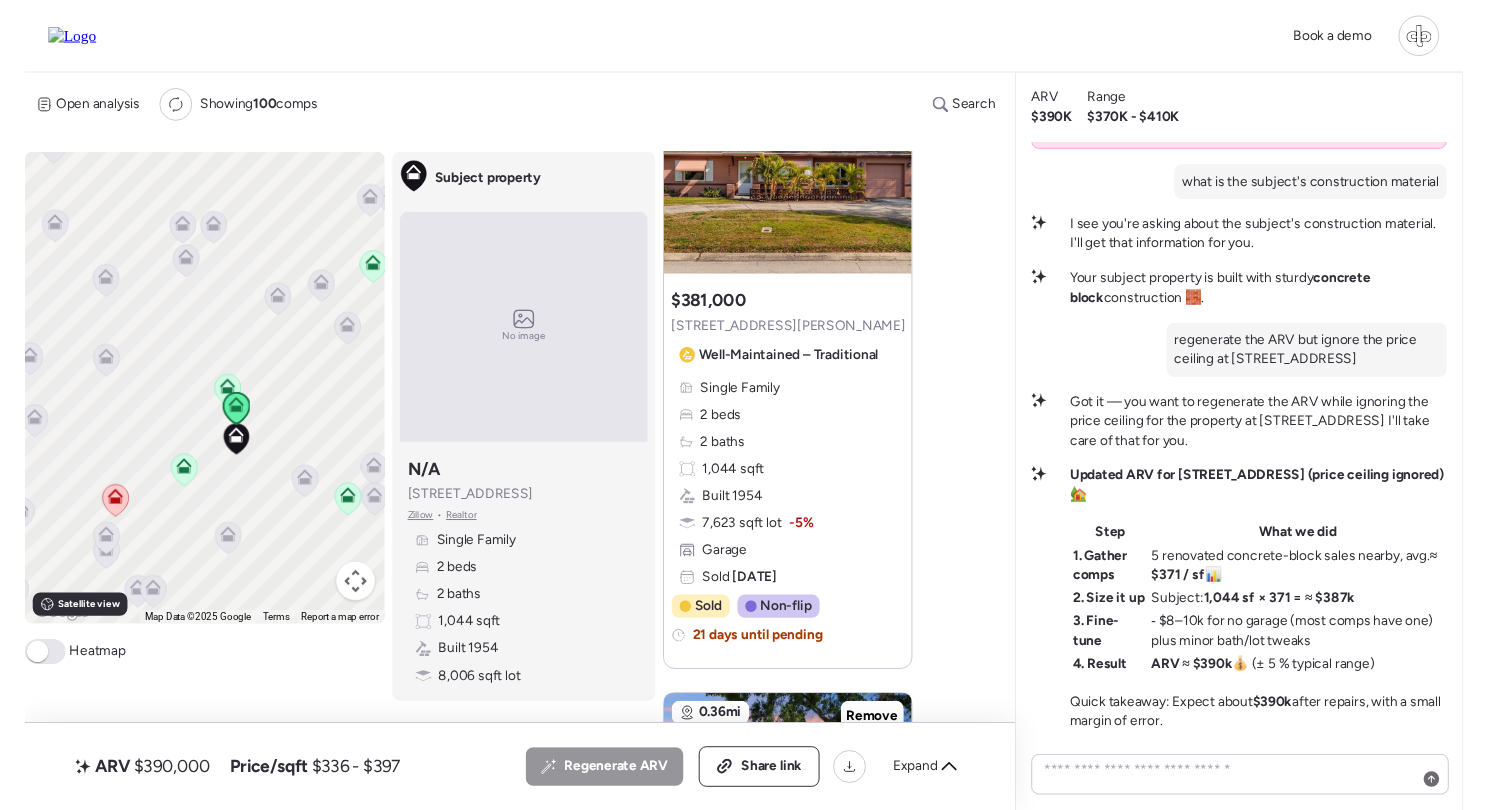 scroll, scrollTop: 881, scrollLeft: 0, axis: vertical 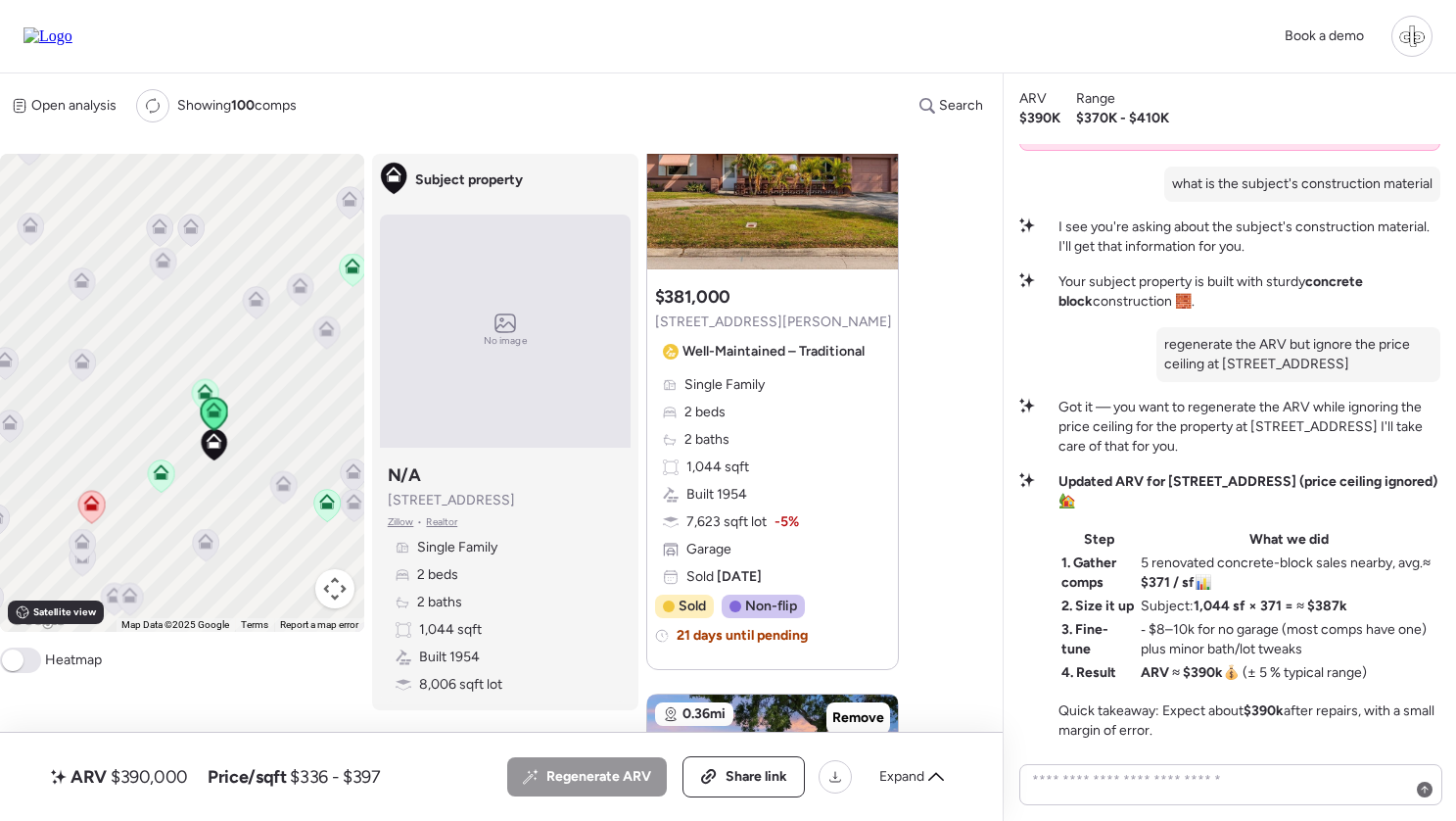 click on "Zillow" at bounding box center [400, 522] 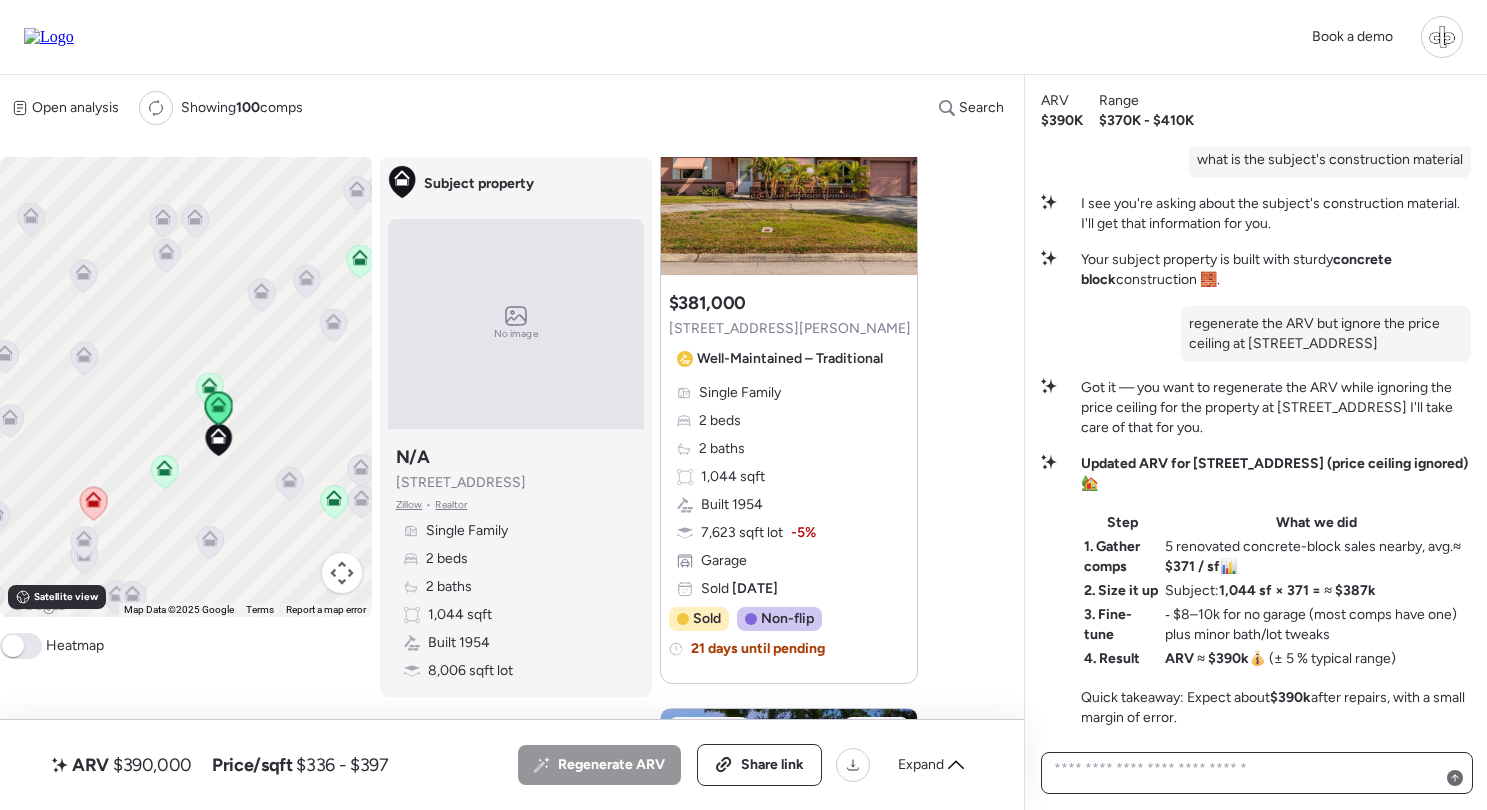 click at bounding box center [1257, 773] 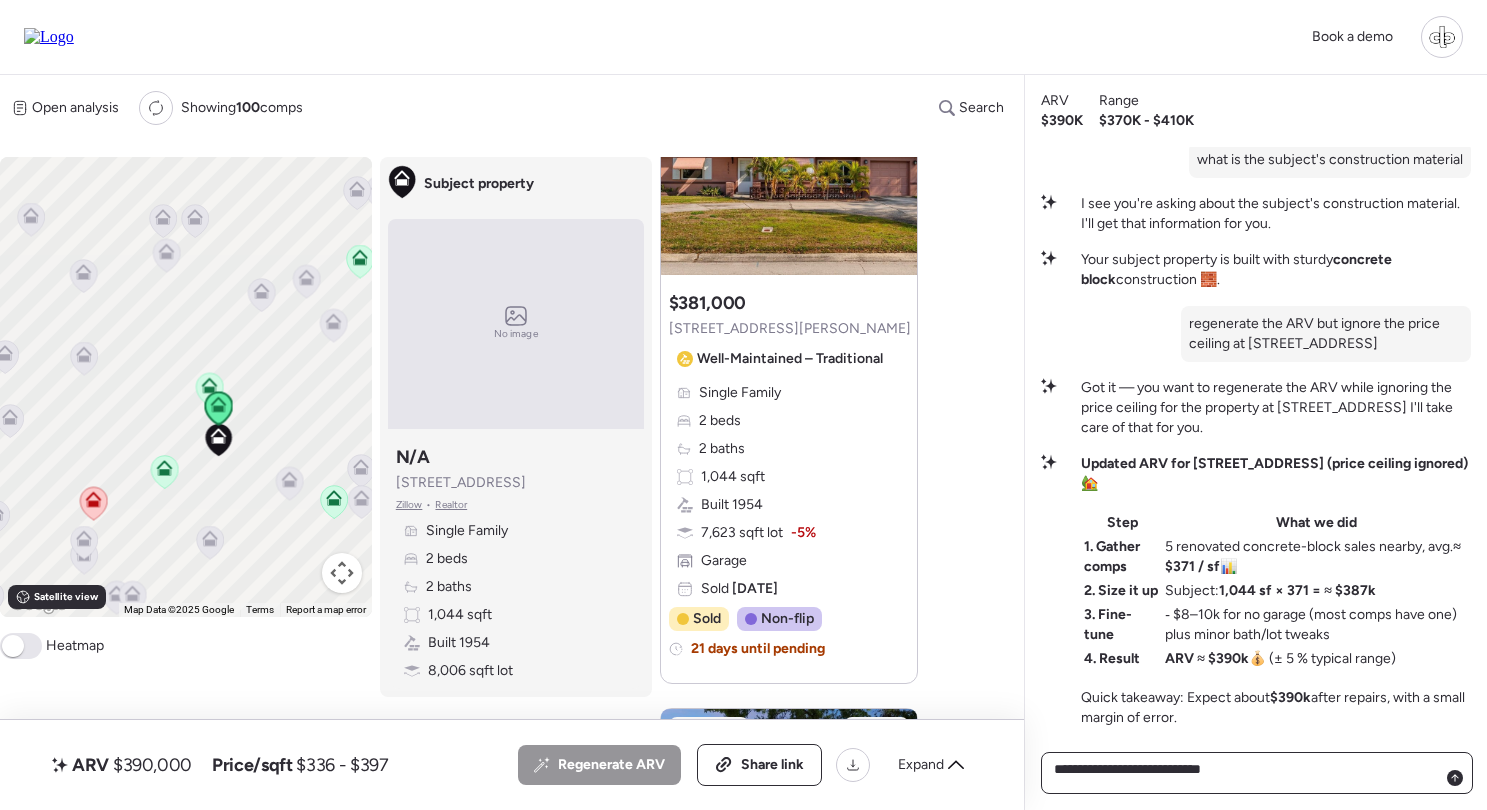 type on "**********" 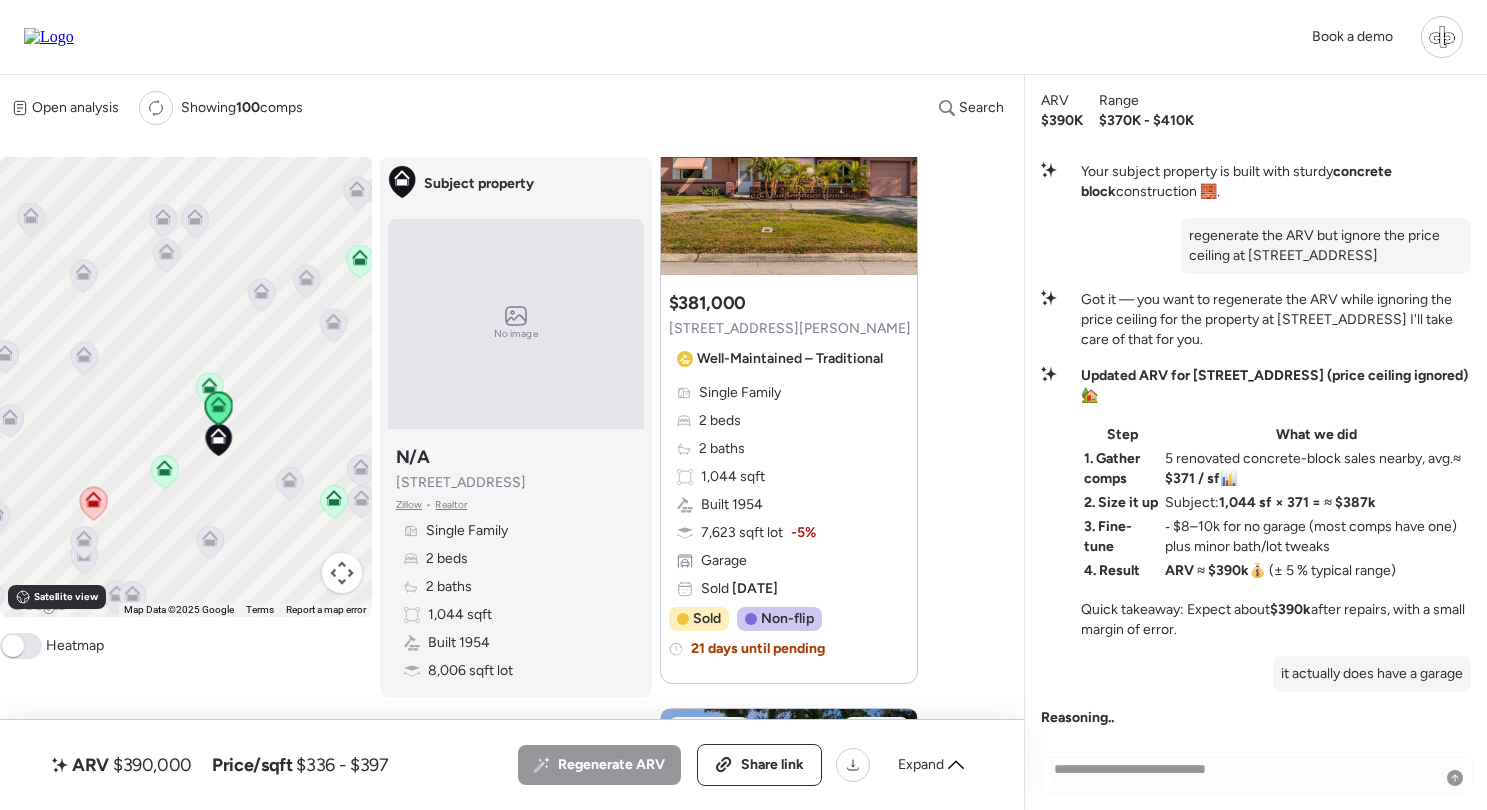 type 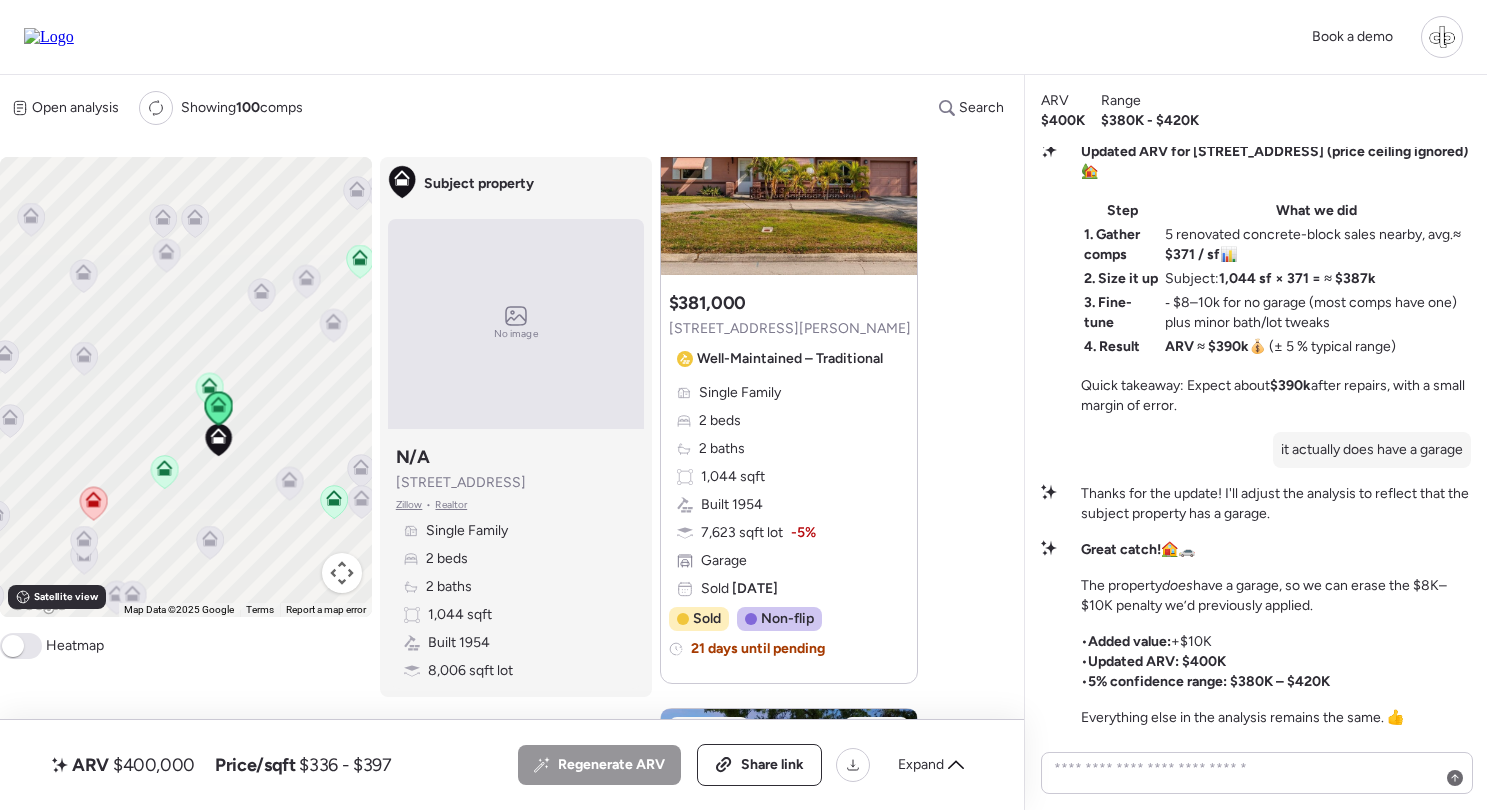 scroll, scrollTop: 1, scrollLeft: 0, axis: vertical 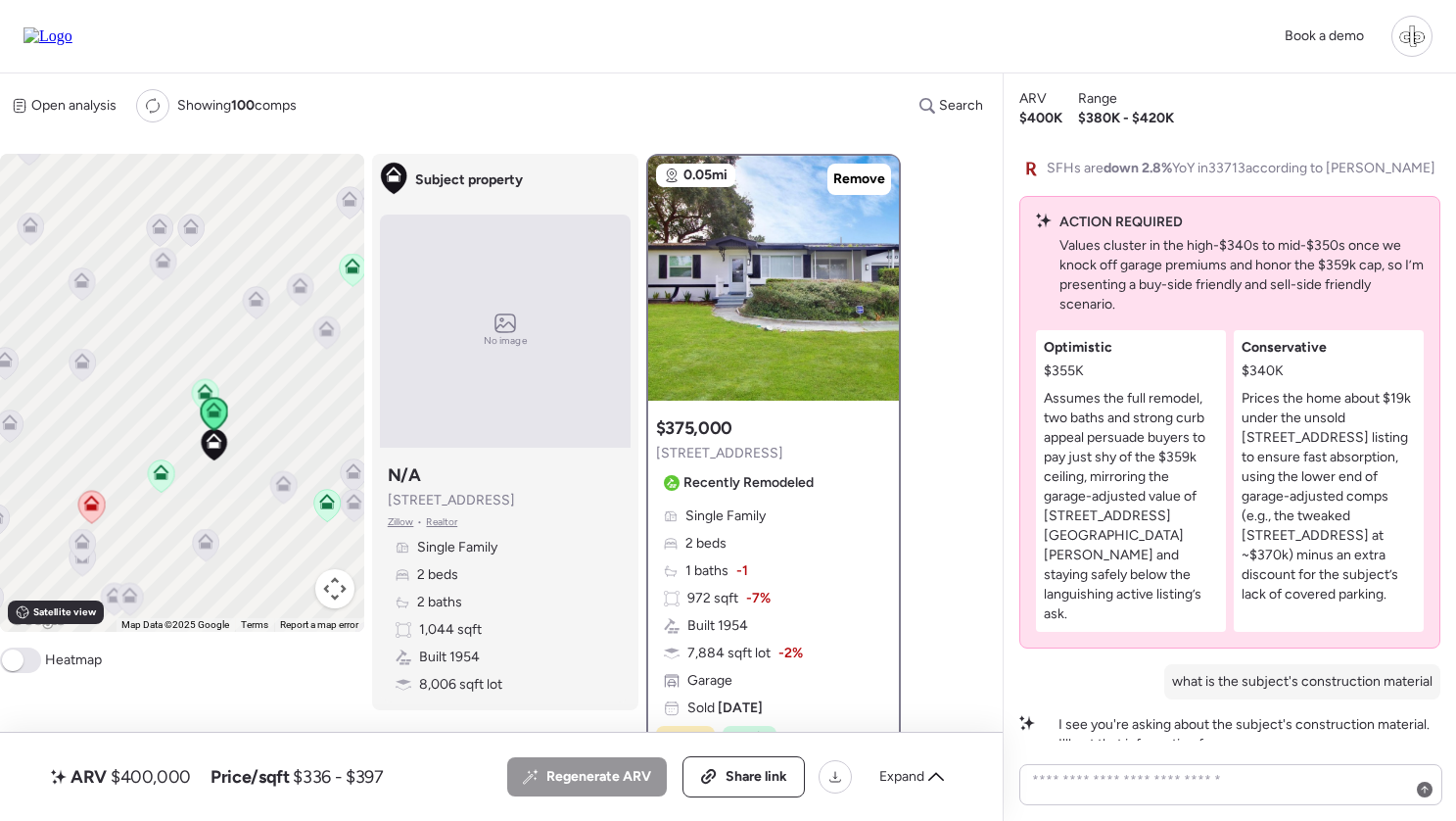 drag, startPoint x: 388, startPoint y: 503, endPoint x: 540, endPoint y: 503, distance: 152 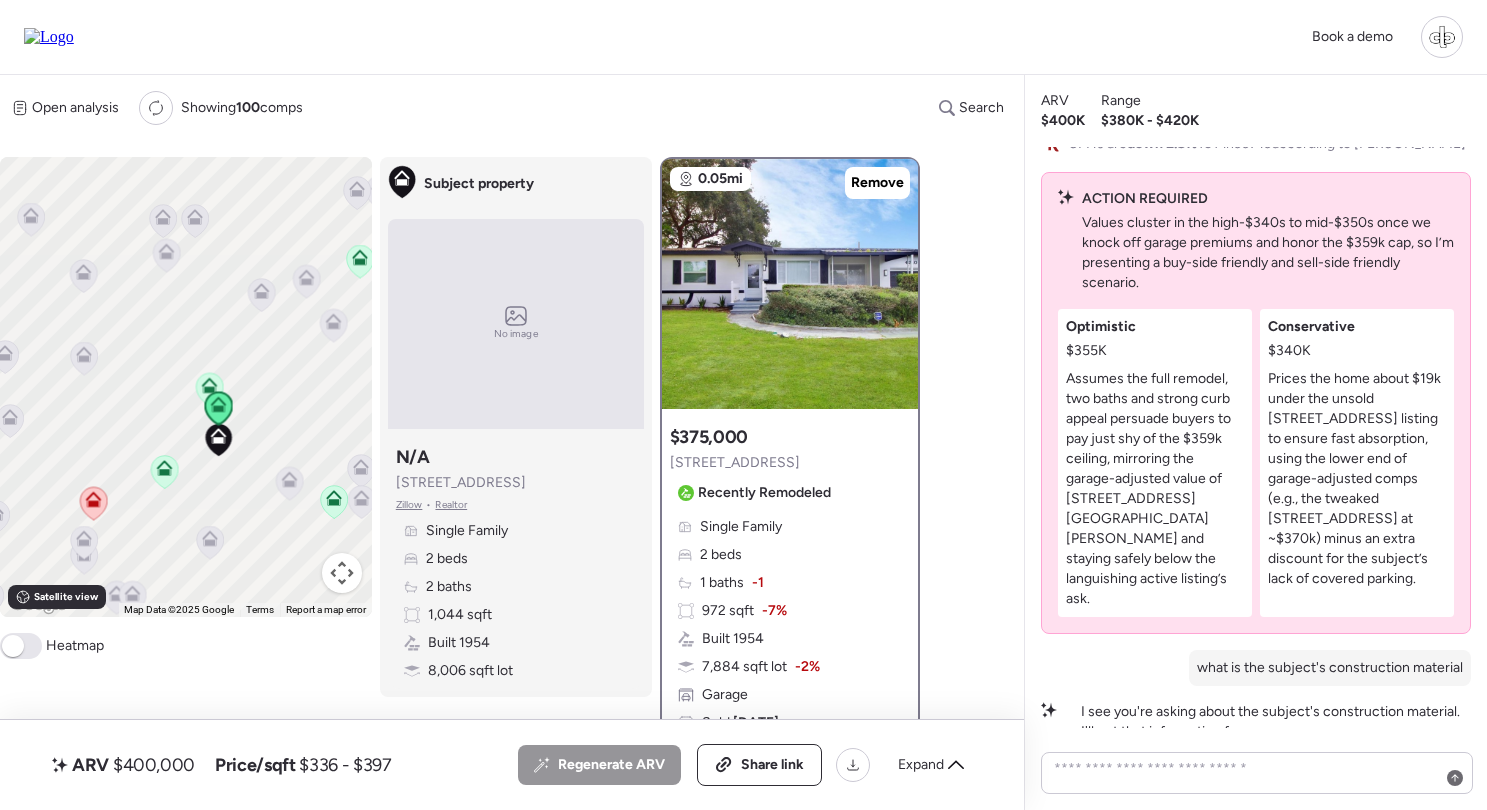 drag, startPoint x: 399, startPoint y: 482, endPoint x: 522, endPoint y: 479, distance: 123.03658 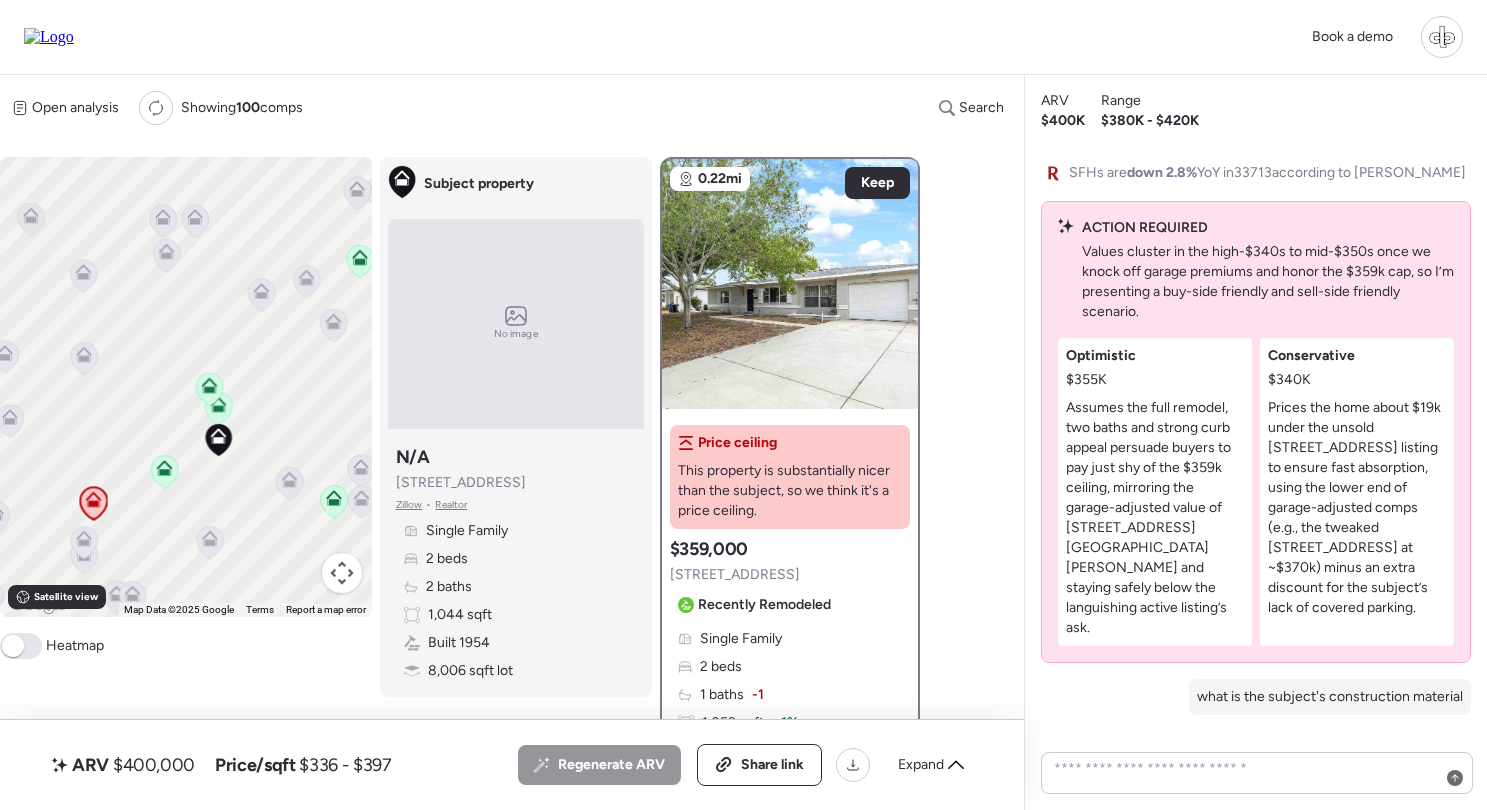 scroll, scrollTop: -848, scrollLeft: 0, axis: vertical 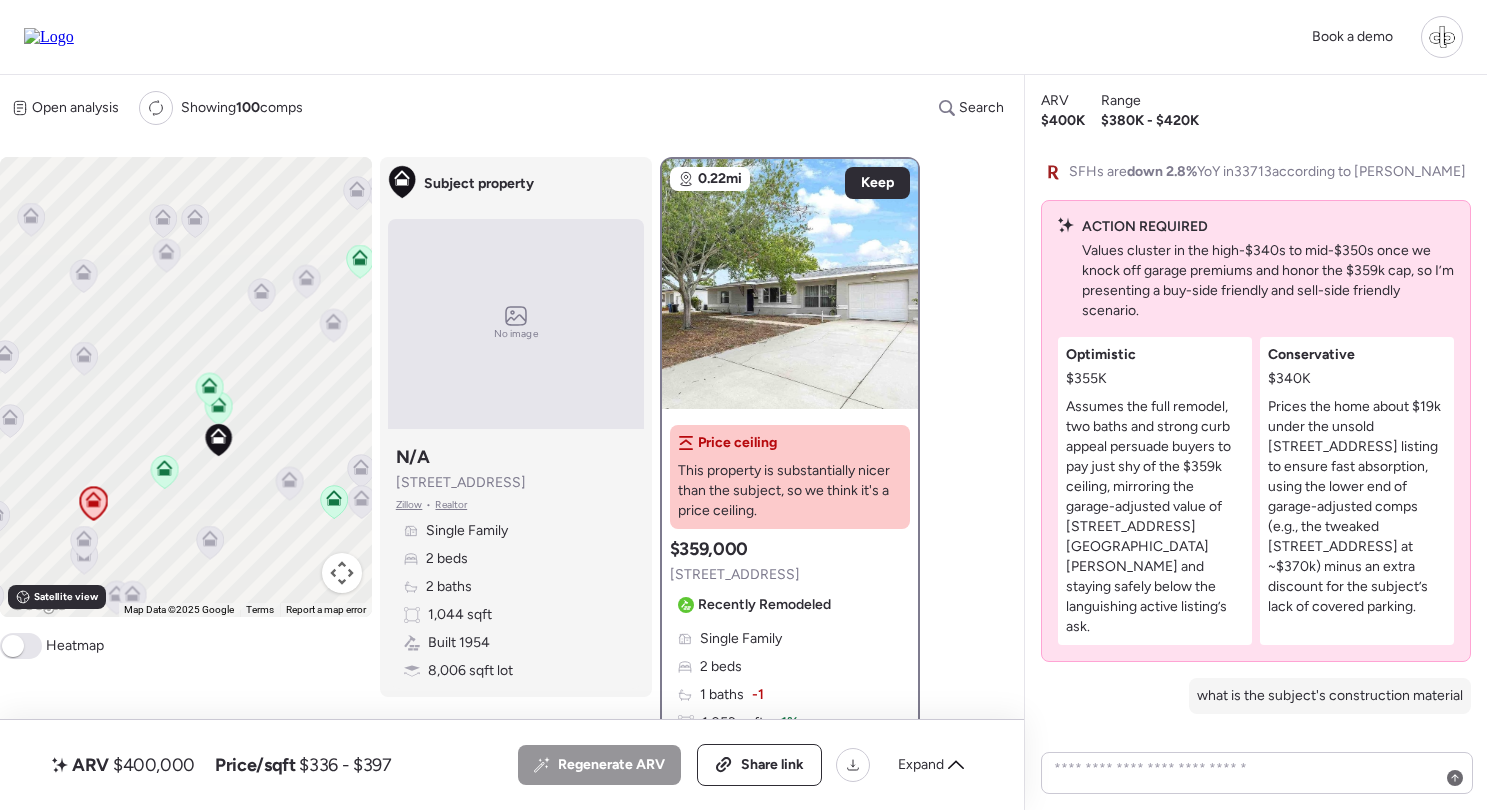drag, startPoint x: 414, startPoint y: 482, endPoint x: 528, endPoint y: 475, distance: 114.21471 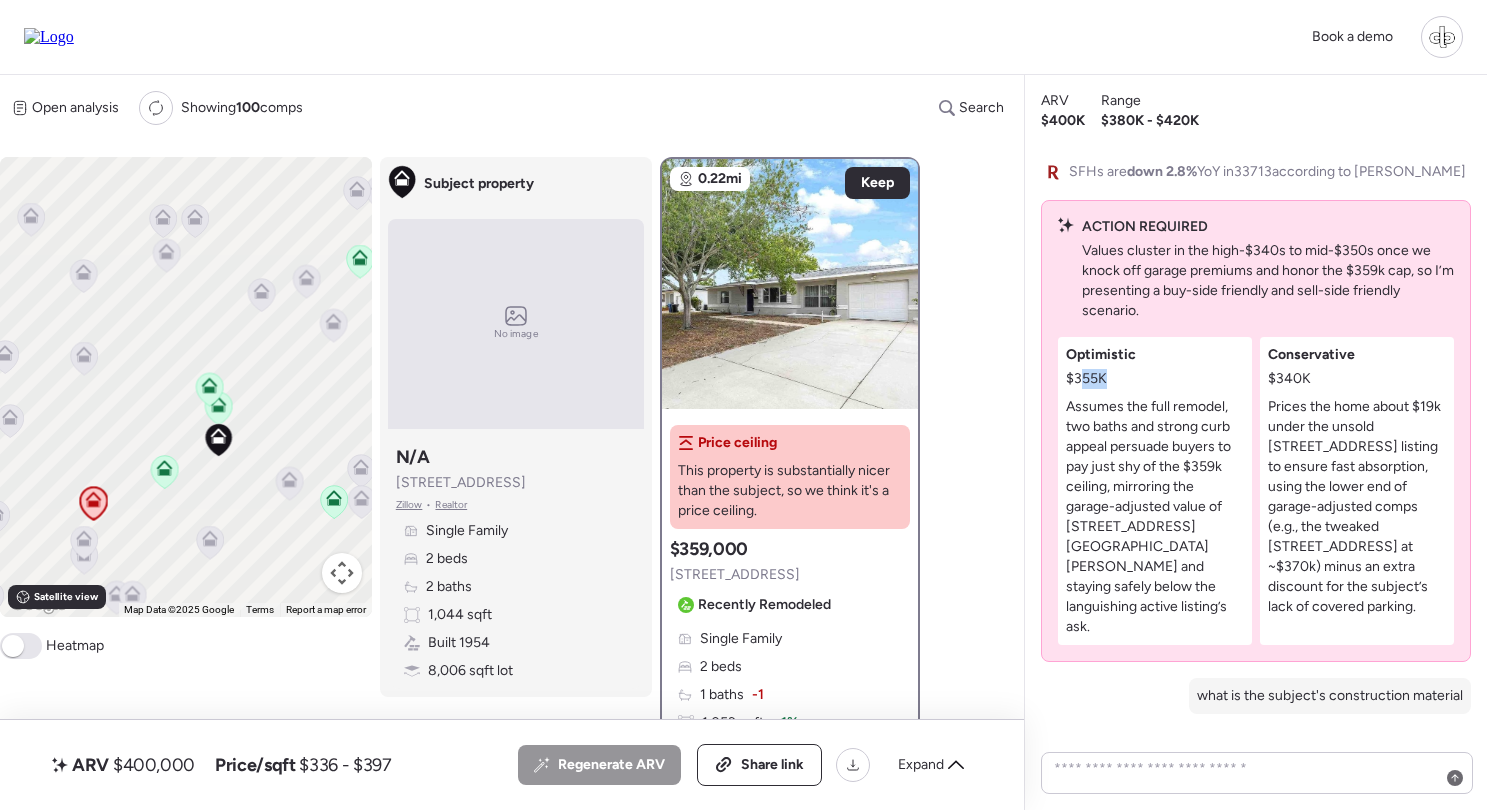 drag, startPoint x: 1078, startPoint y: 415, endPoint x: 1115, endPoint y: 415, distance: 37 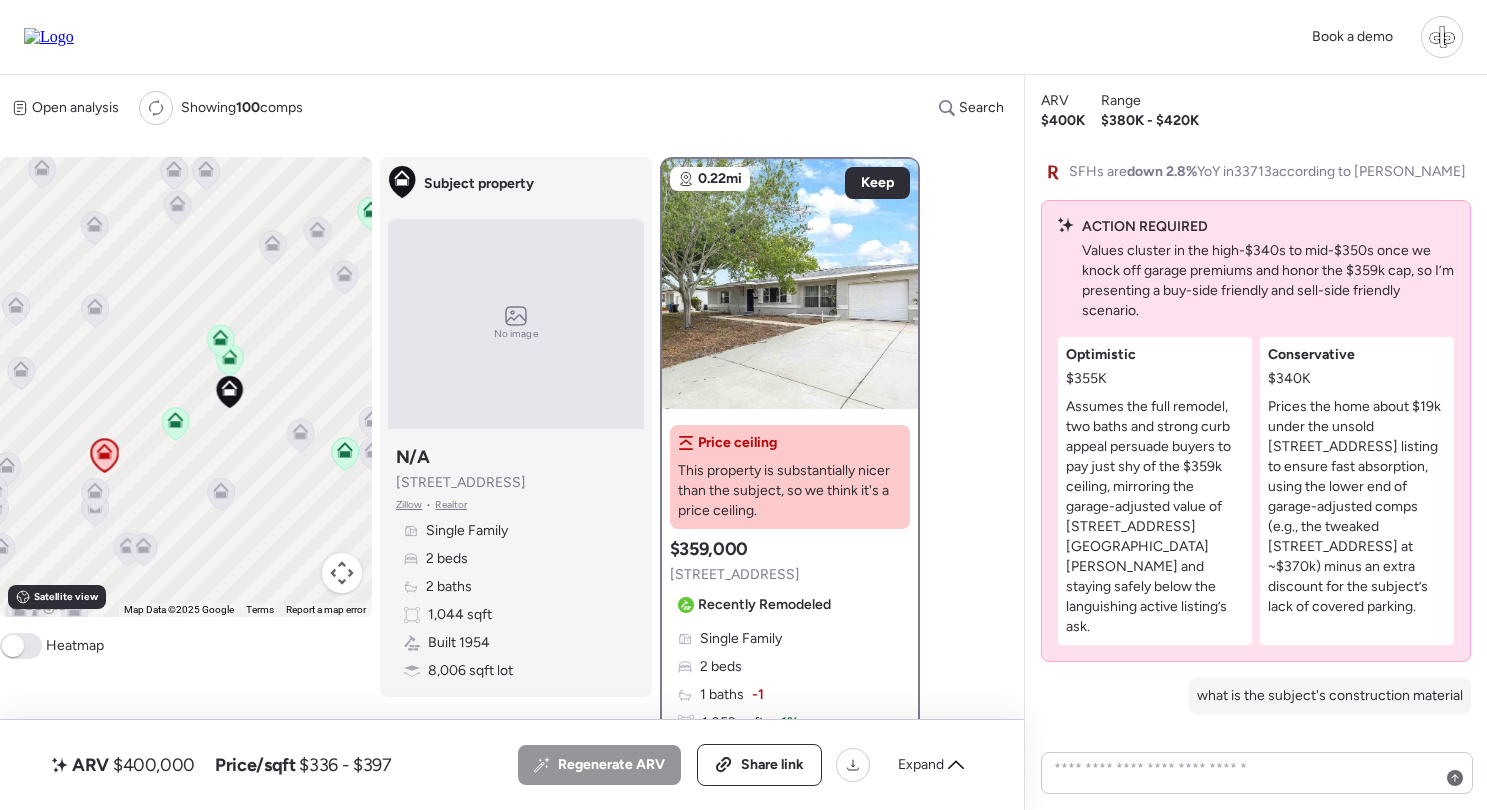 drag, startPoint x: 107, startPoint y: 477, endPoint x: 119, endPoint y: 422, distance: 56.293873 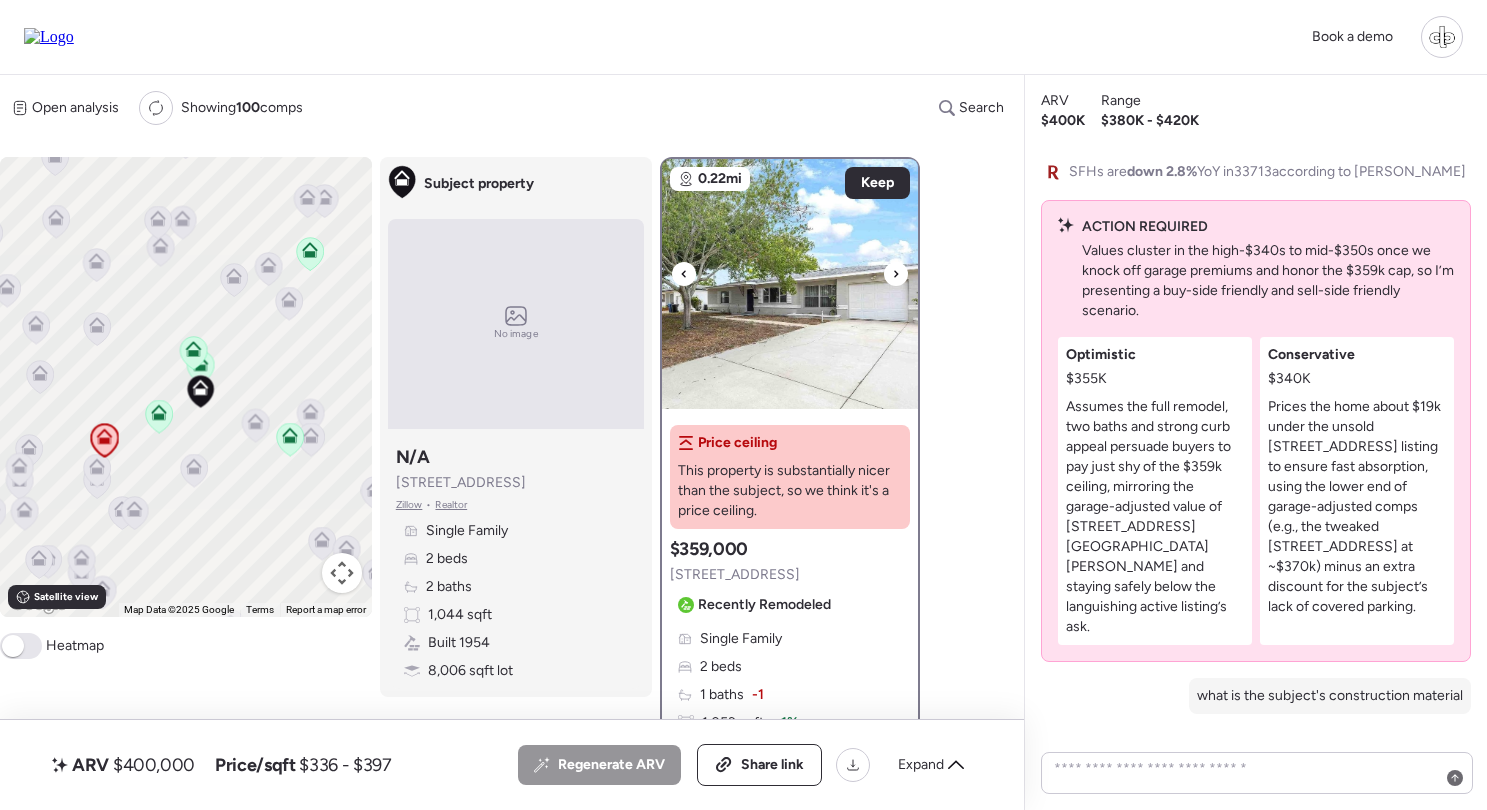 scroll, scrollTop: 0, scrollLeft: 0, axis: both 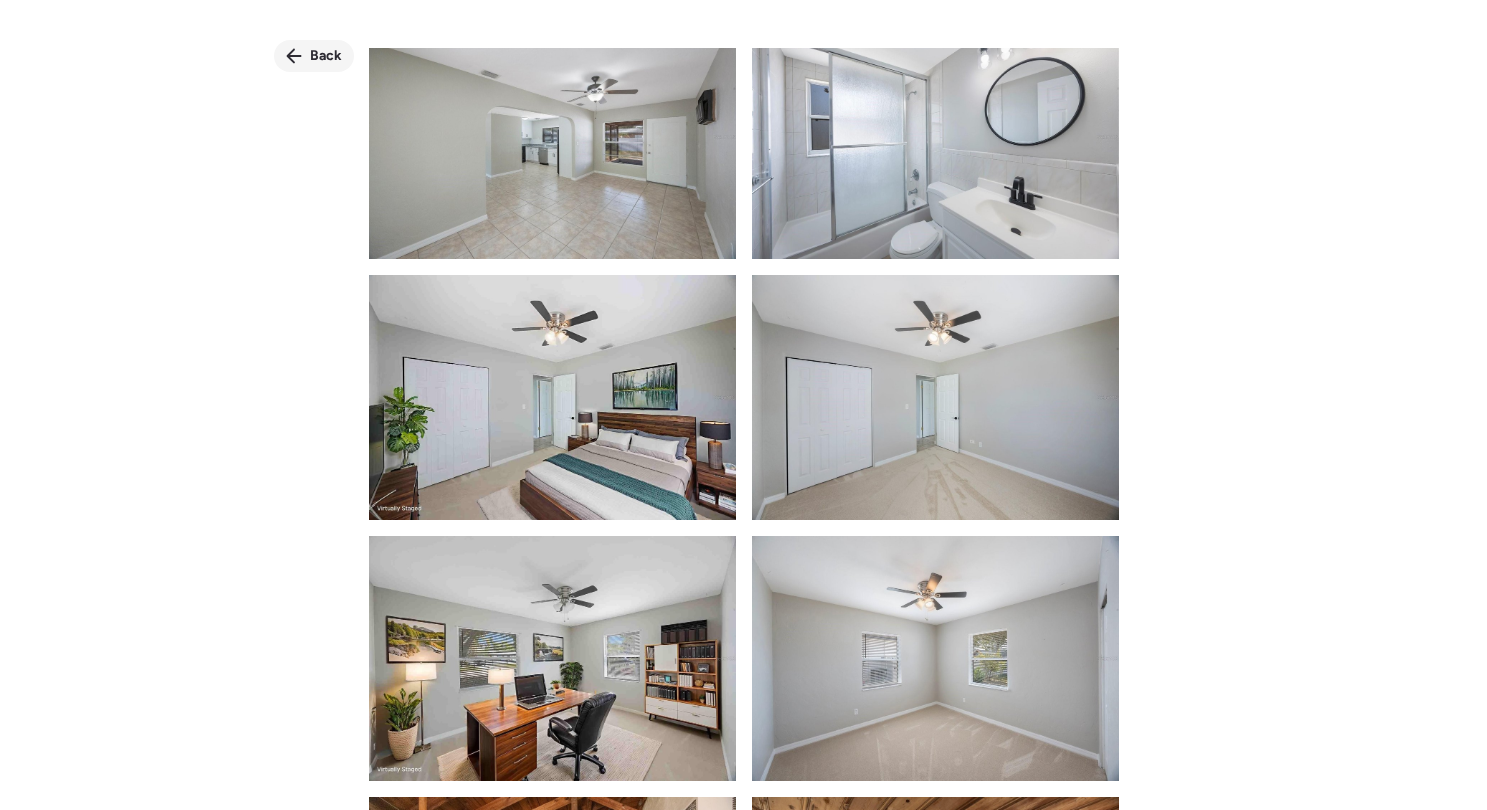 click on "Back" at bounding box center [326, 56] 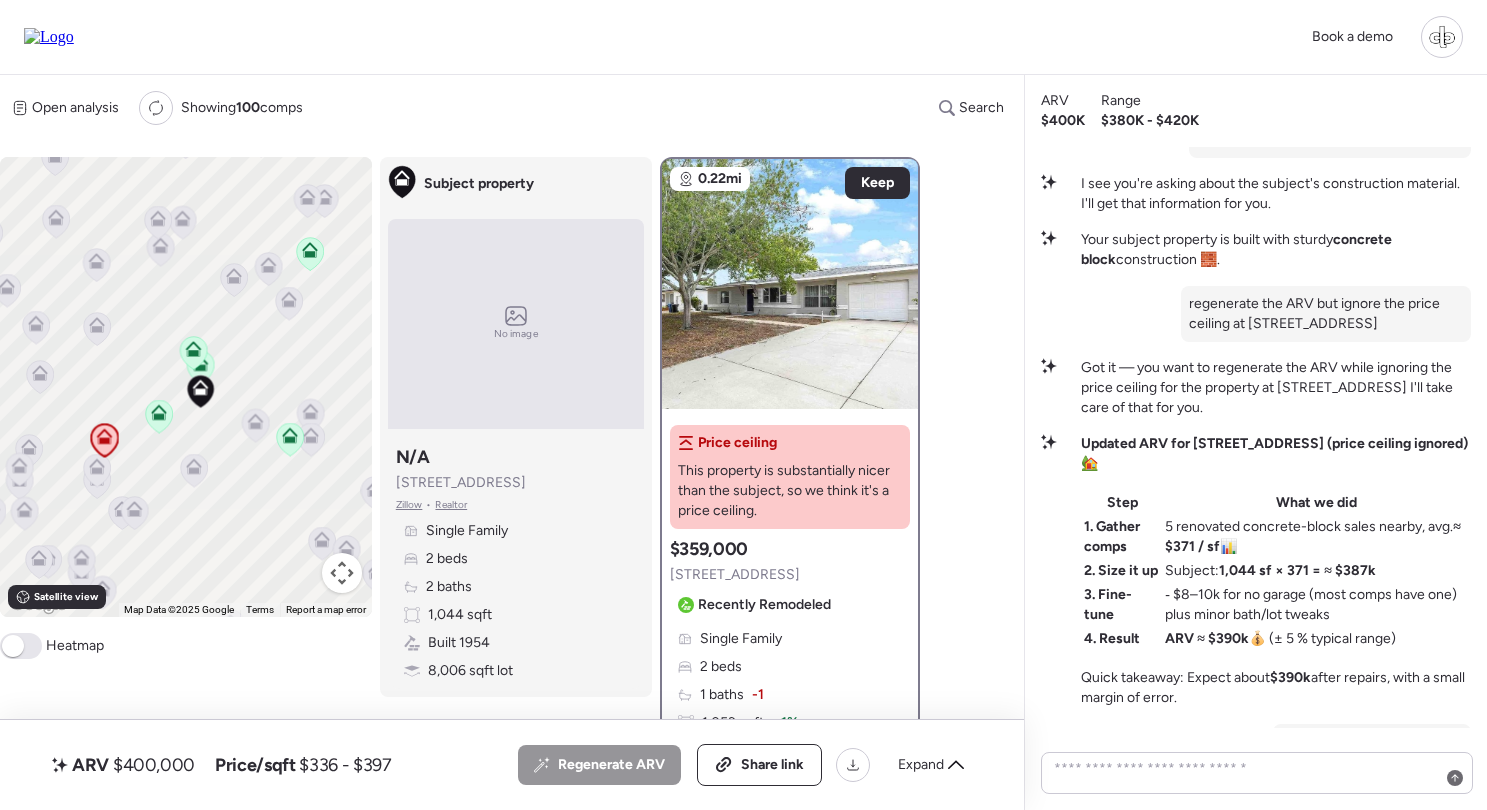 scroll, scrollTop: -274, scrollLeft: 0, axis: vertical 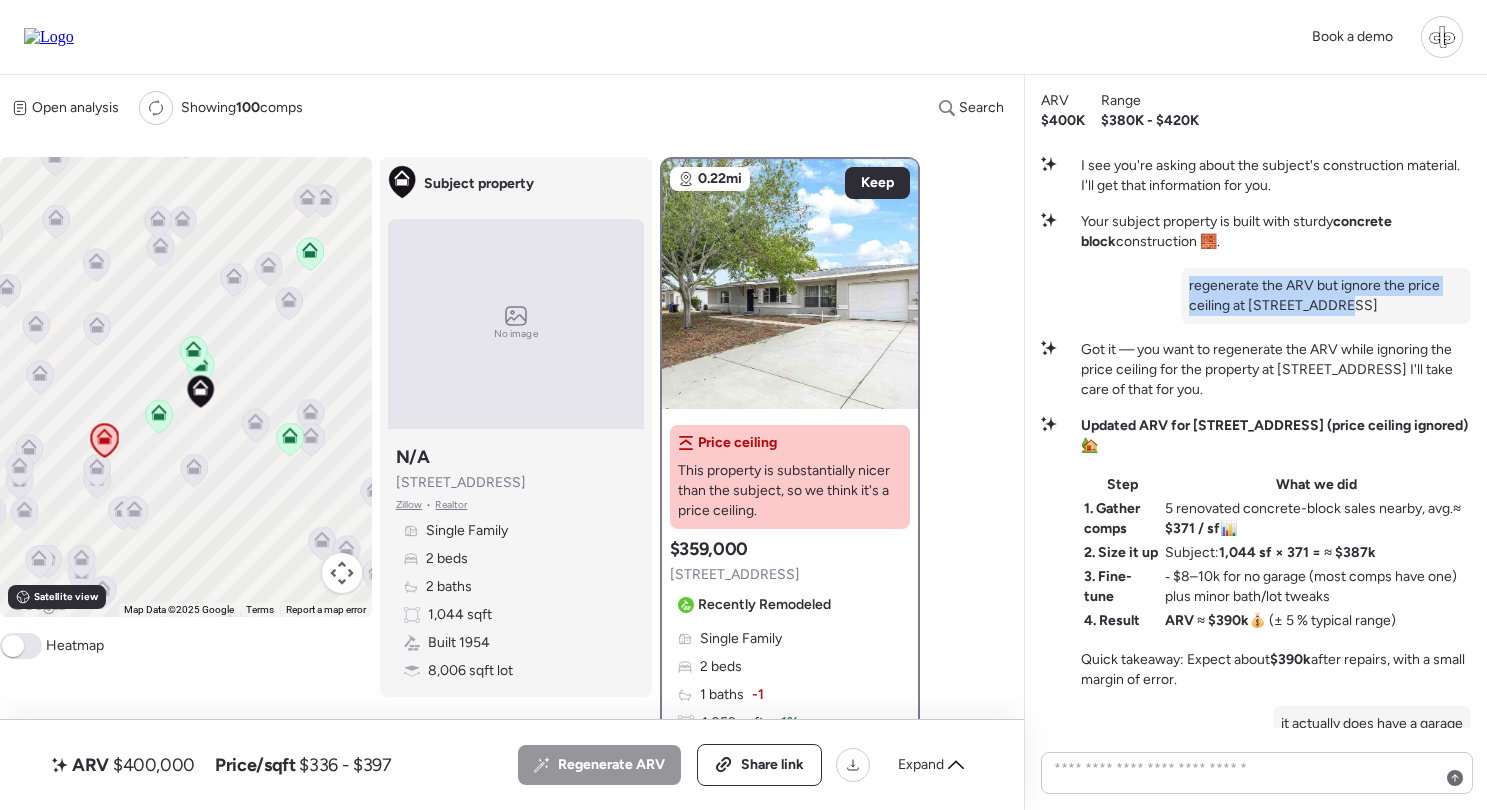 drag, startPoint x: 1189, startPoint y: 284, endPoint x: 1371, endPoint y: 303, distance: 182.98907 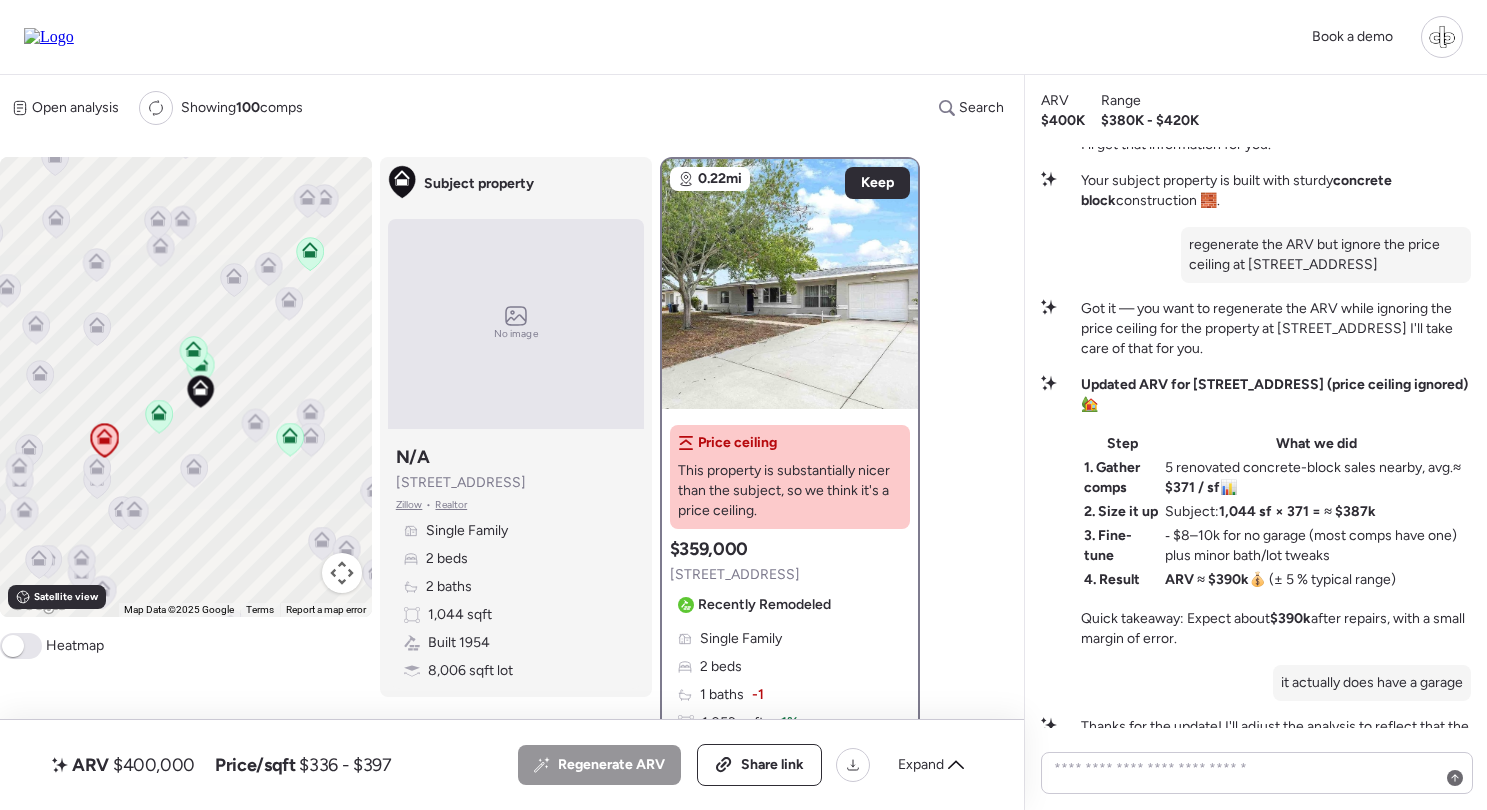 scroll, scrollTop: -84, scrollLeft: 0, axis: vertical 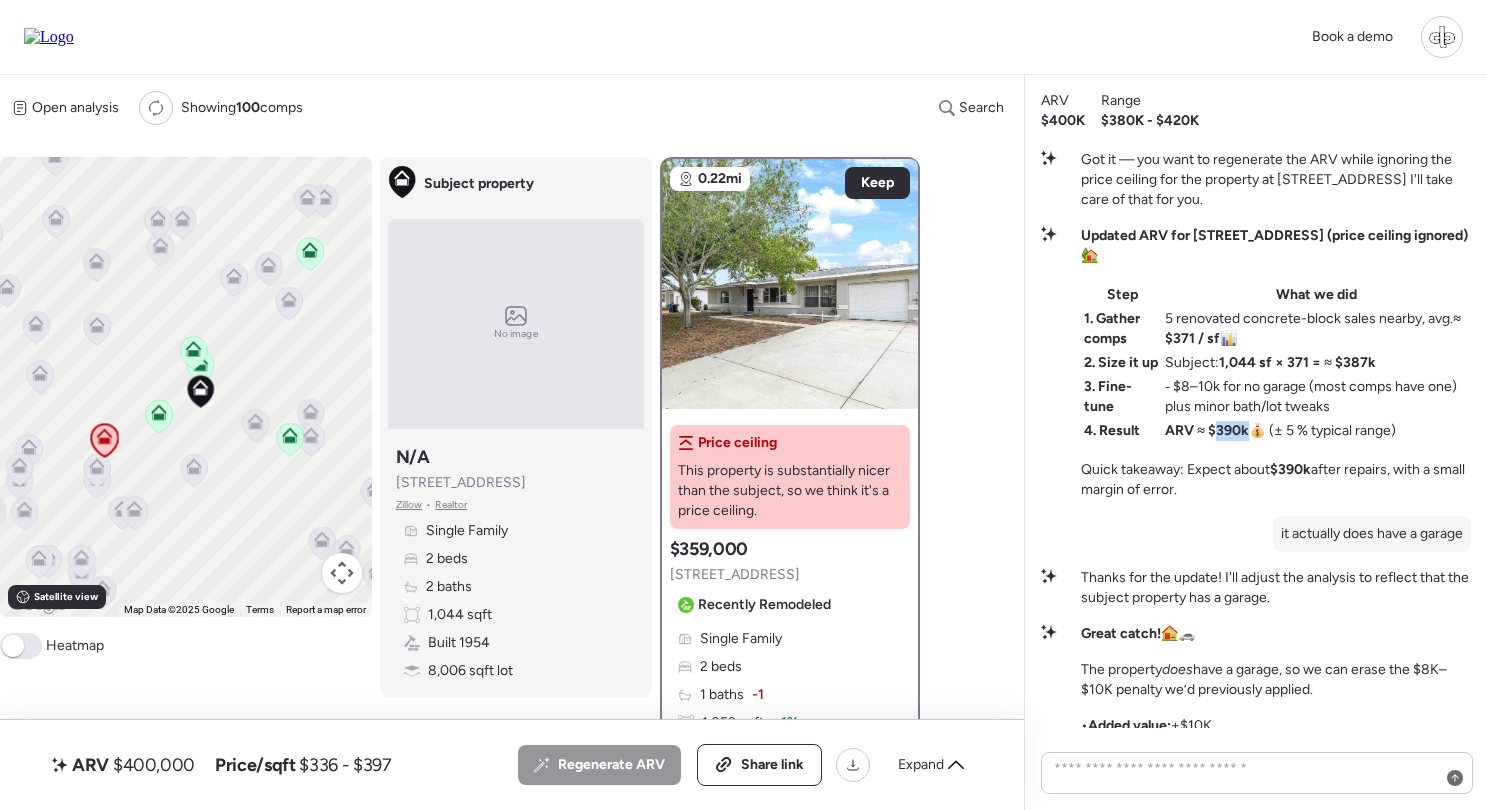 drag, startPoint x: 1205, startPoint y: 432, endPoint x: 1237, endPoint y: 431, distance: 32.01562 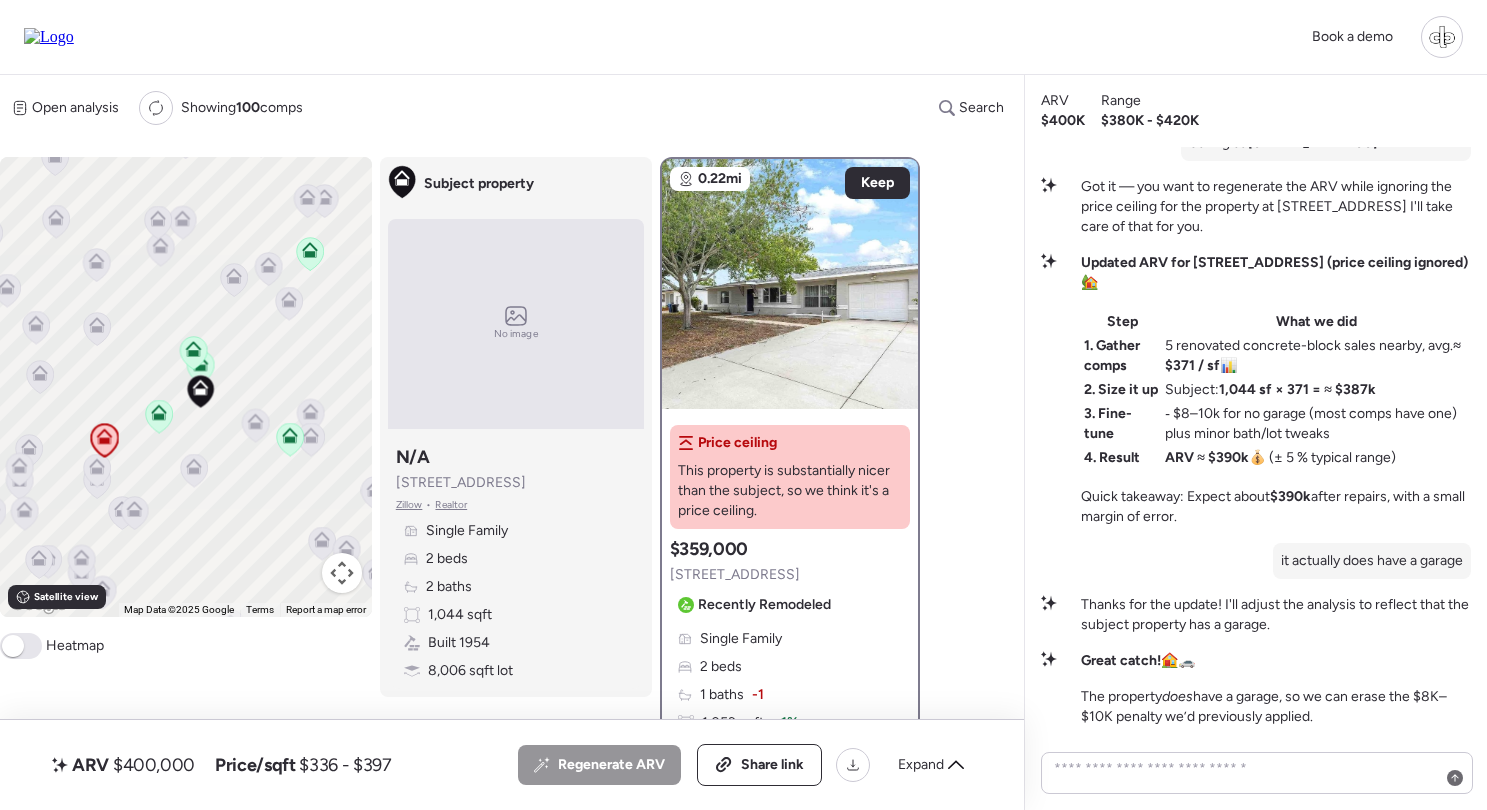 scroll, scrollTop: -113, scrollLeft: 0, axis: vertical 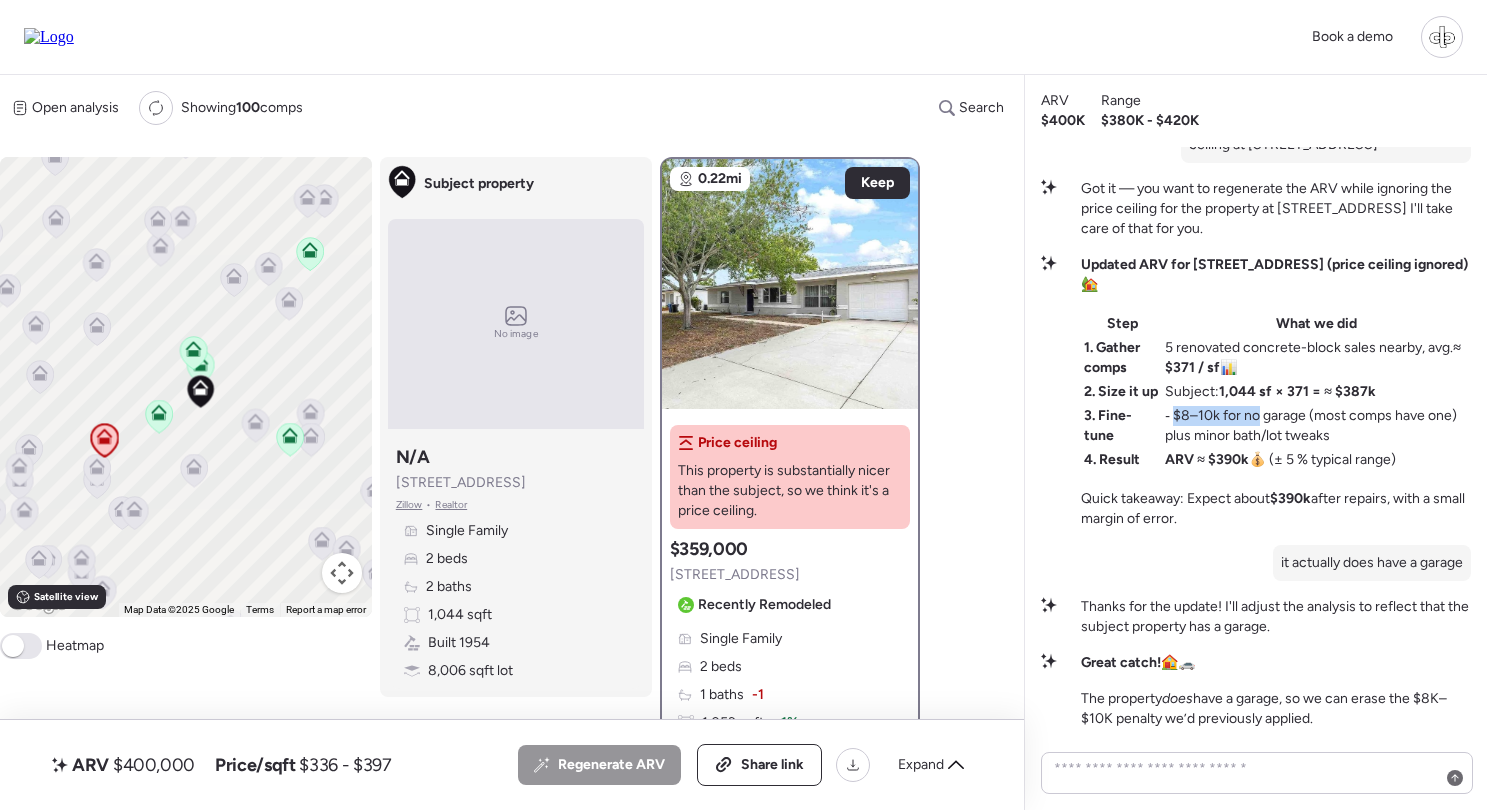 drag, startPoint x: 1165, startPoint y: 408, endPoint x: 1253, endPoint y: 408, distance: 88 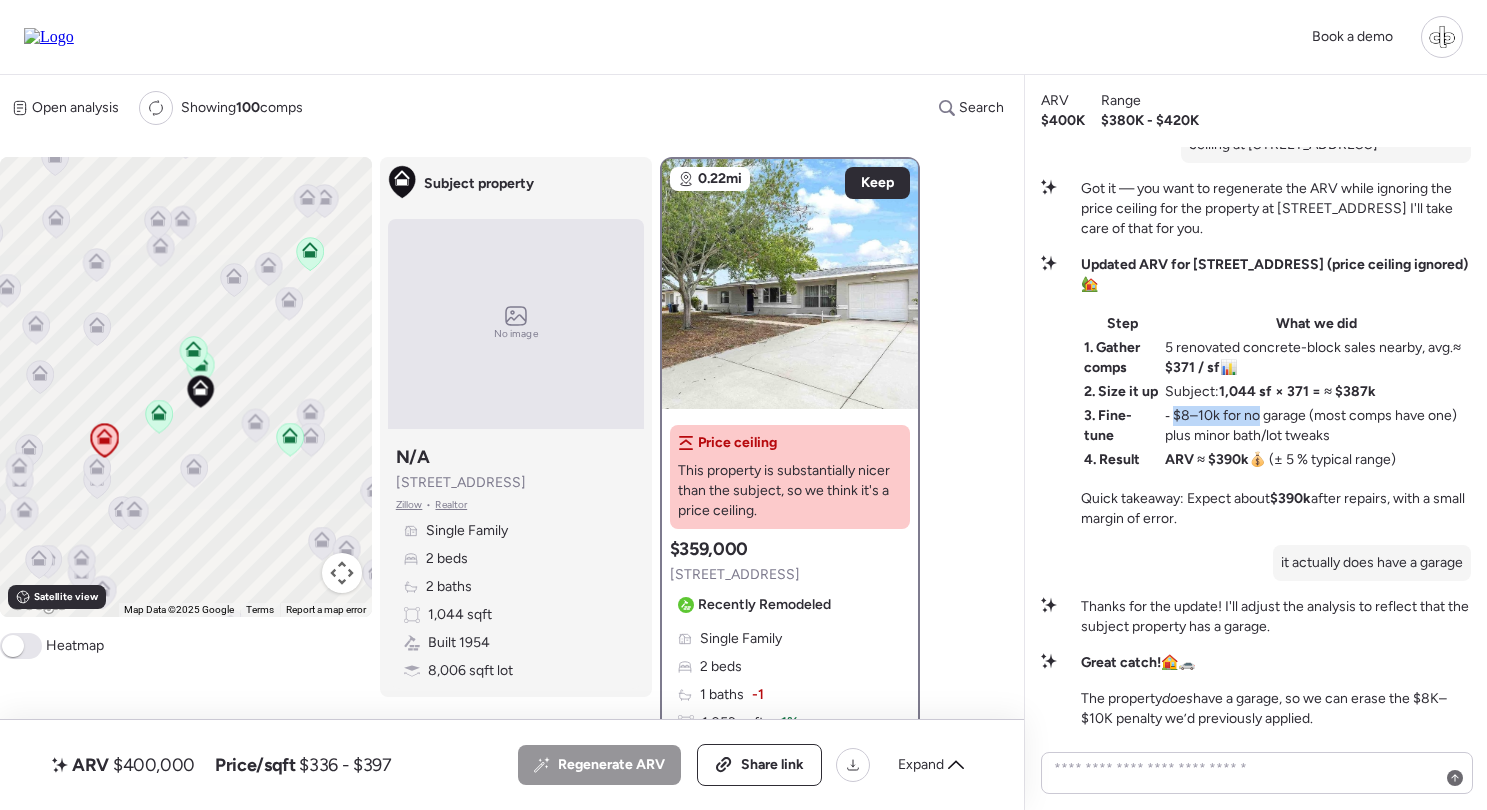 click on "‑ $8–10k for no garage (most comps have one) plus minor bath/lot tweaks" at bounding box center [1316, 426] 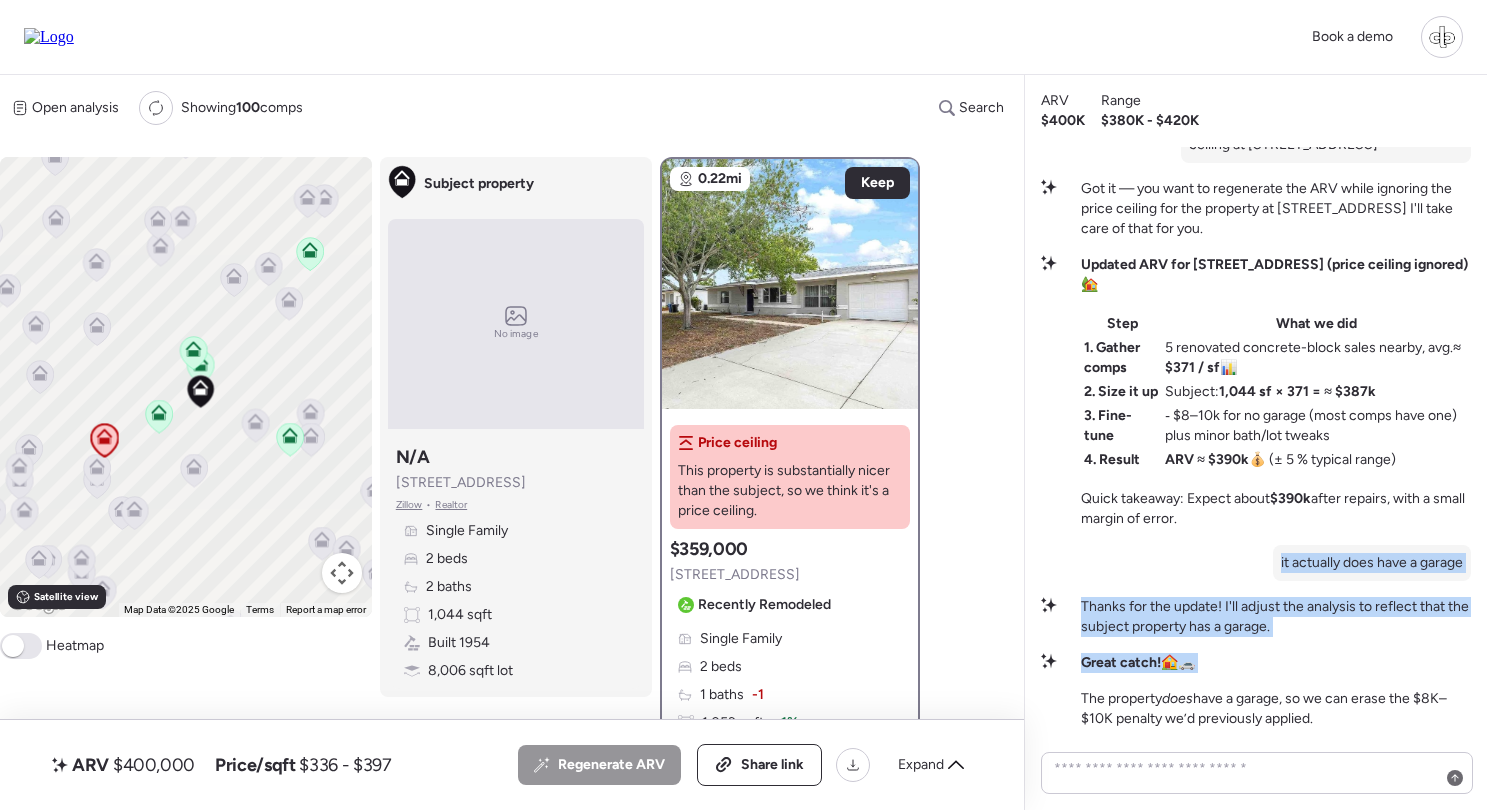 drag, startPoint x: 1275, startPoint y: 556, endPoint x: 1486, endPoint y: 574, distance: 211.76639 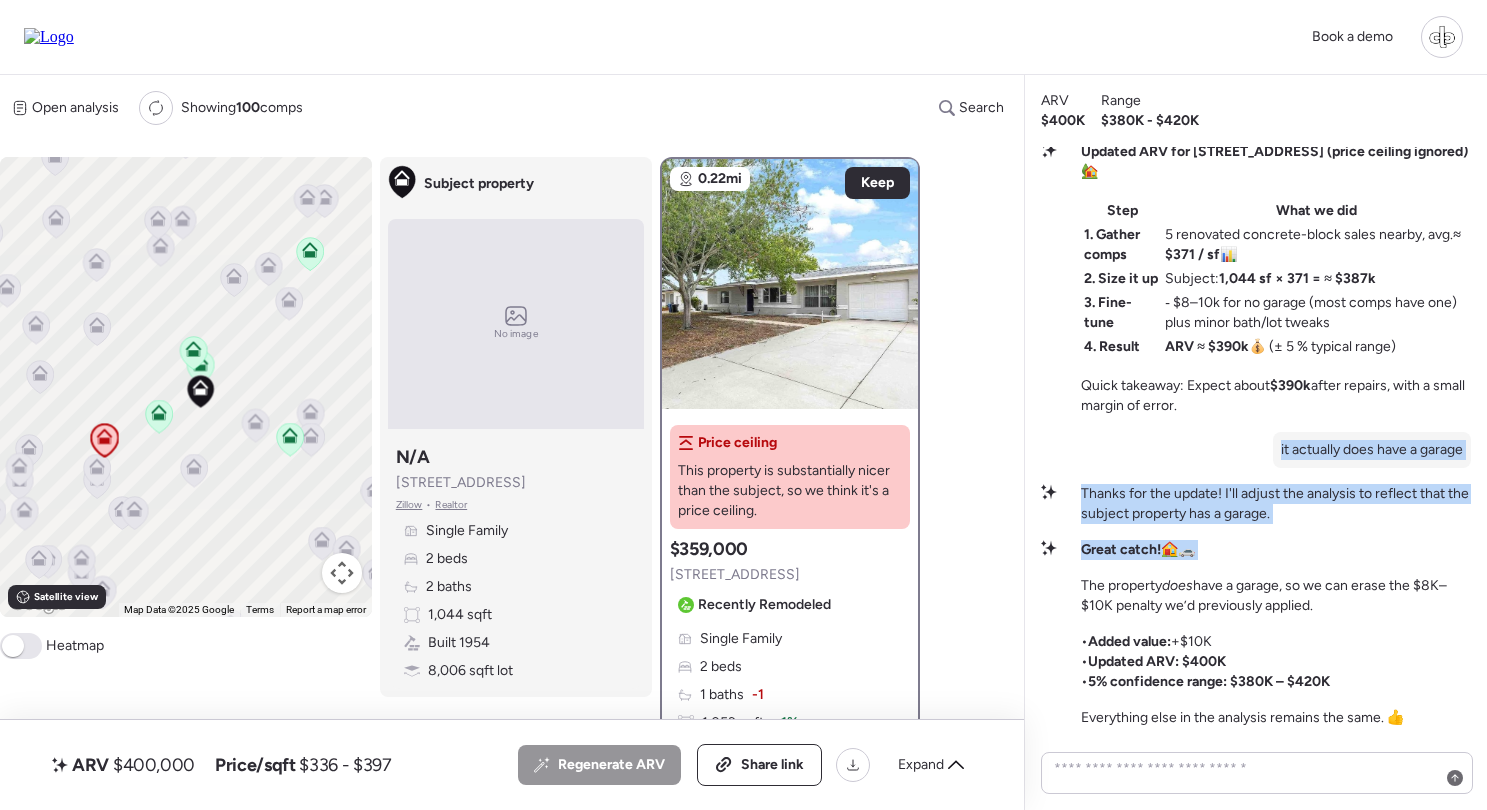 scroll, scrollTop: 1, scrollLeft: 0, axis: vertical 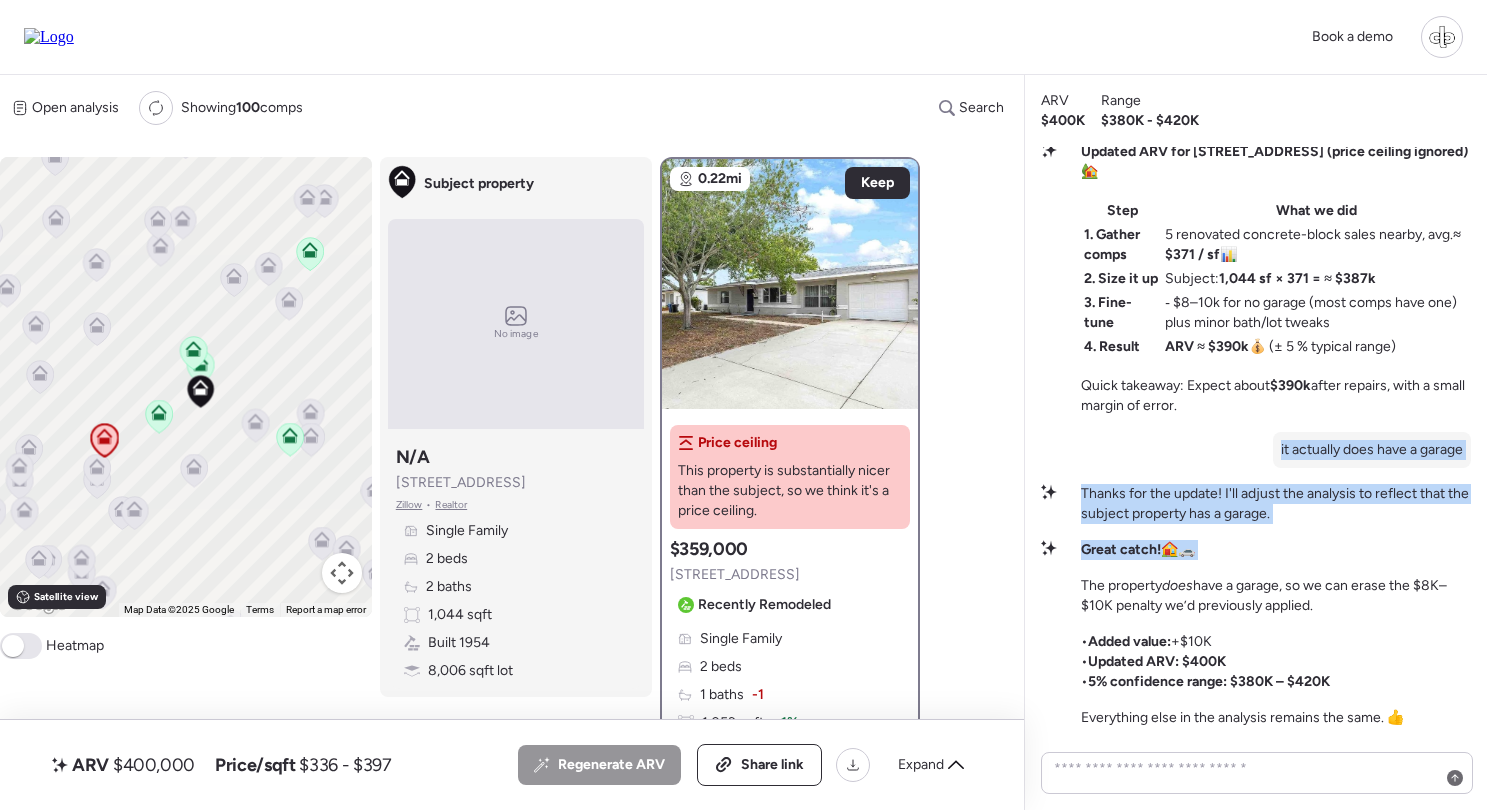 click on "Thanks for the update! I'll adjust the analysis to reflect that the subject property has a garage." at bounding box center (1276, 504) 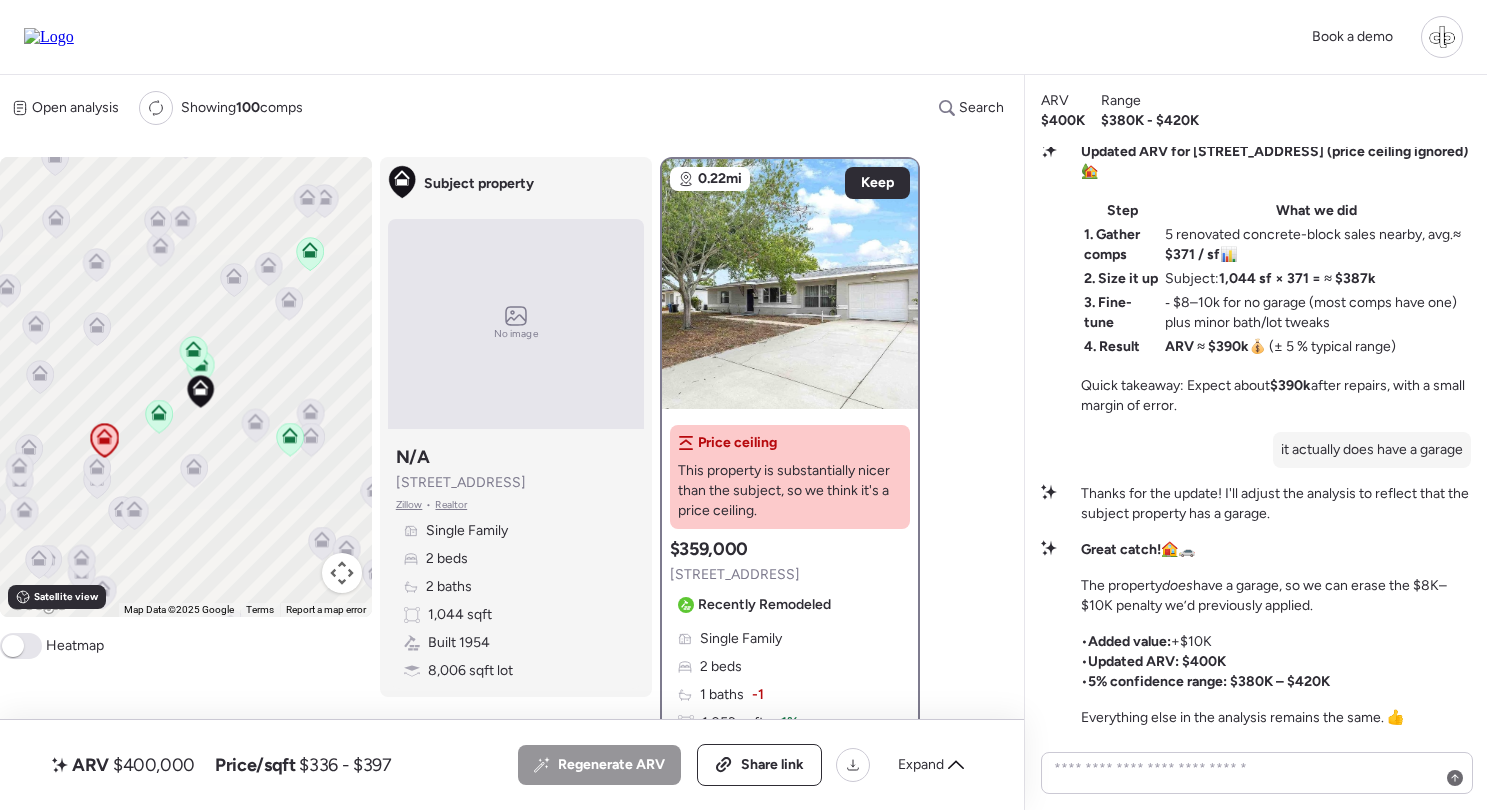 scroll, scrollTop: 1, scrollLeft: 0, axis: vertical 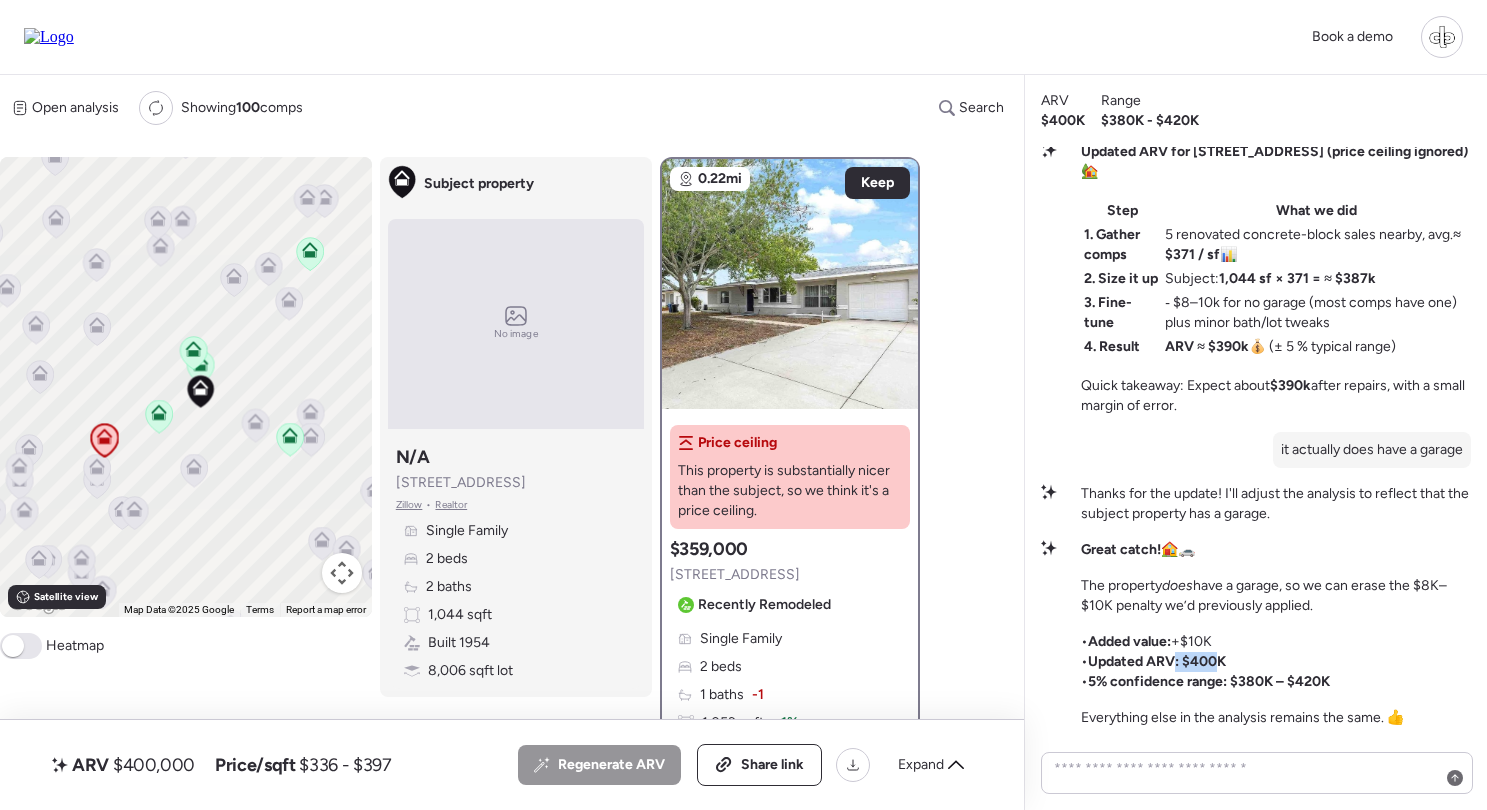 drag, startPoint x: 1175, startPoint y: 657, endPoint x: 1222, endPoint y: 657, distance: 47 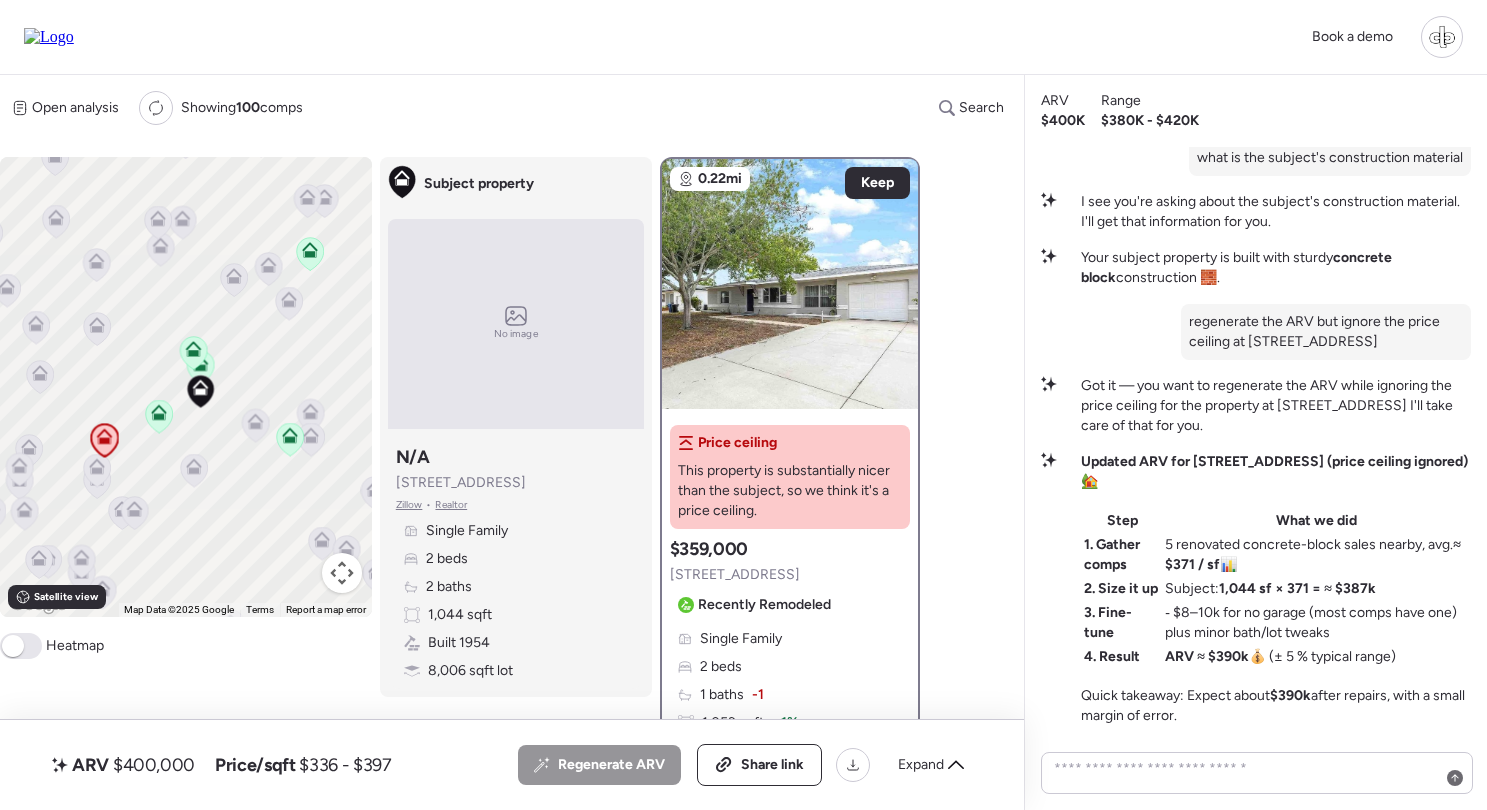 scroll, scrollTop: -314, scrollLeft: 0, axis: vertical 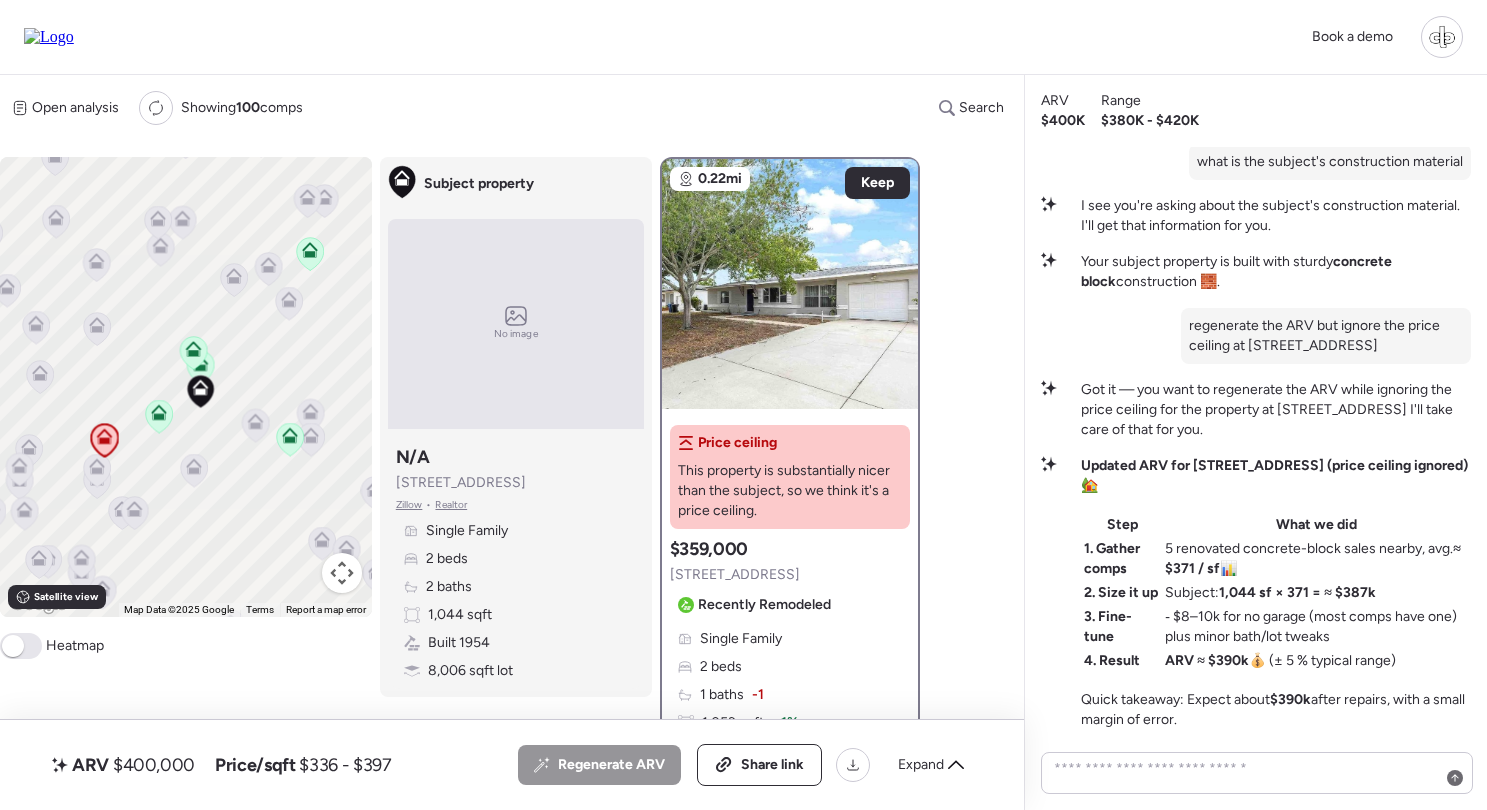 click 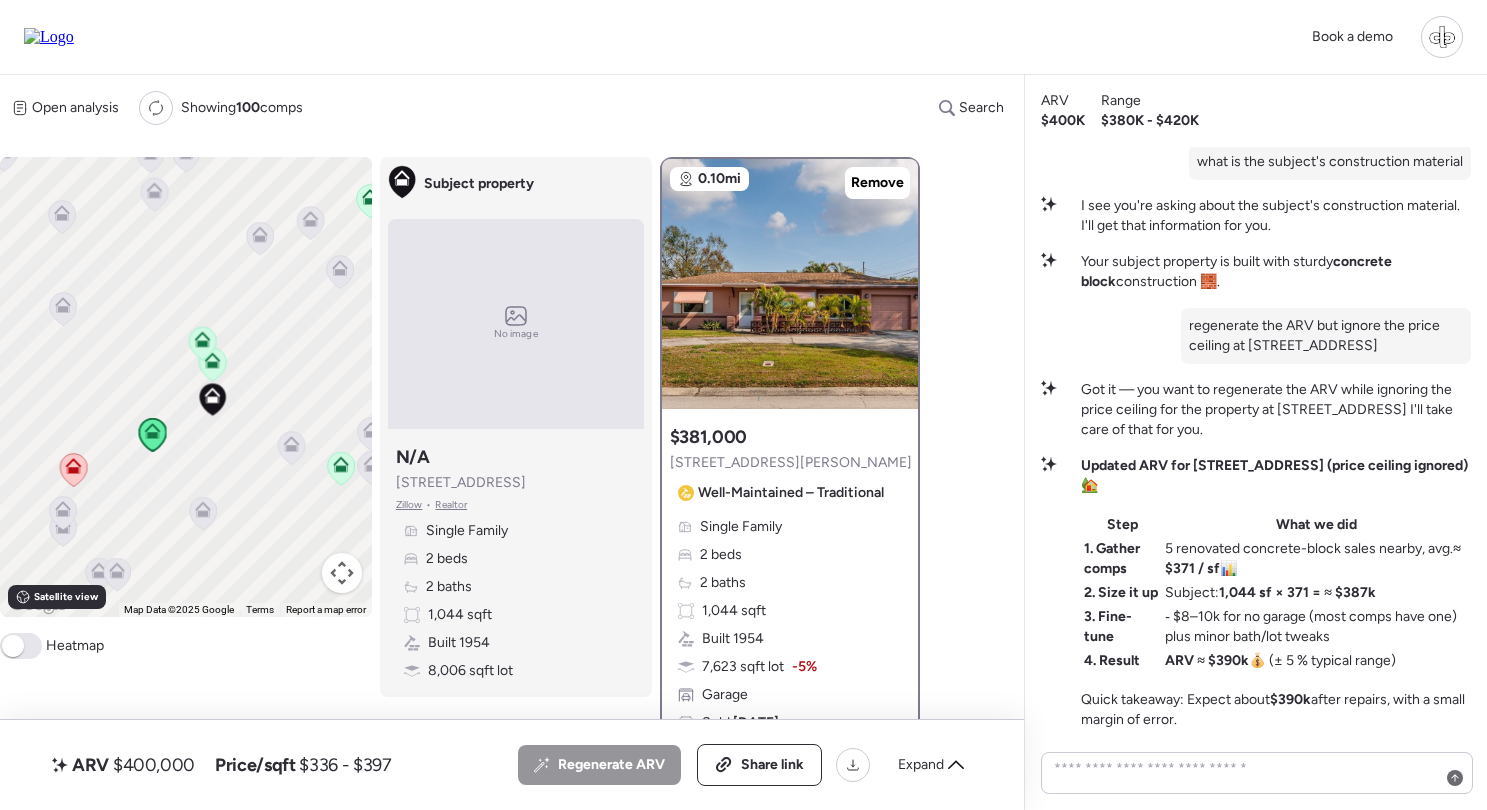 click 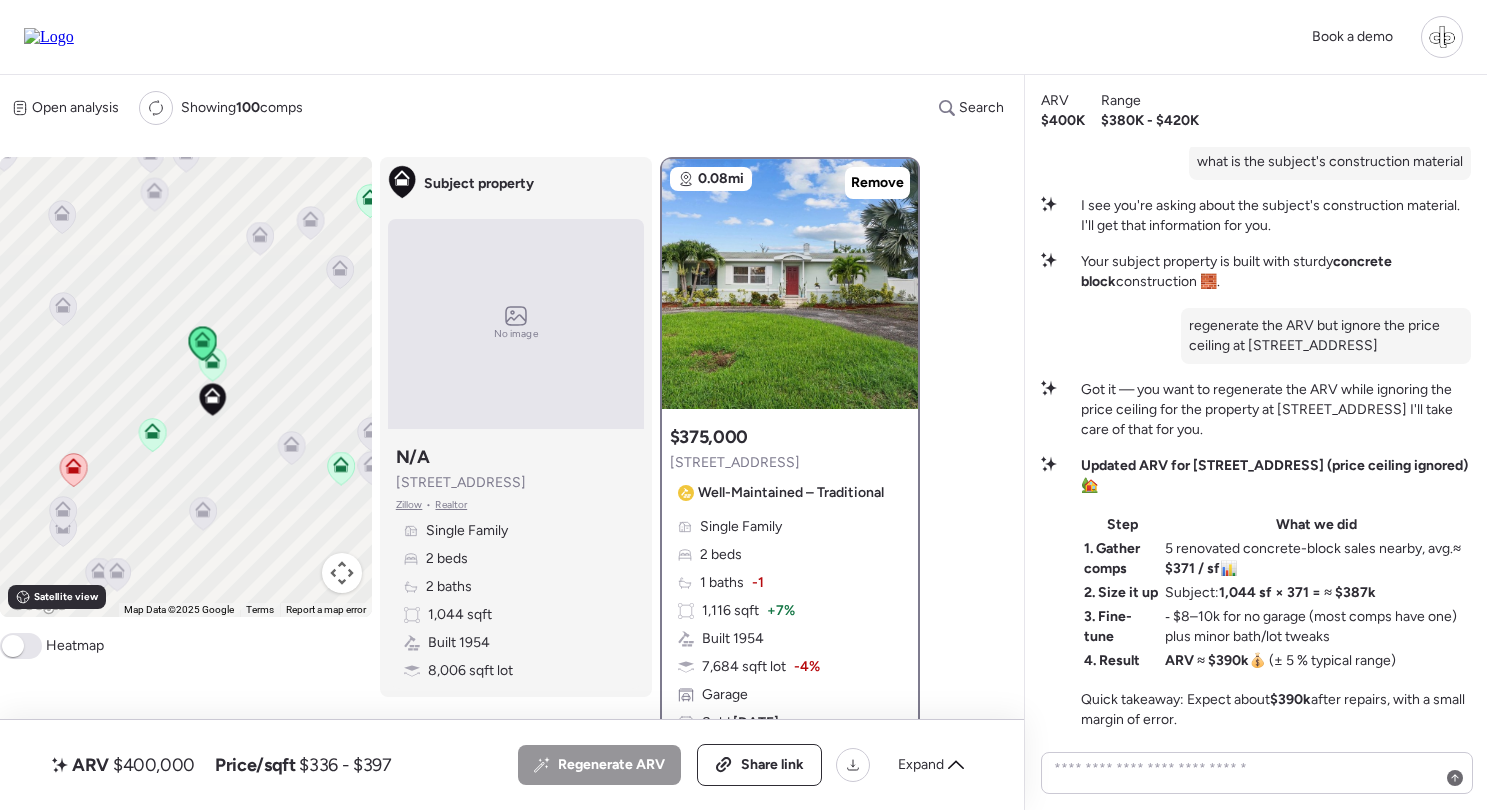 click 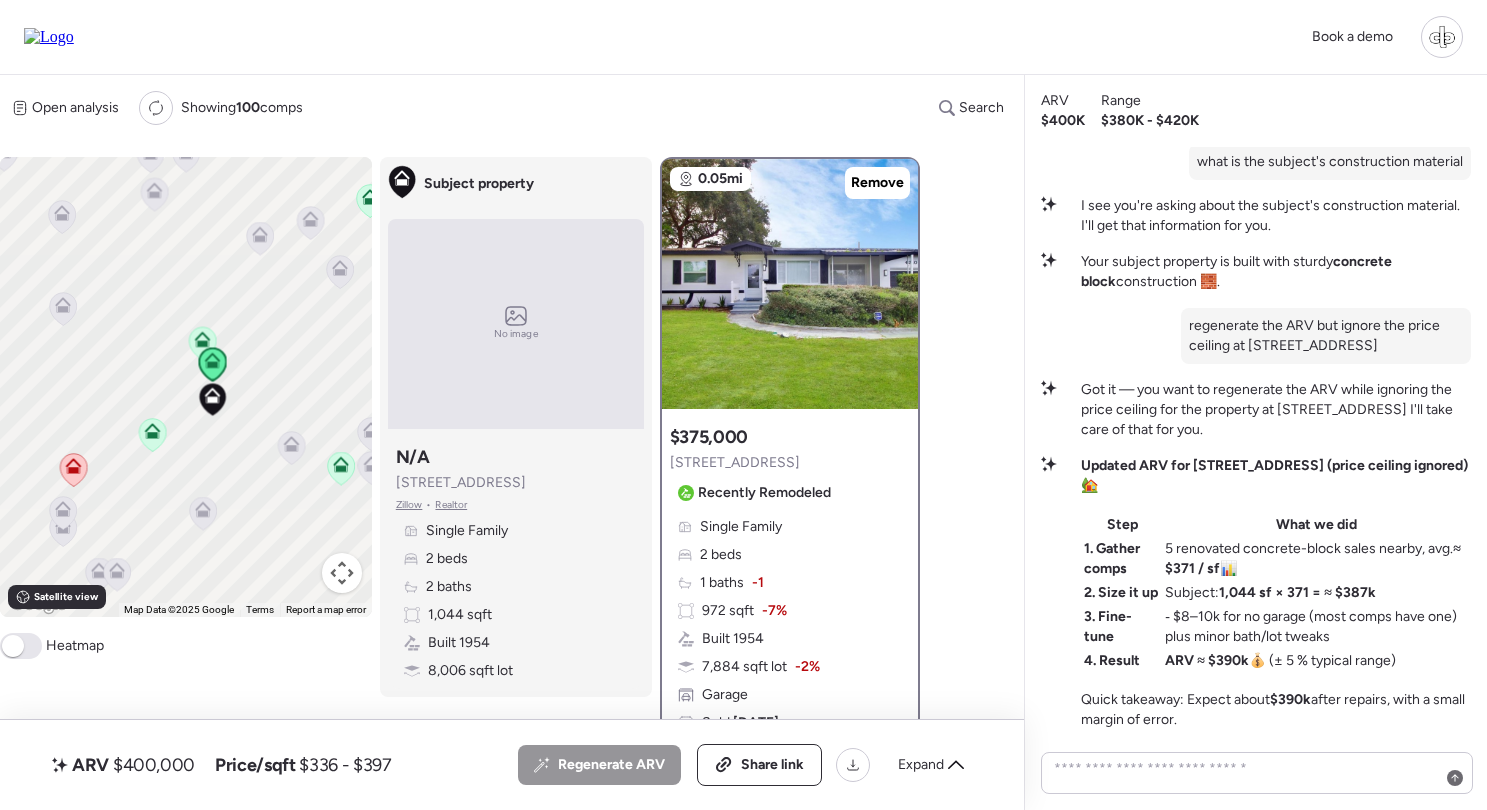 scroll, scrollTop: 69, scrollLeft: 0, axis: vertical 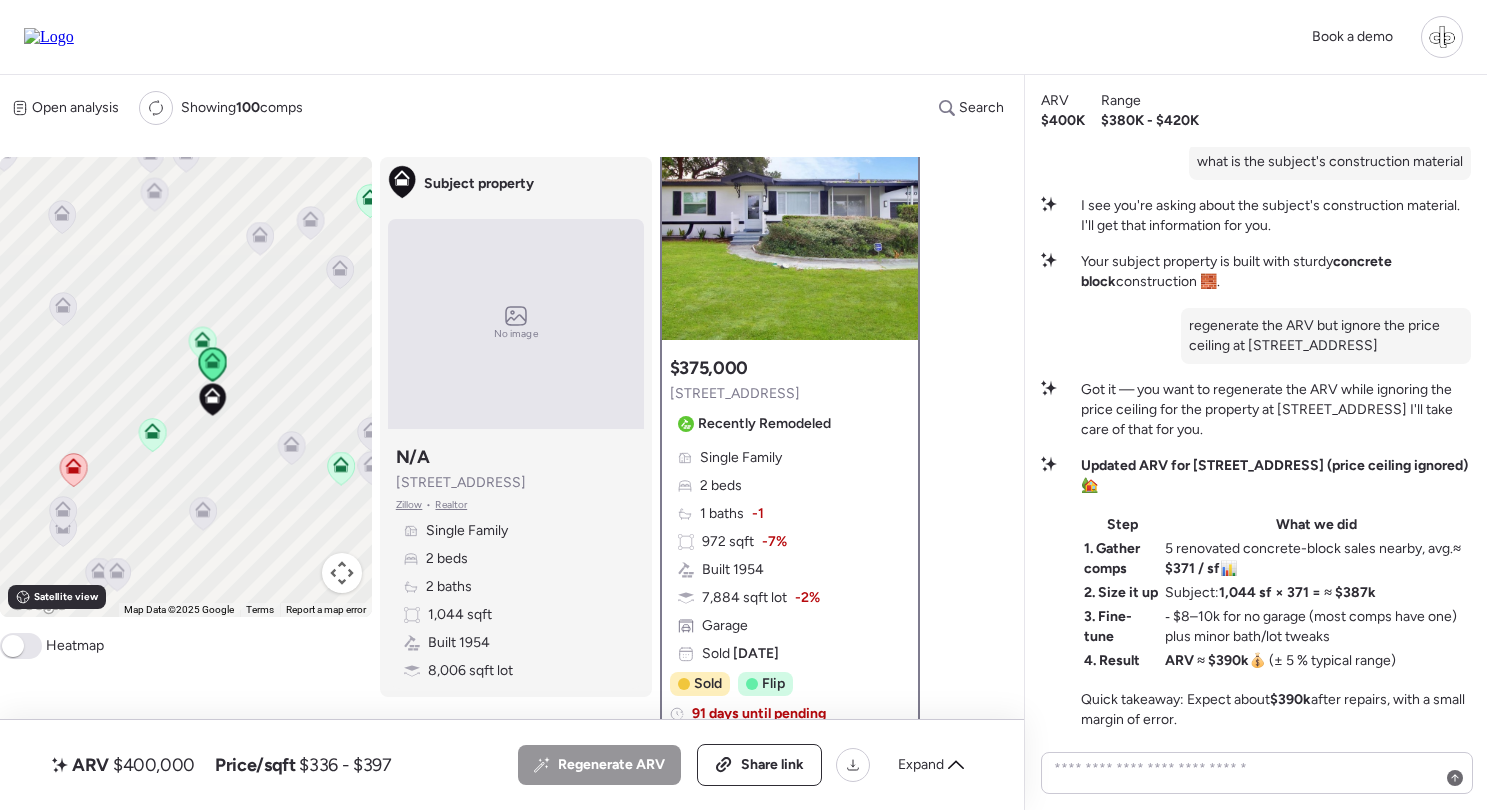 click 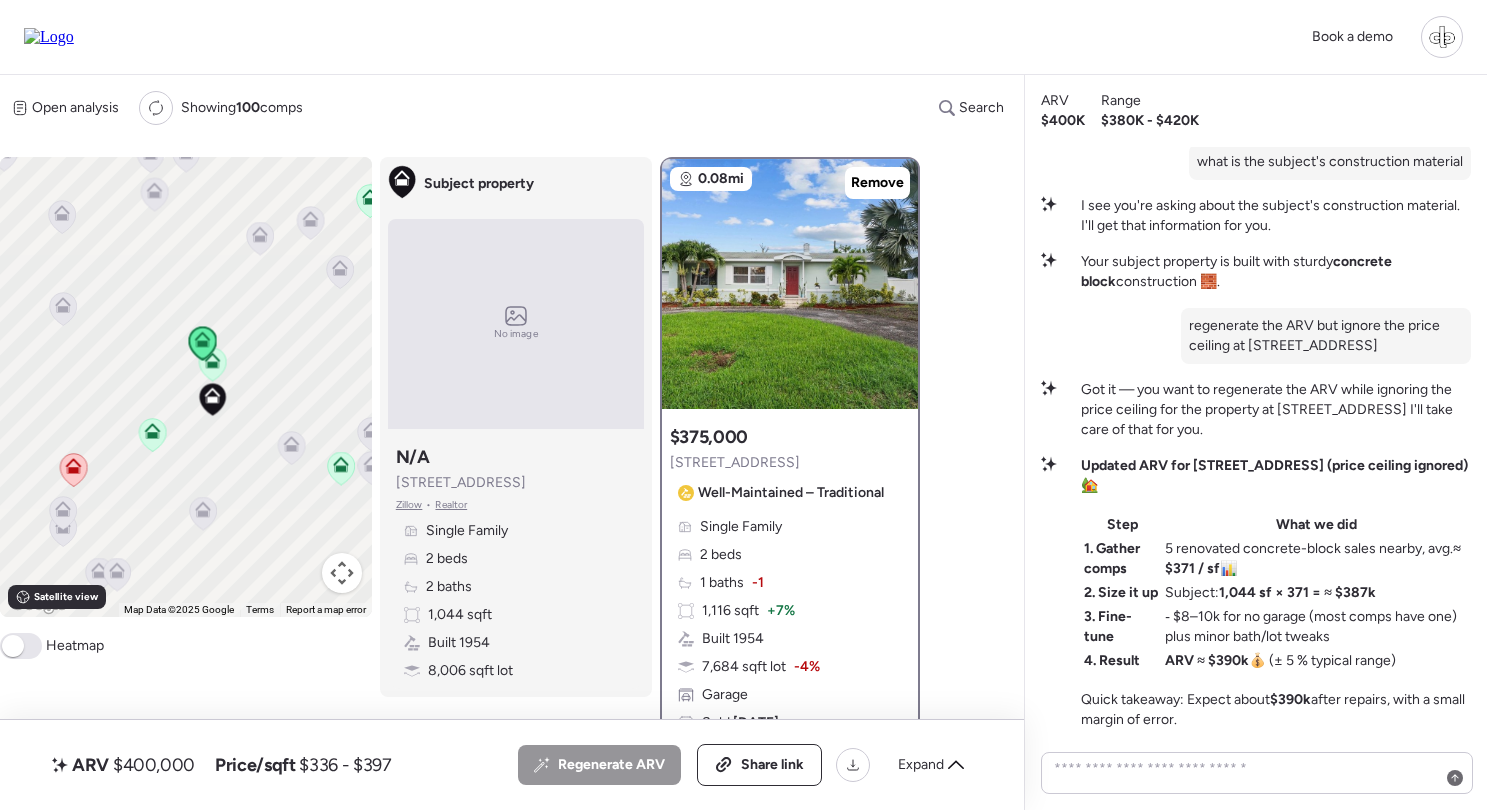 scroll, scrollTop: 29, scrollLeft: 0, axis: vertical 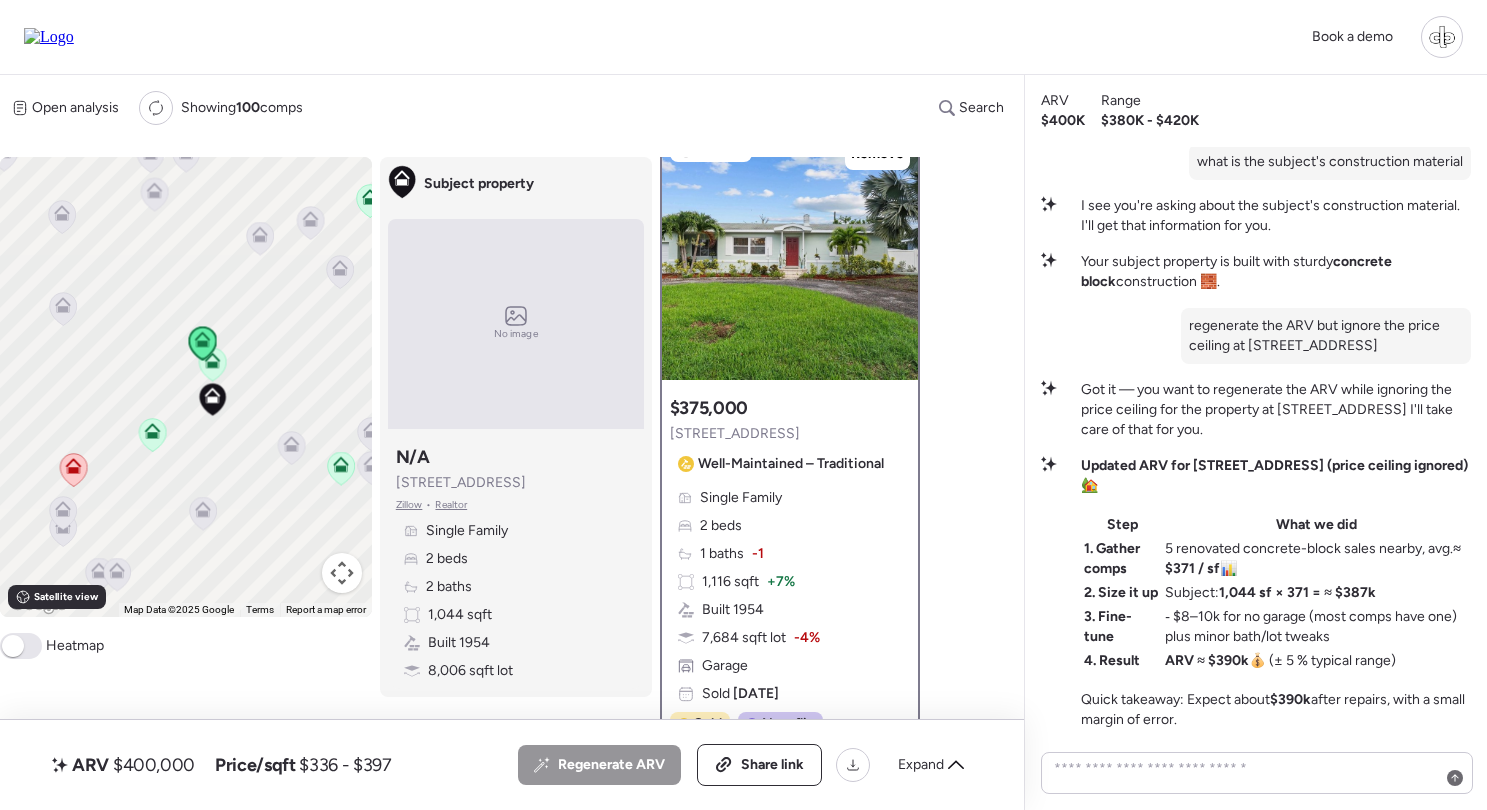 click 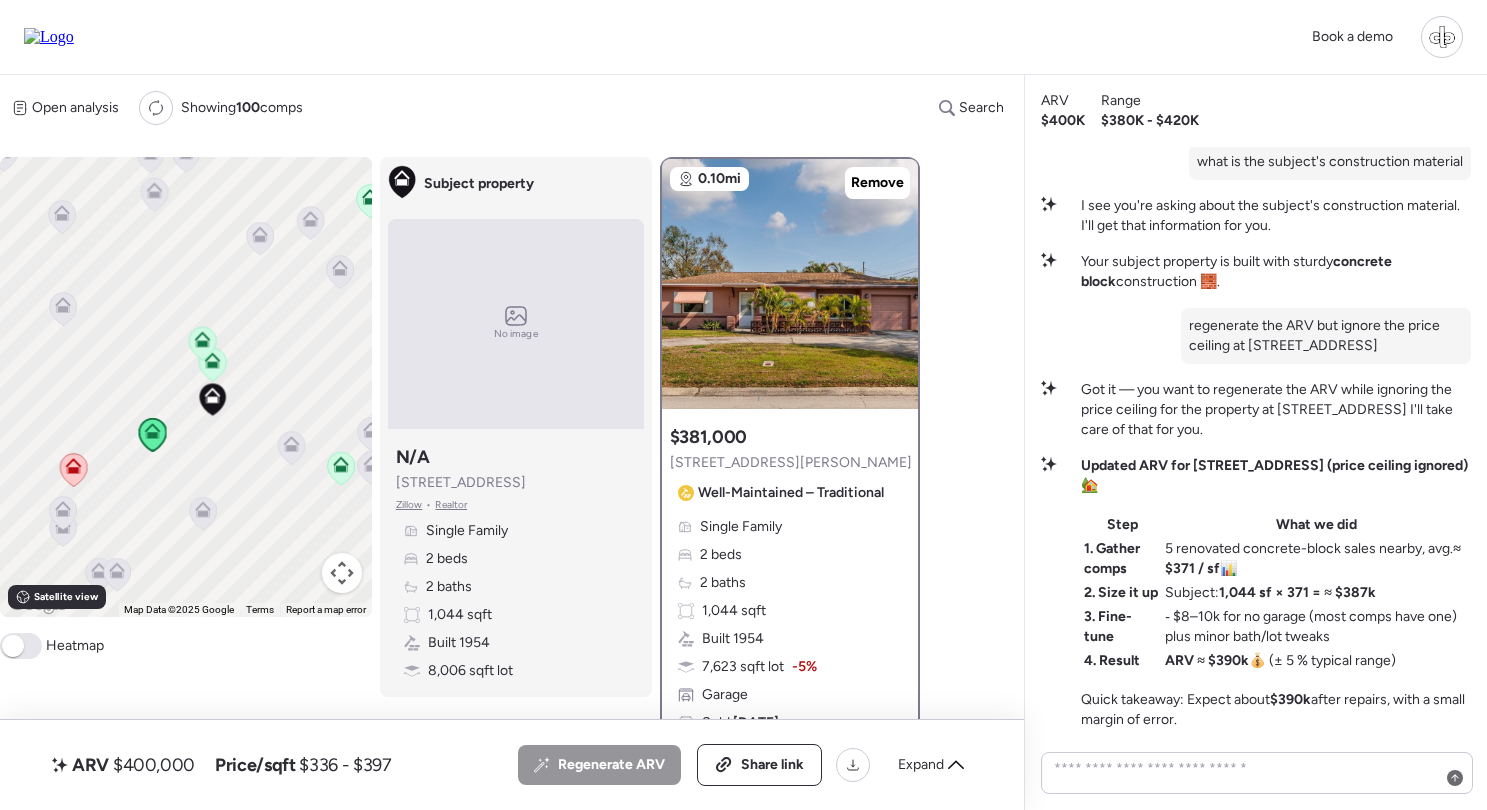 scroll, scrollTop: 68, scrollLeft: 0, axis: vertical 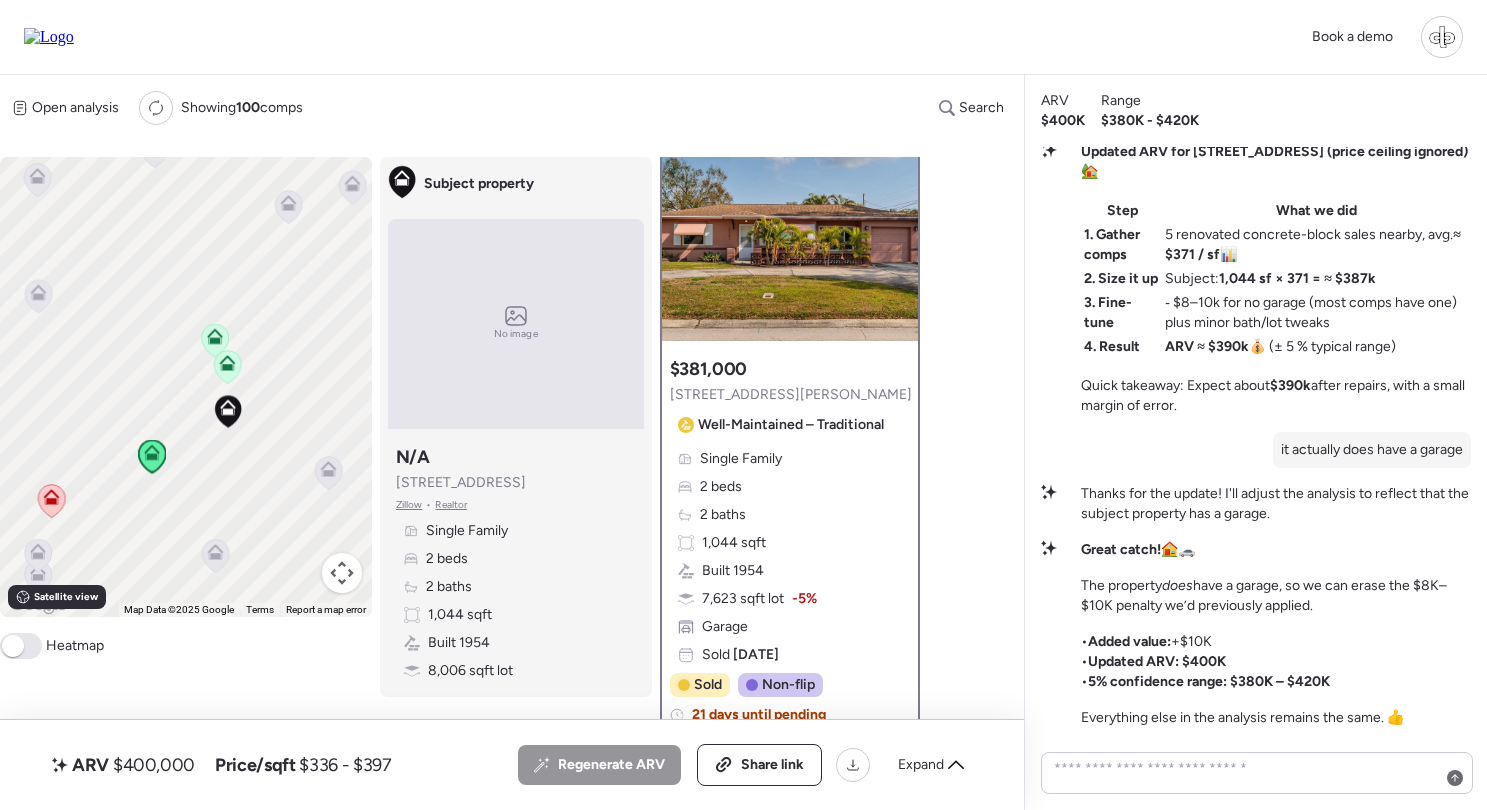 click 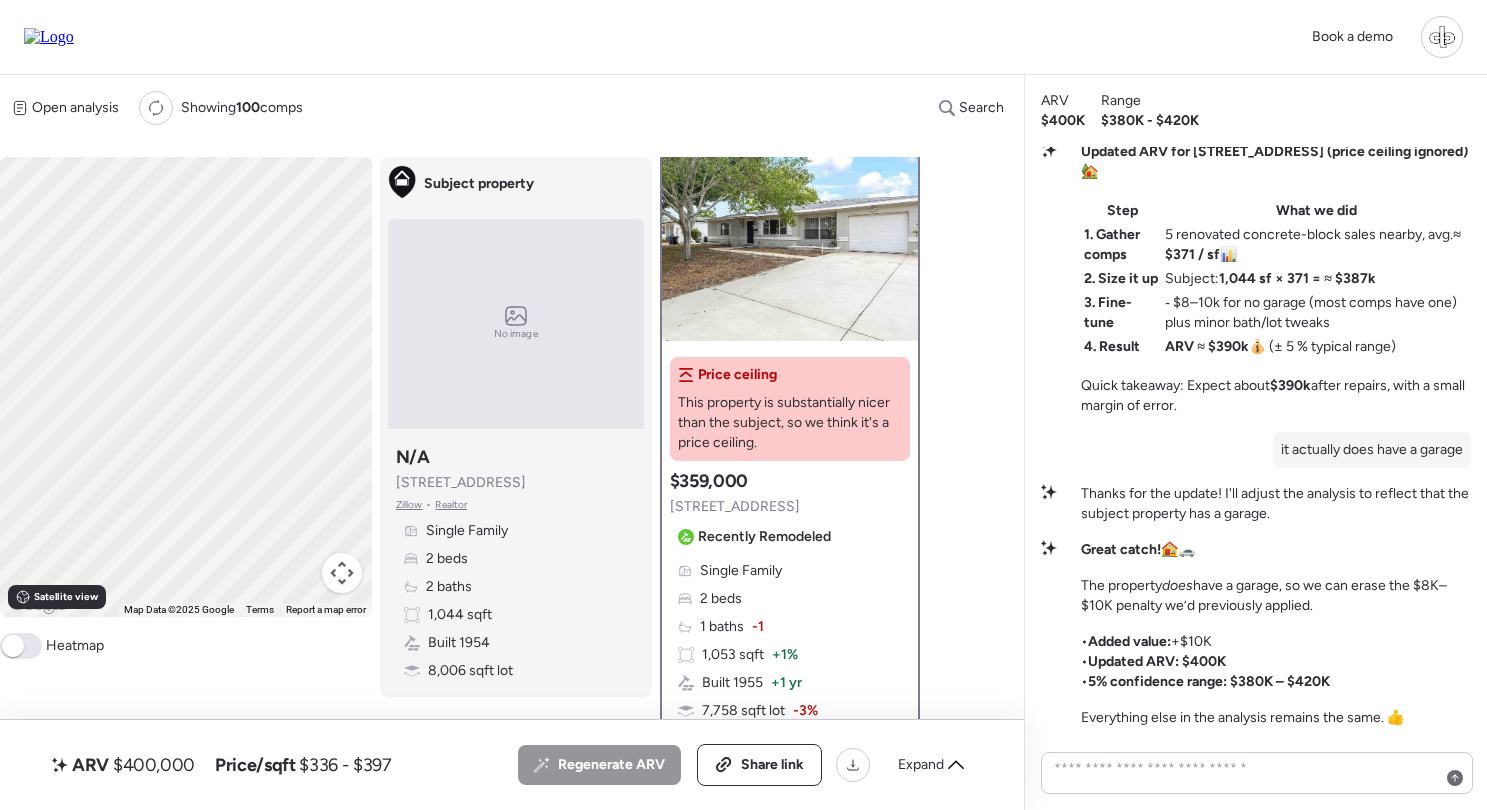 scroll, scrollTop: 0, scrollLeft: 0, axis: both 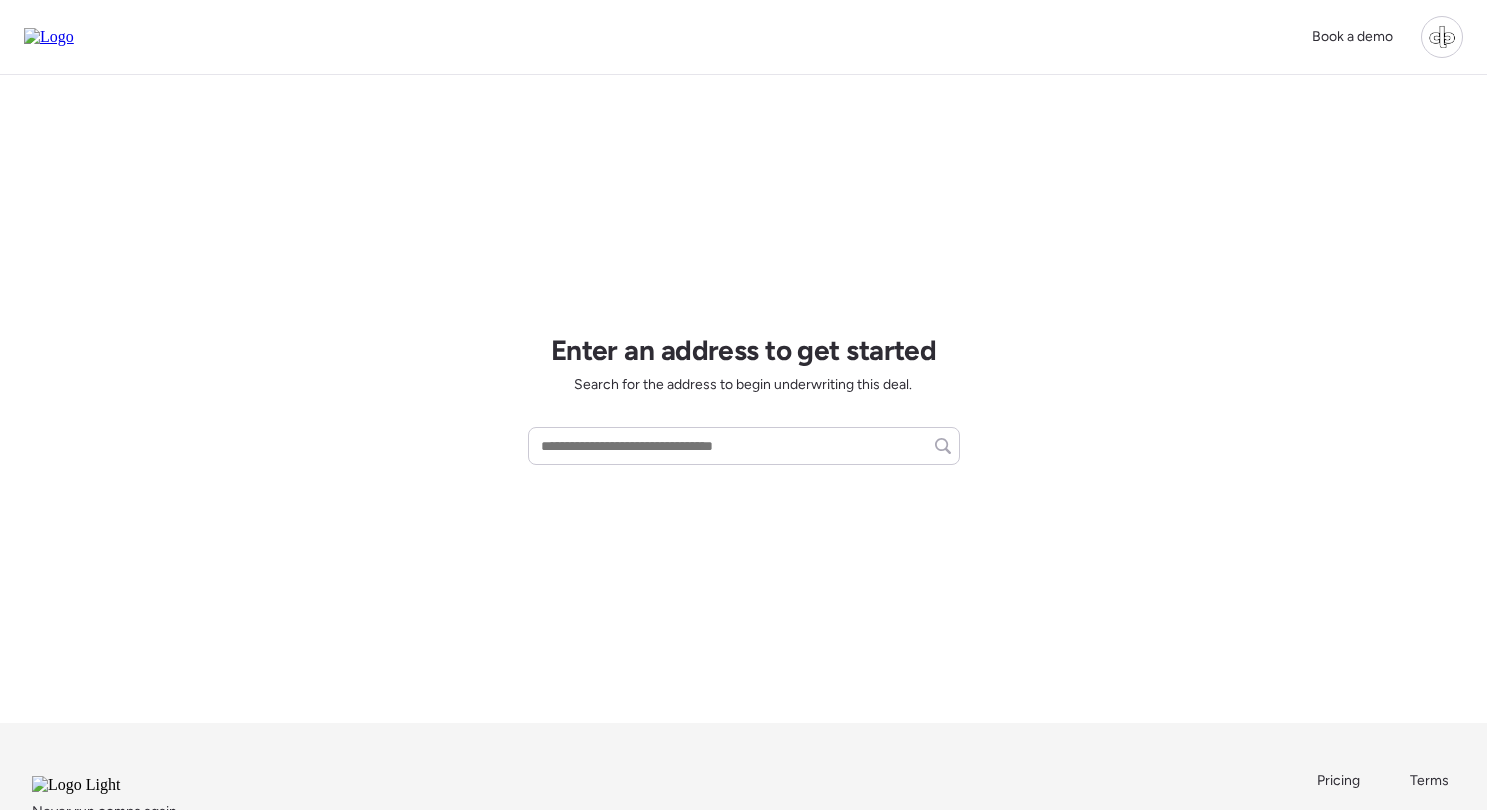 click on "Enter an address to get started Search for the address to begin underwriting this deal." at bounding box center [744, 399] 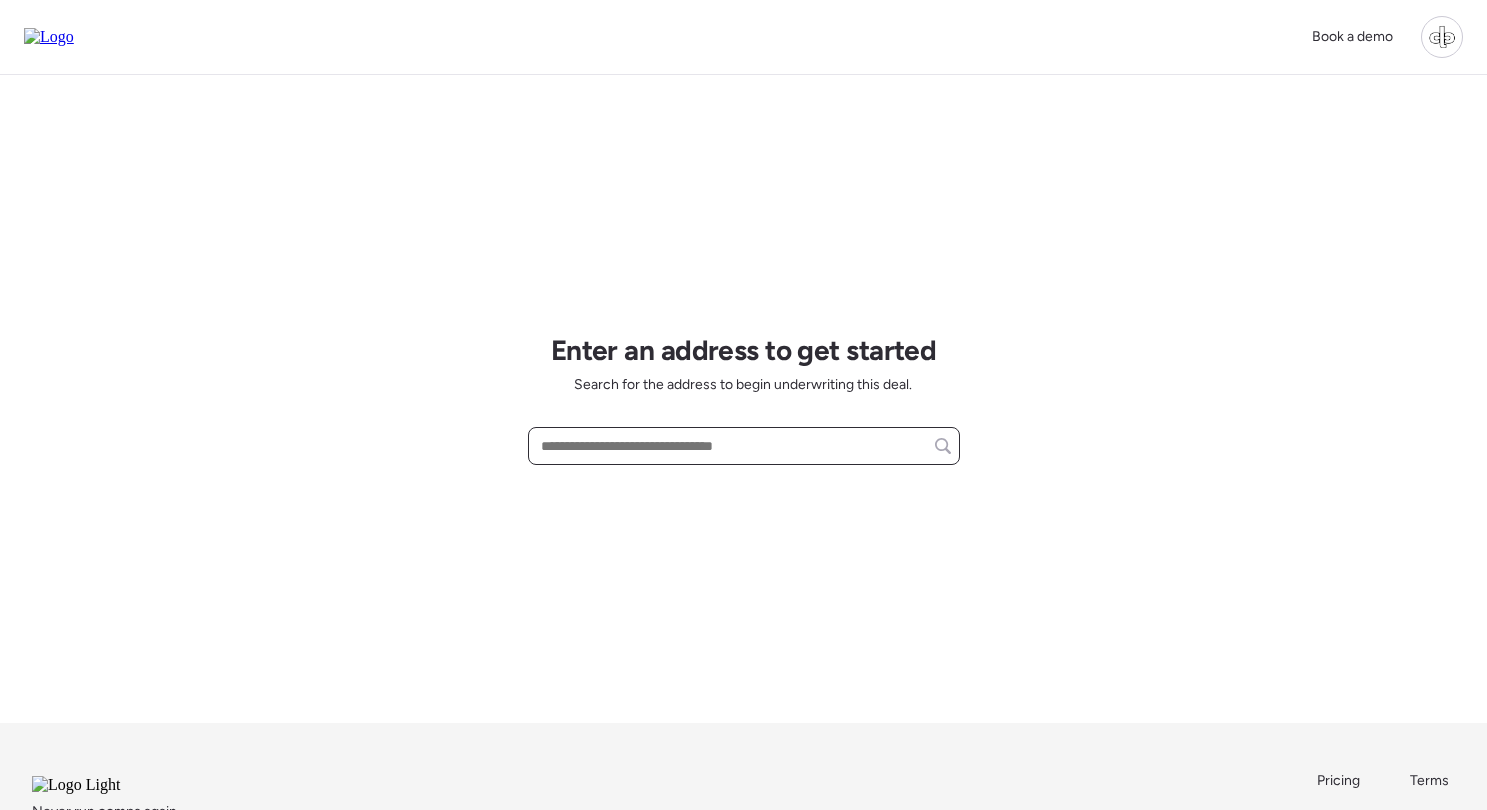 click at bounding box center (744, 446) 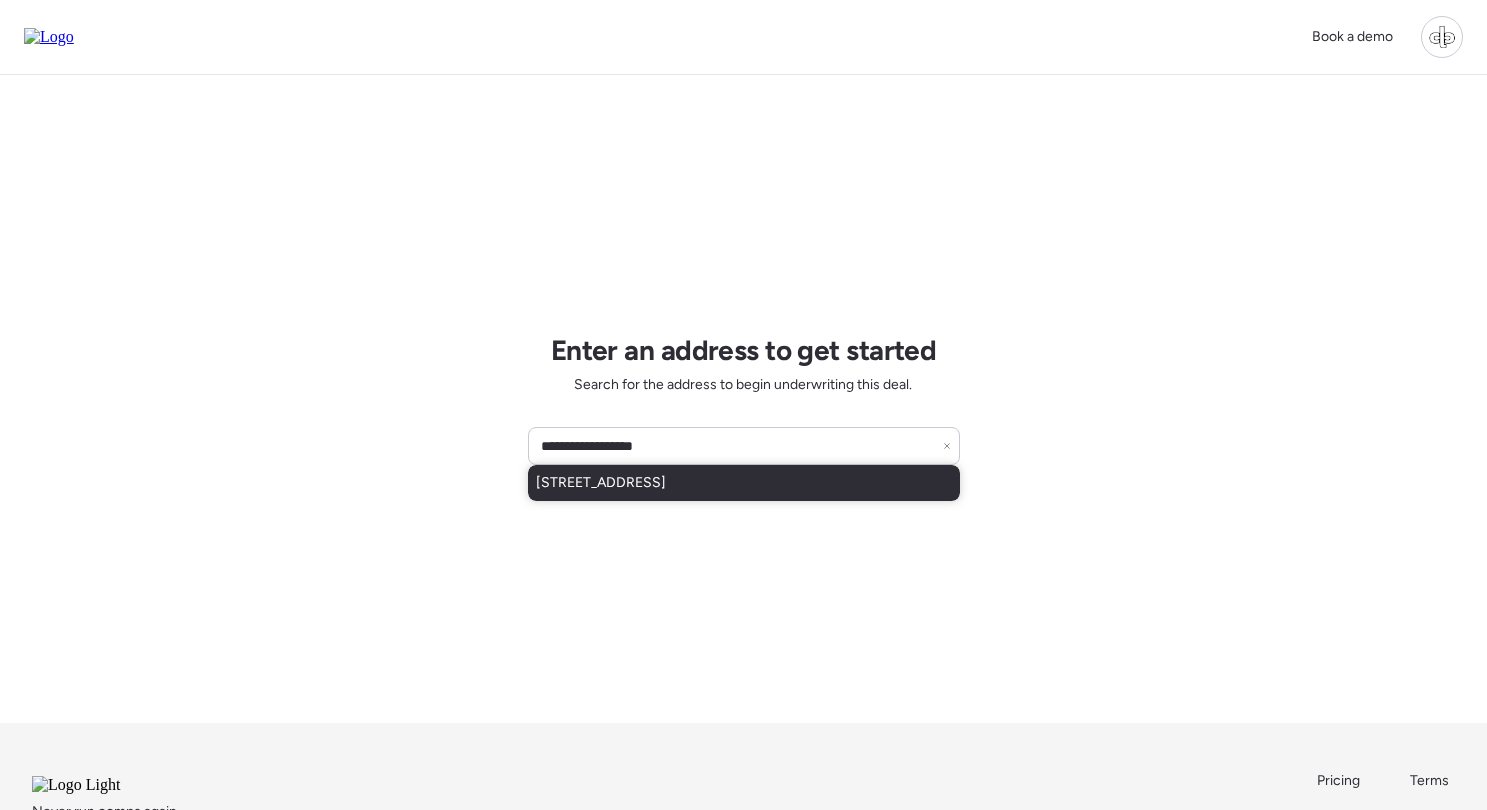 click on "4310 Yardley Ave N, Saint Petersburg, FL, 33713" at bounding box center (744, 483) 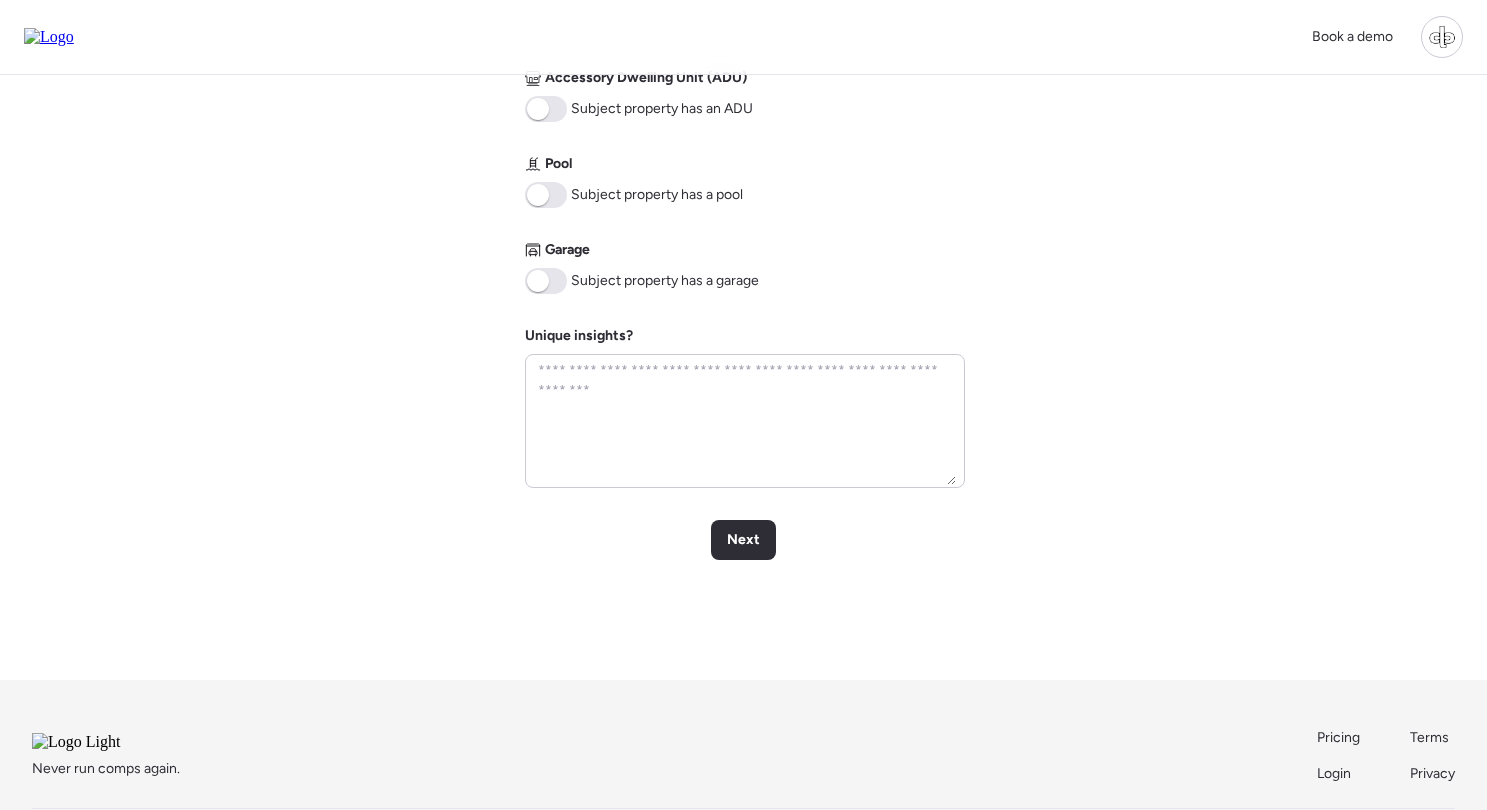 scroll, scrollTop: 925, scrollLeft: 0, axis: vertical 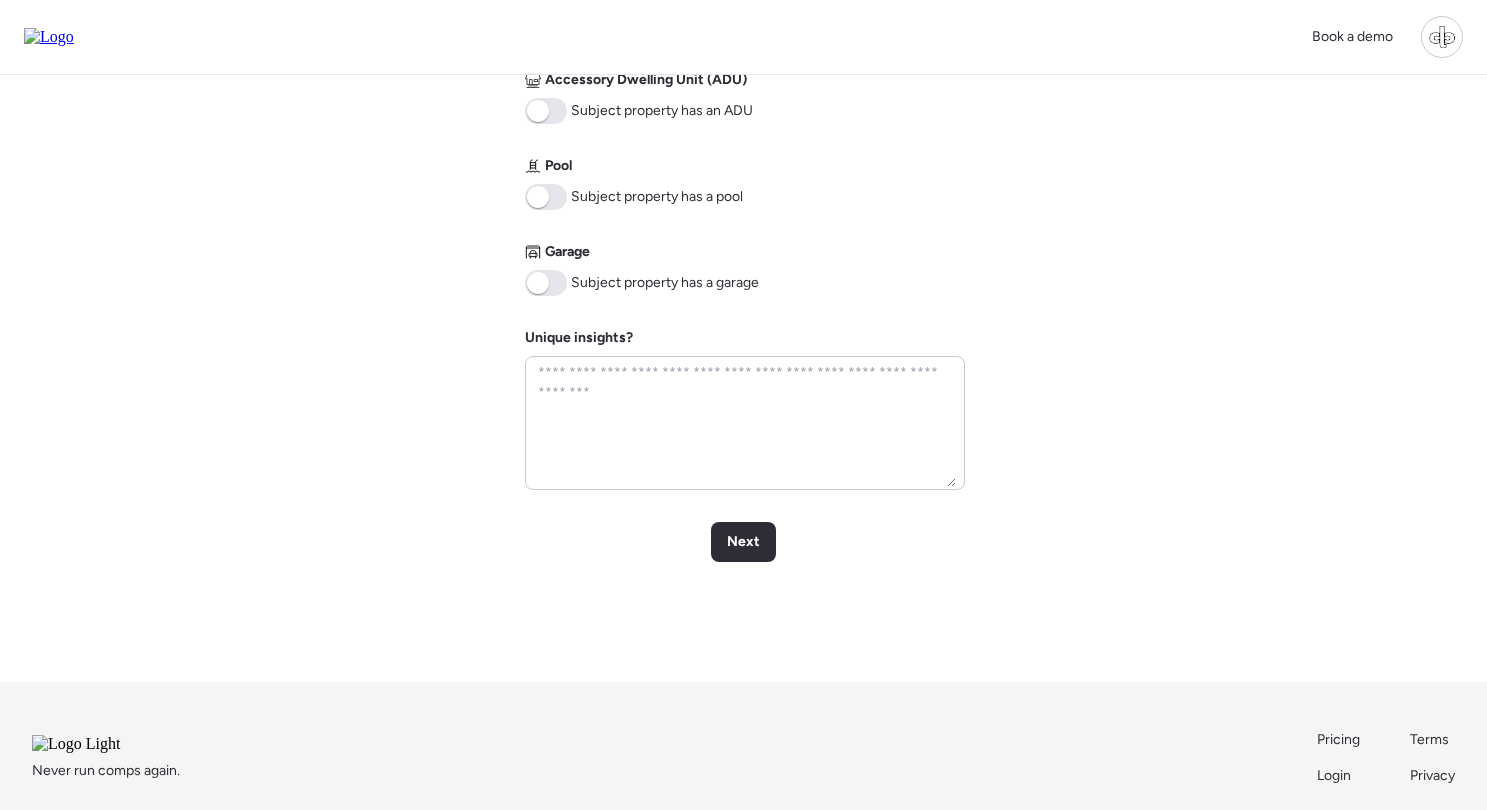 click at bounding box center [538, 283] 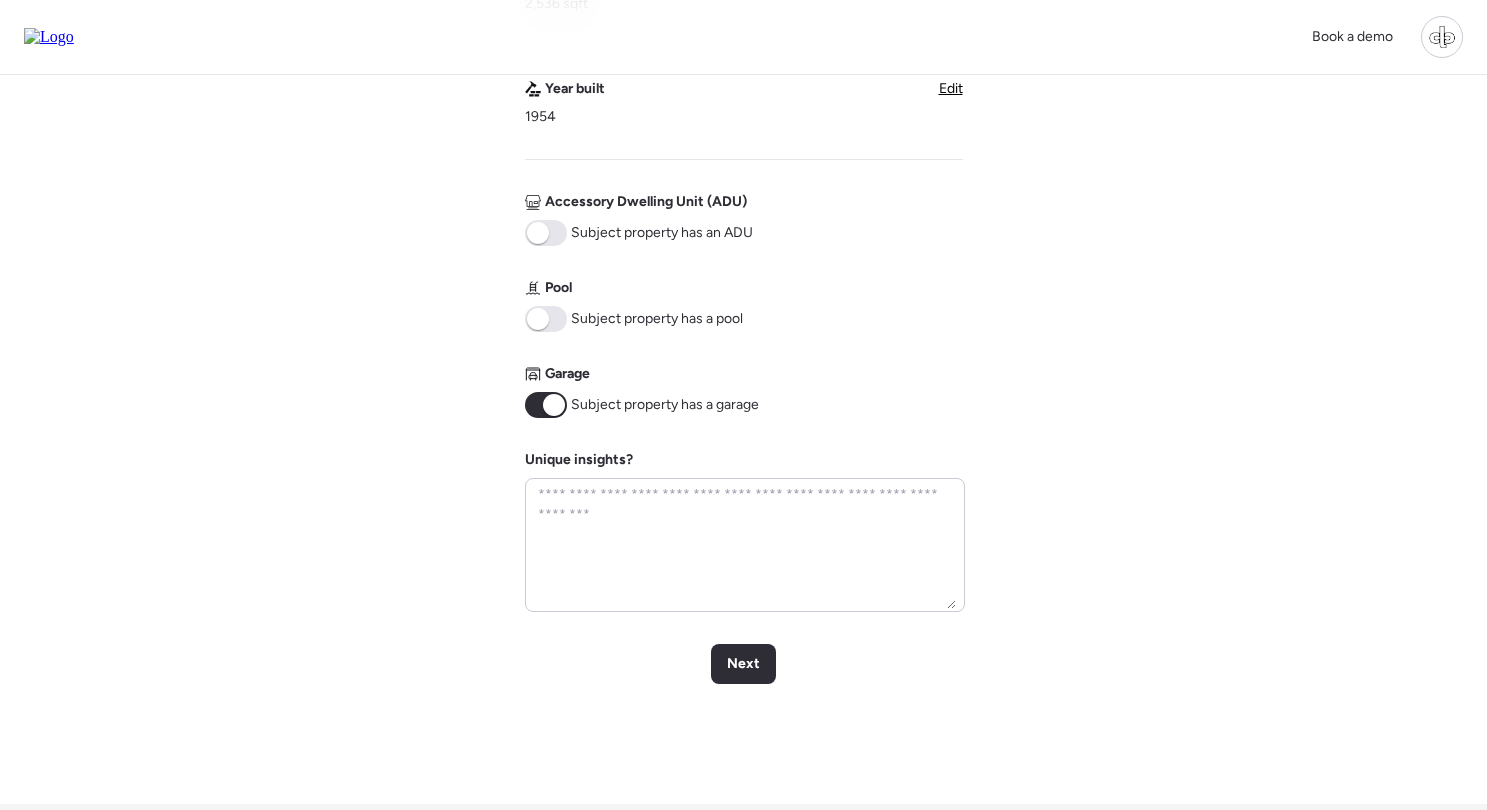 scroll, scrollTop: 776, scrollLeft: 0, axis: vertical 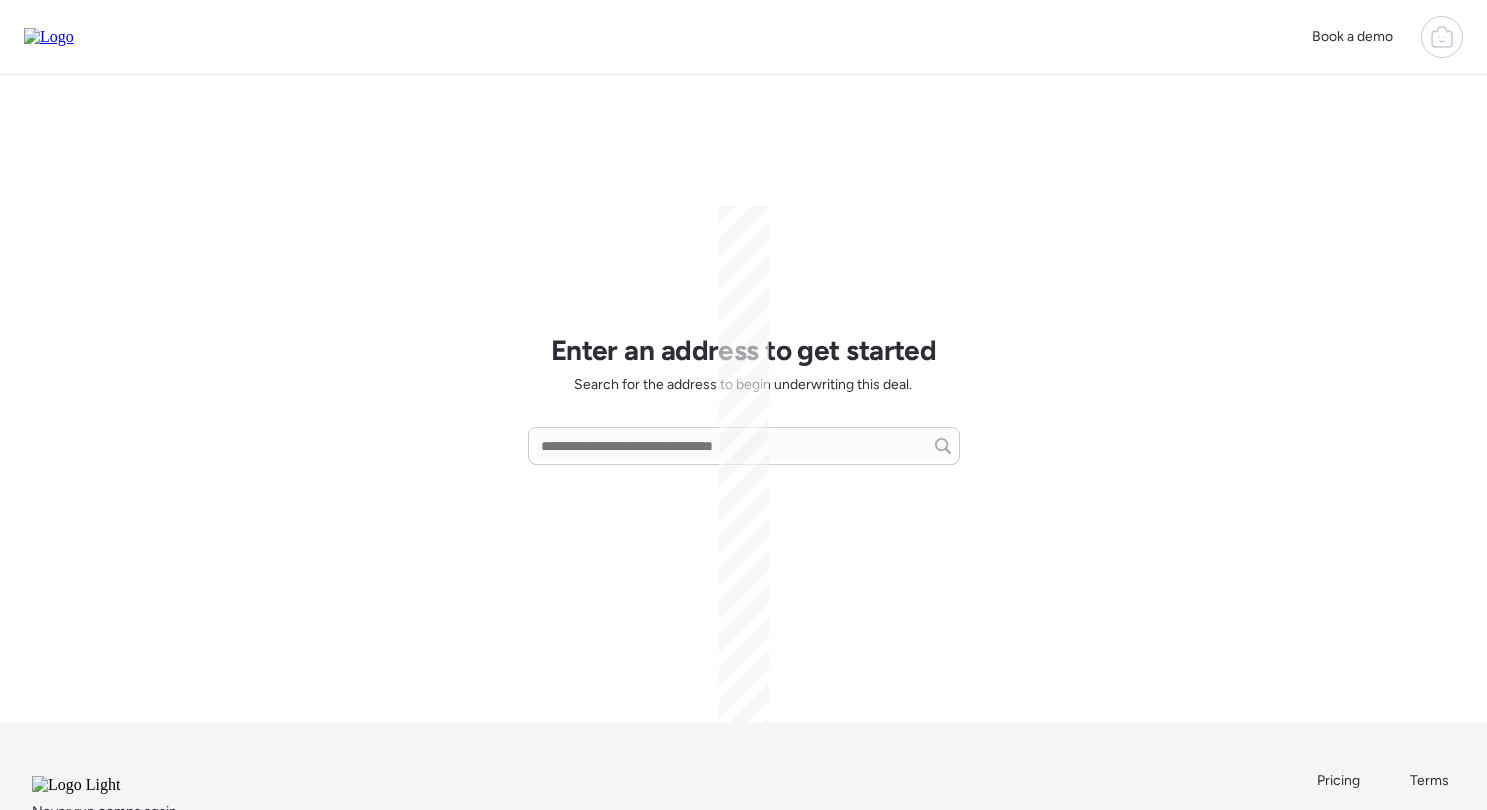 click 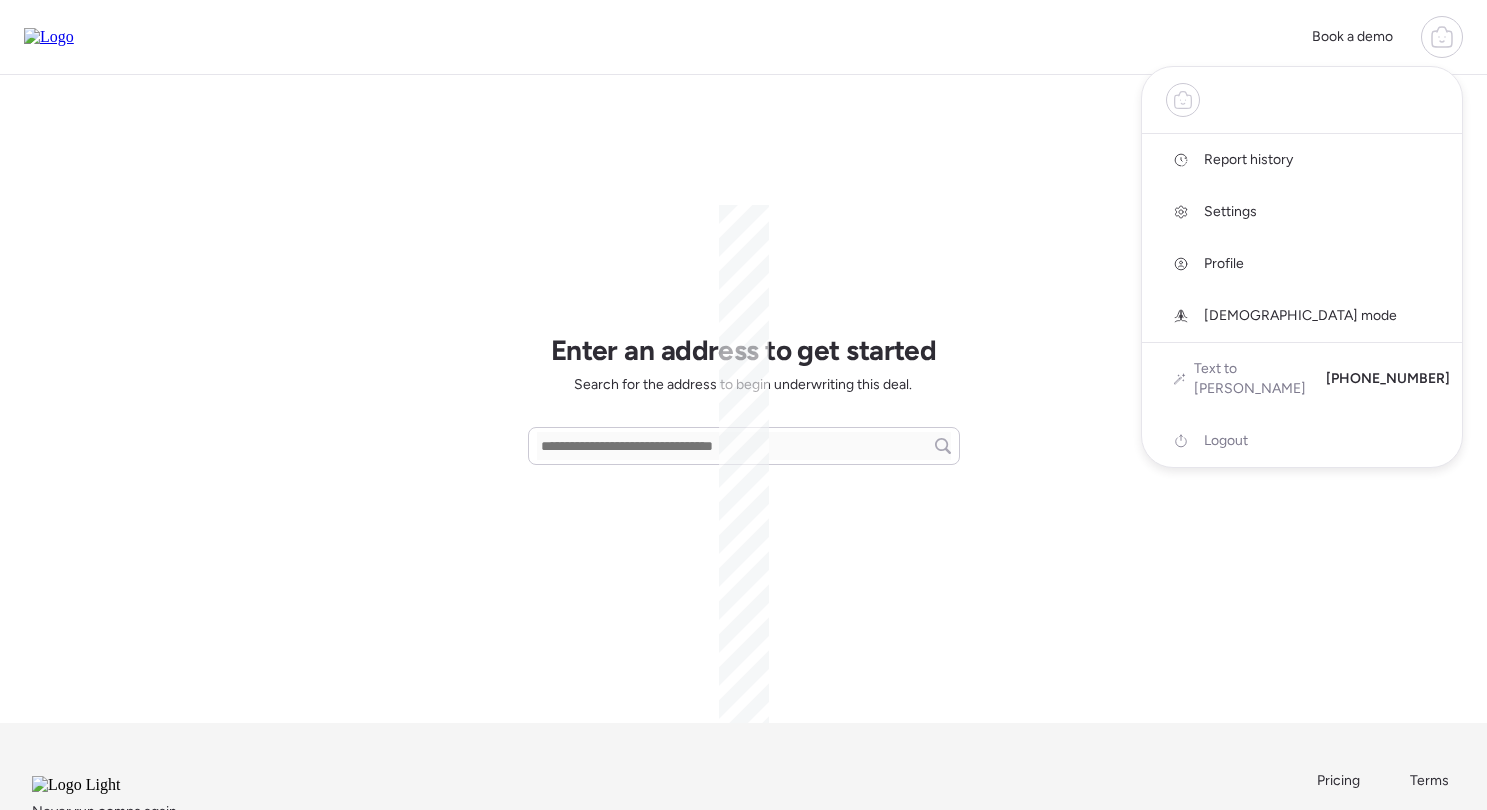 click on "Report history" at bounding box center [1248, 160] 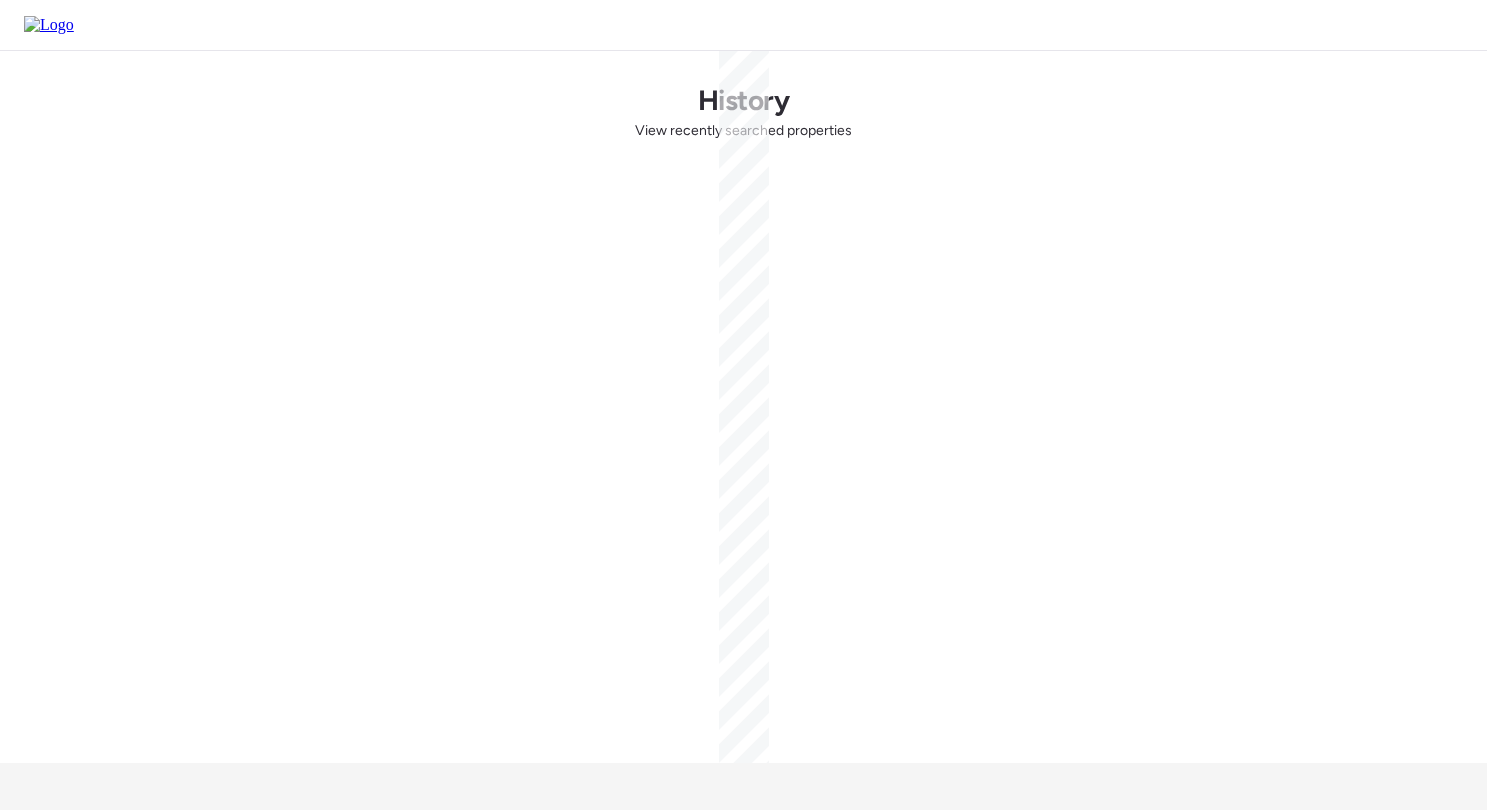 scroll, scrollTop: 0, scrollLeft: 0, axis: both 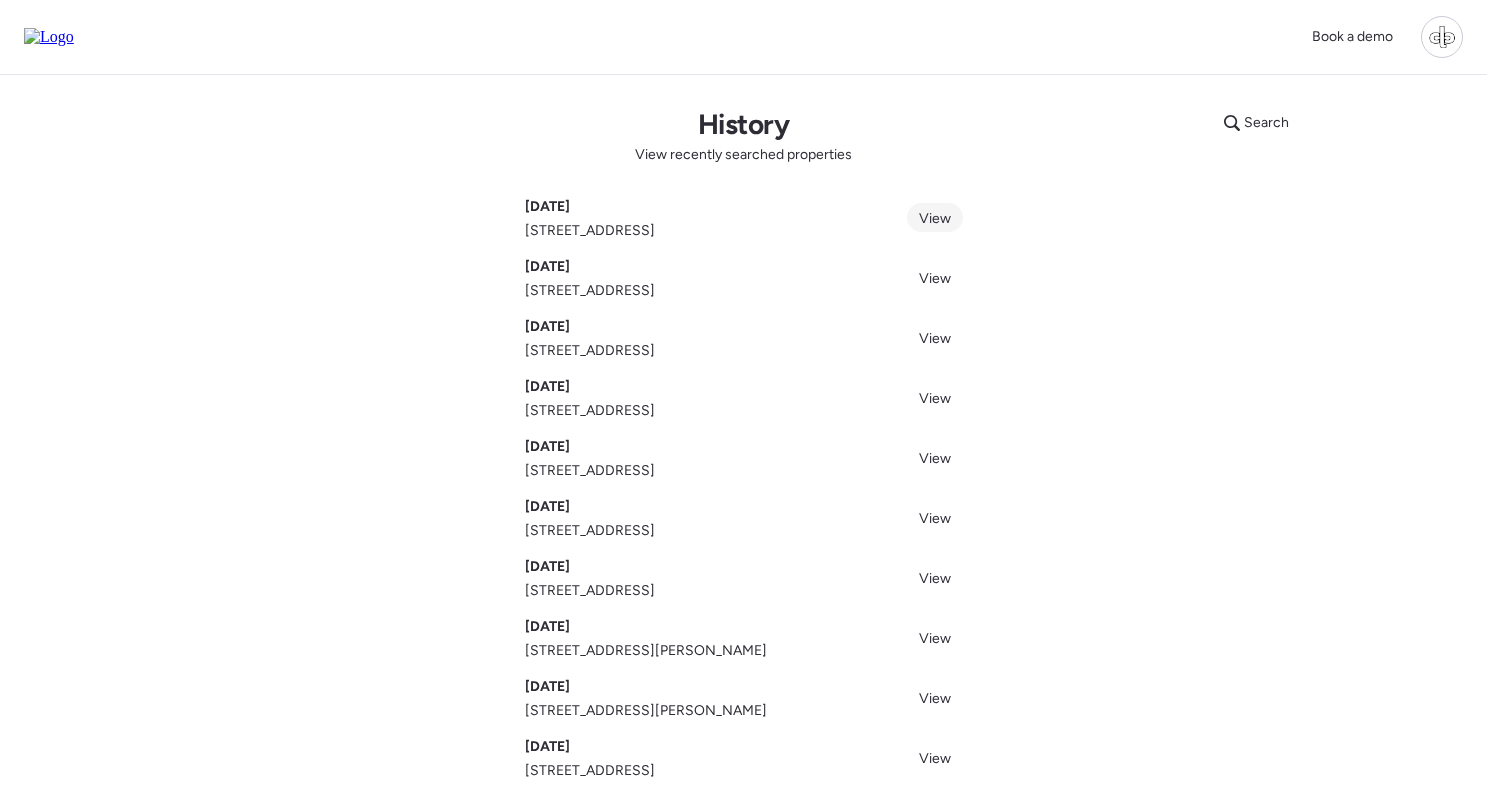 click on "View" at bounding box center (935, 218) 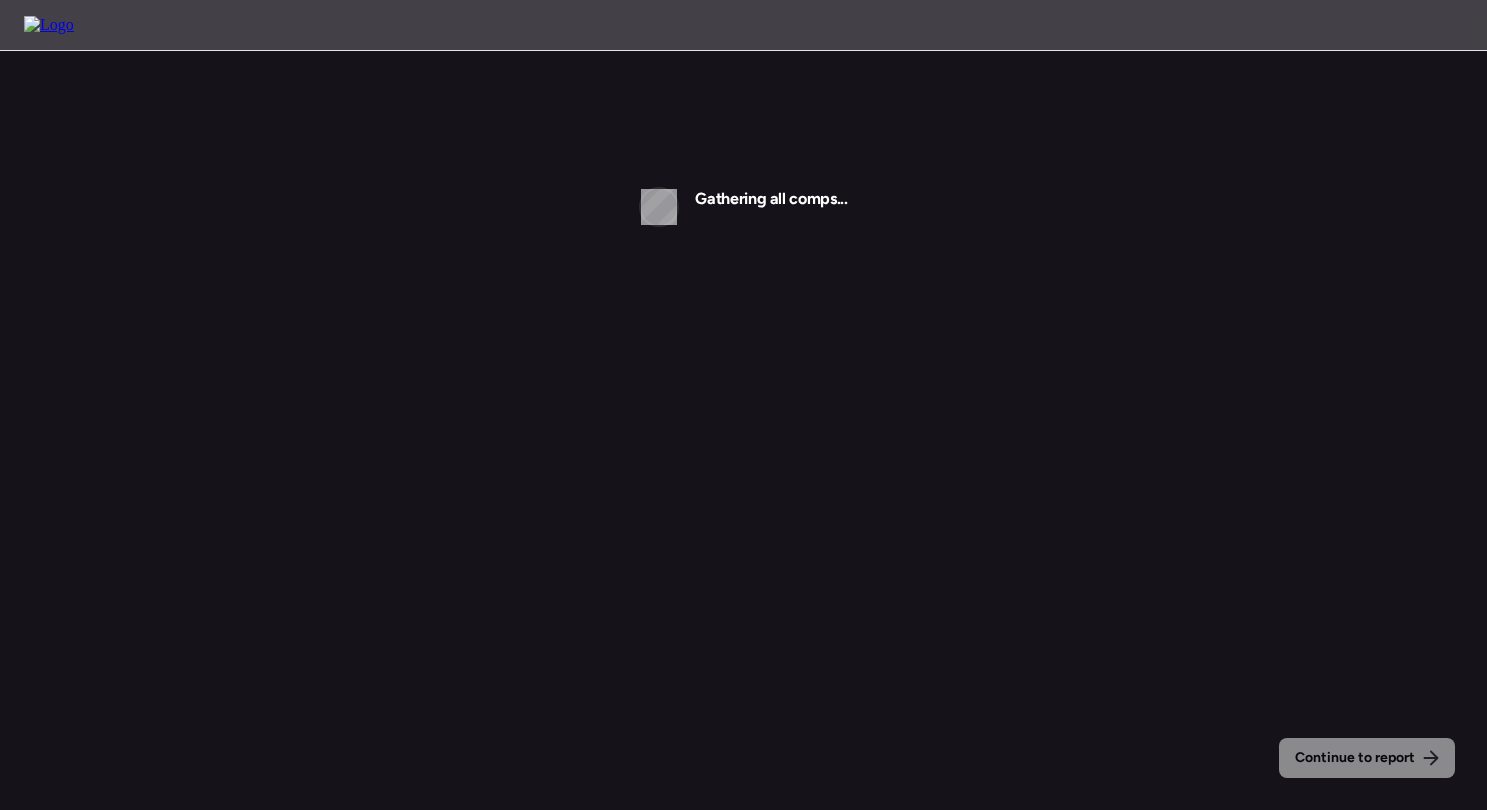 scroll, scrollTop: 0, scrollLeft: 0, axis: both 